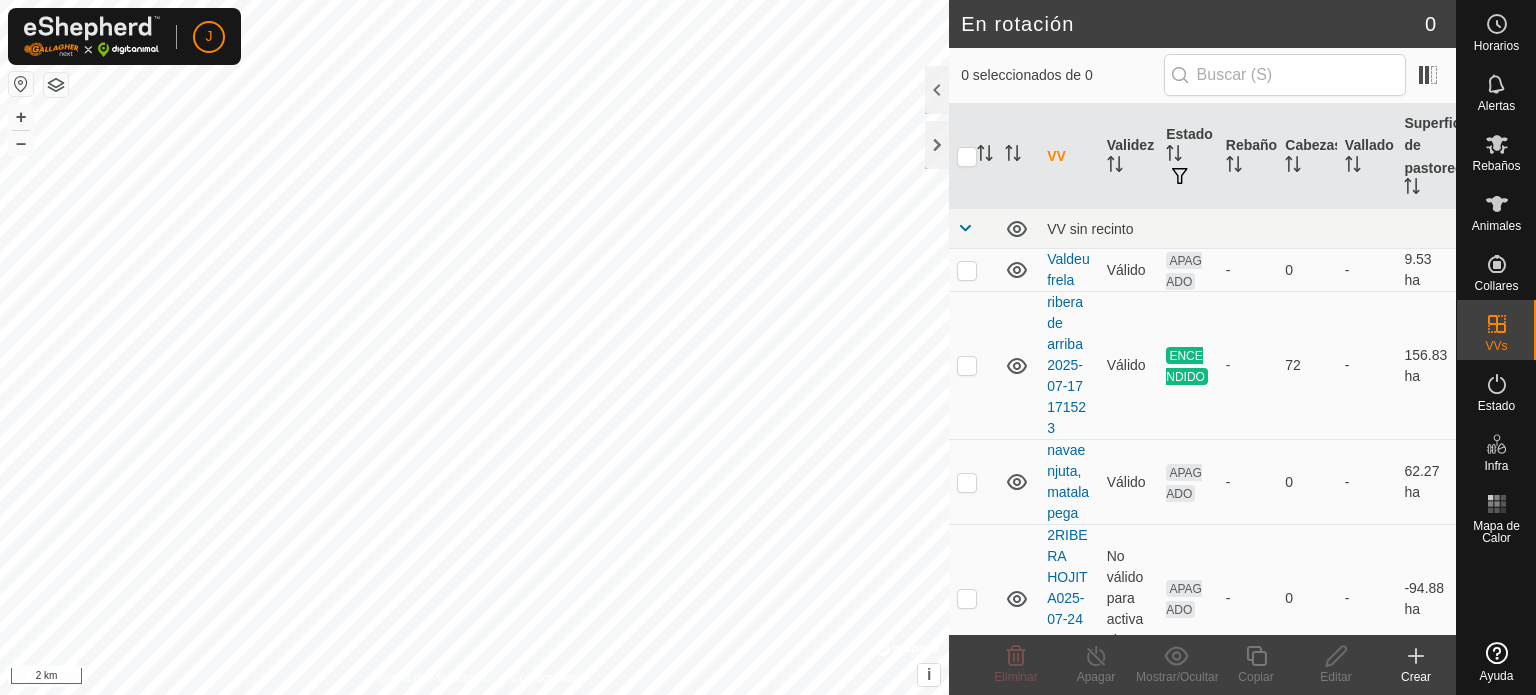 scroll, scrollTop: 0, scrollLeft: 0, axis: both 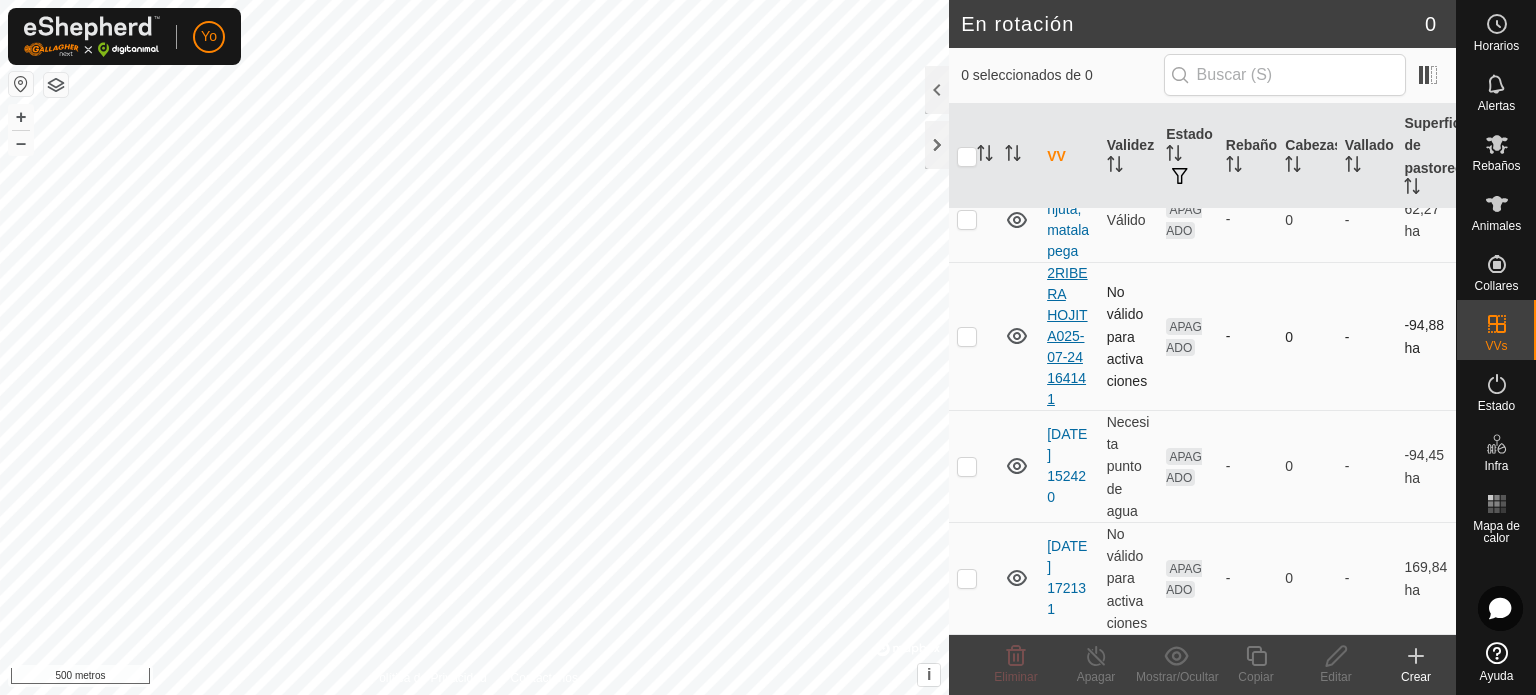 click on "2RIBERA HOJITA025-07-24 164141" at bounding box center [1067, 336] 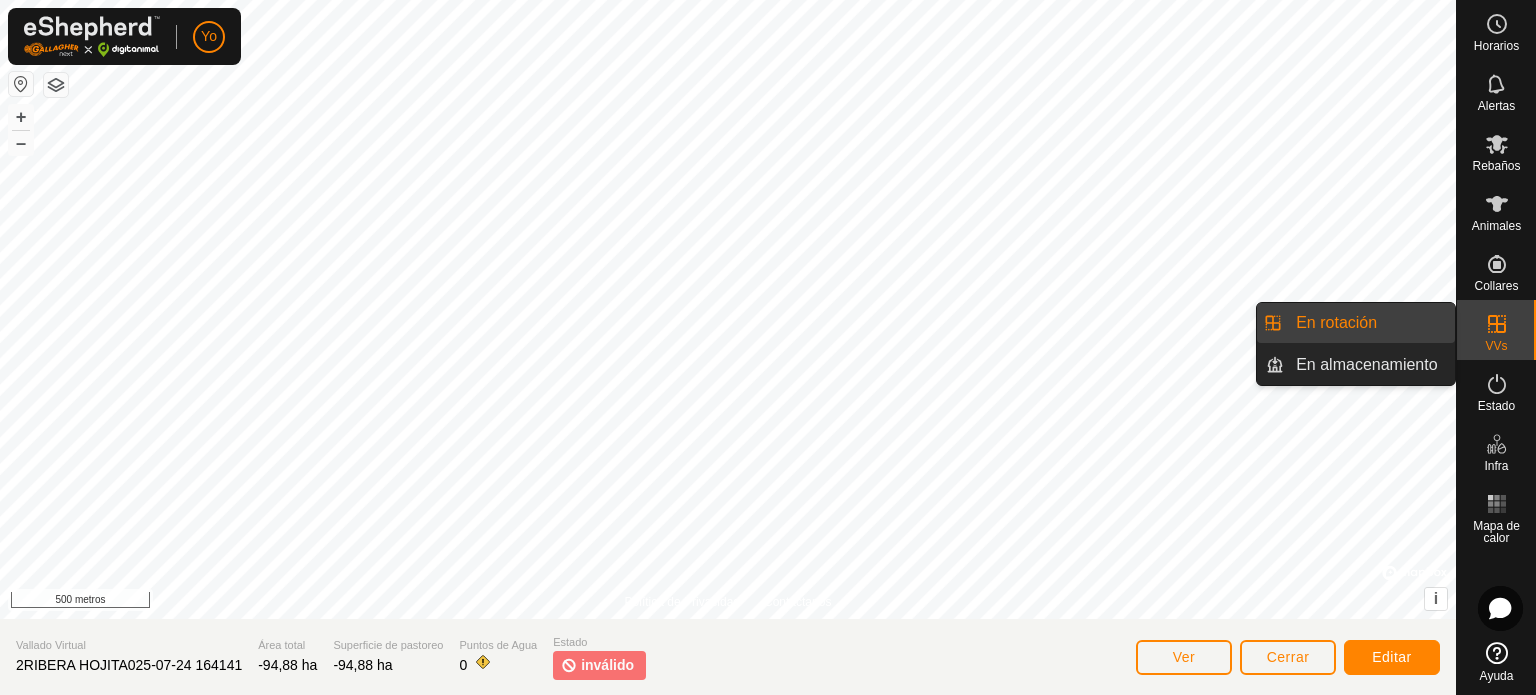 click 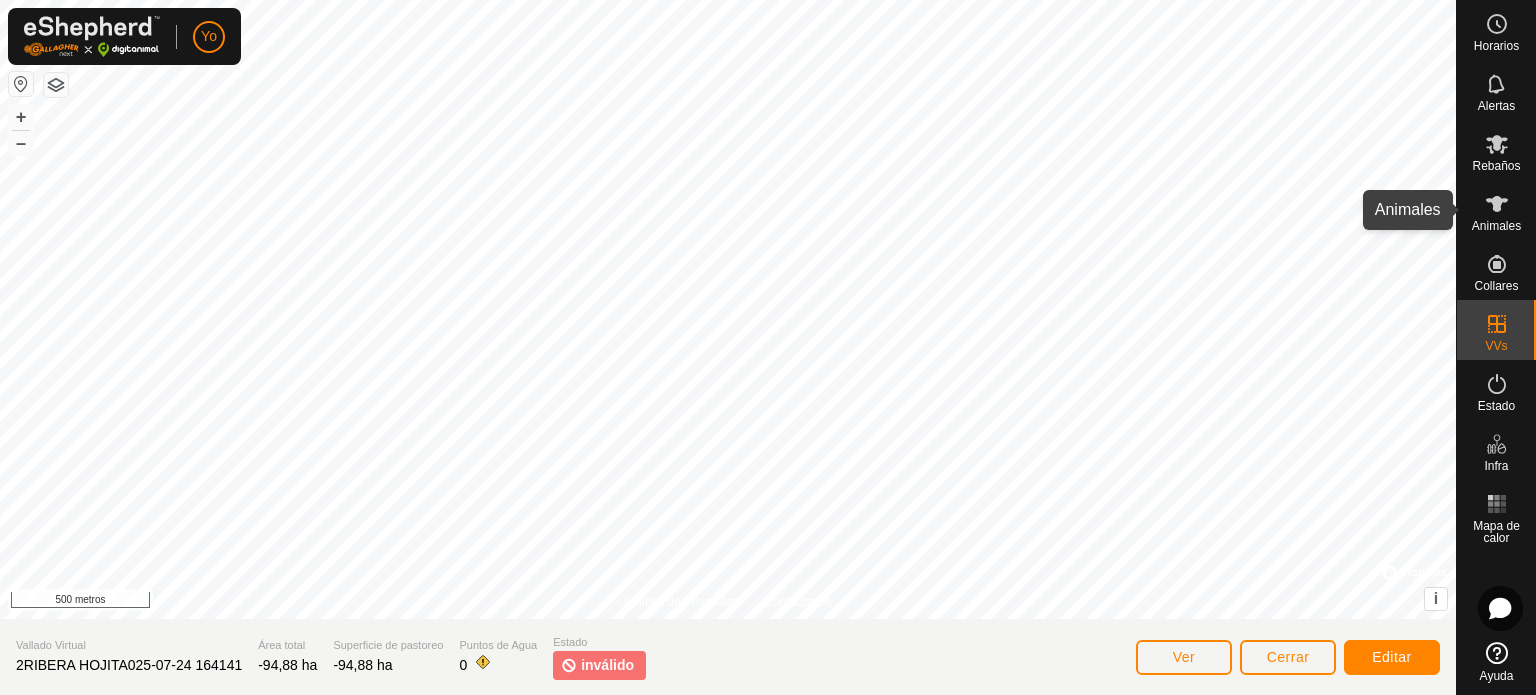 click on "Animales" at bounding box center [1496, 210] 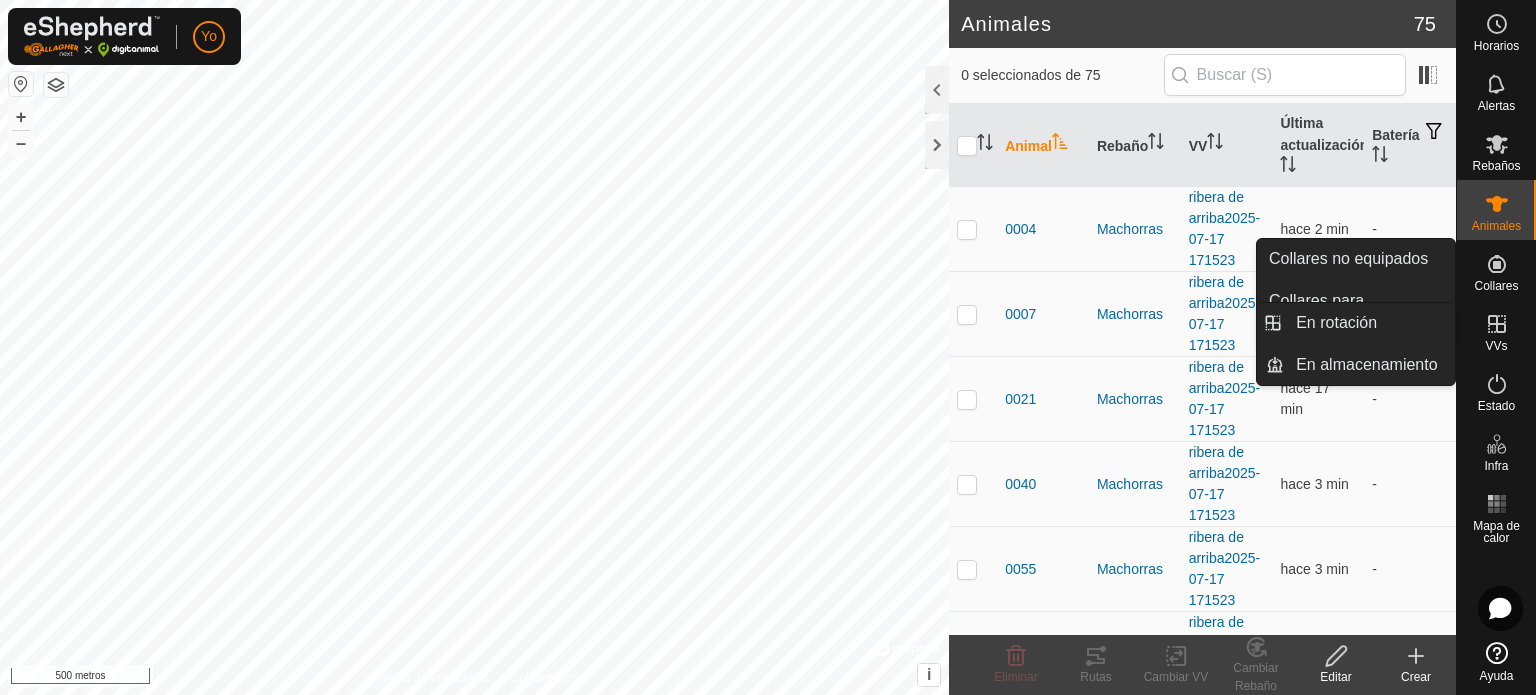 click 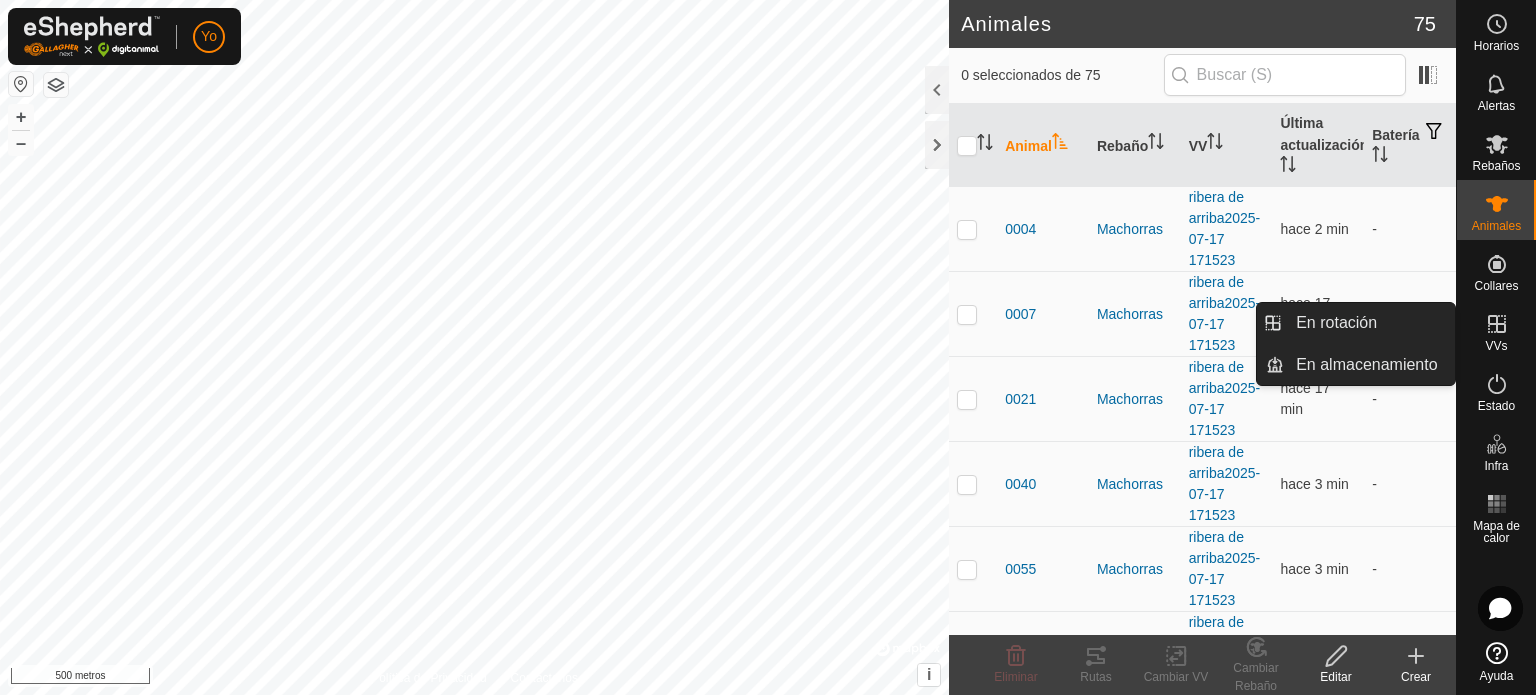 click 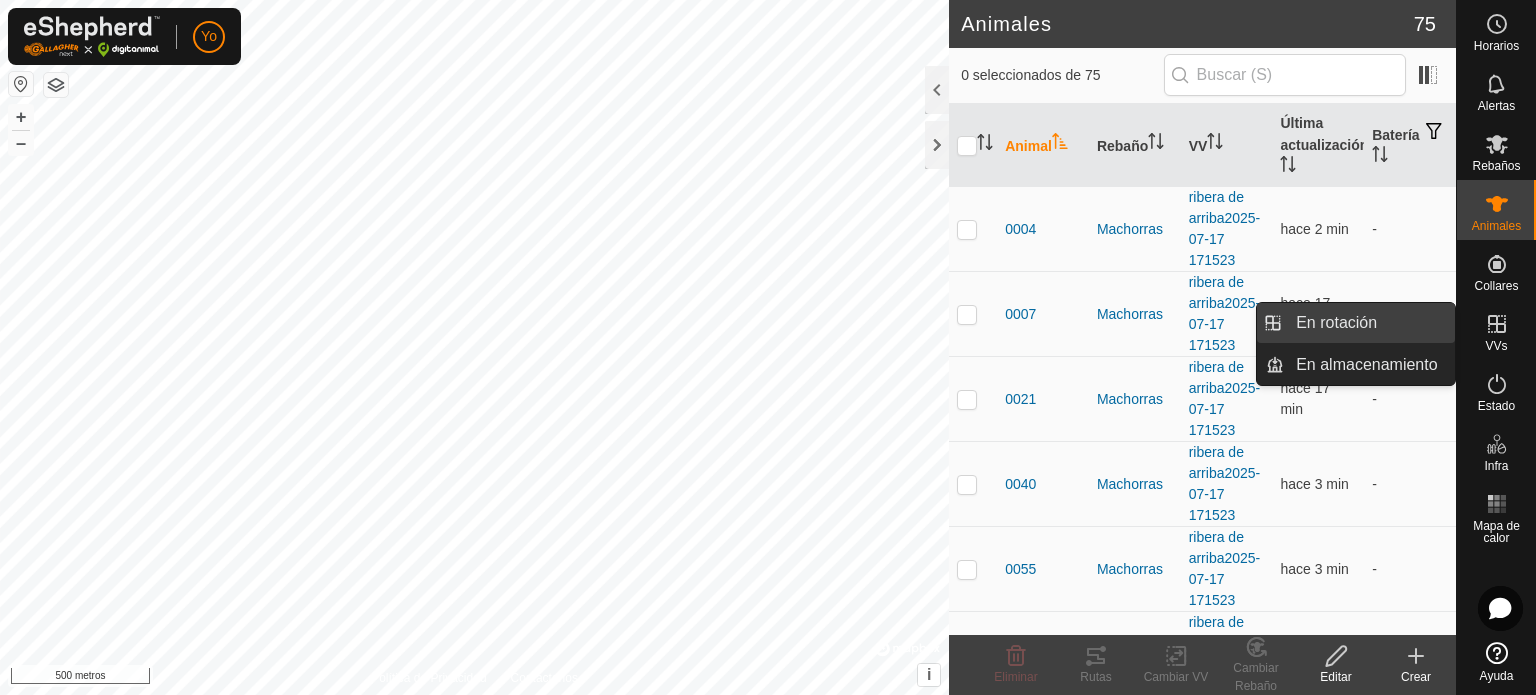 click on "En rotación" at bounding box center (1369, 323) 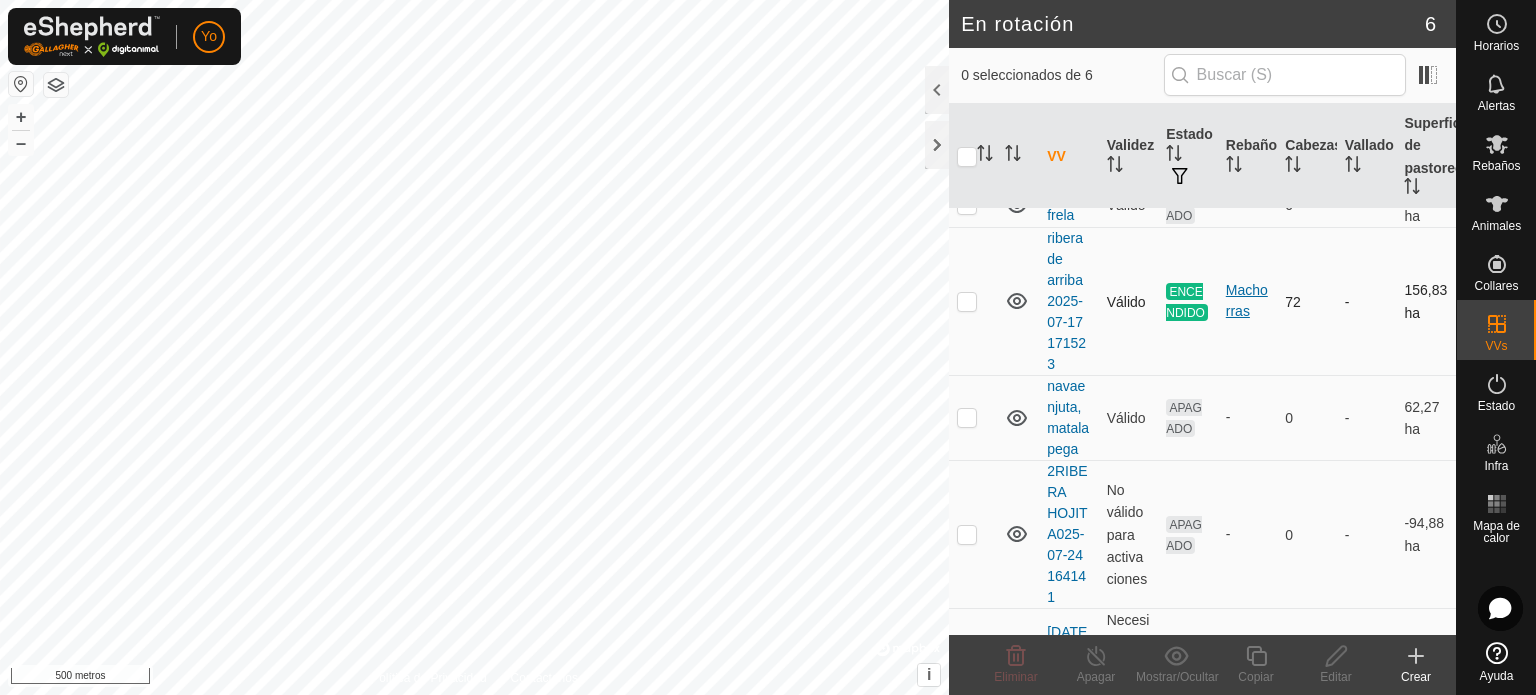 scroll, scrollTop: 0, scrollLeft: 0, axis: both 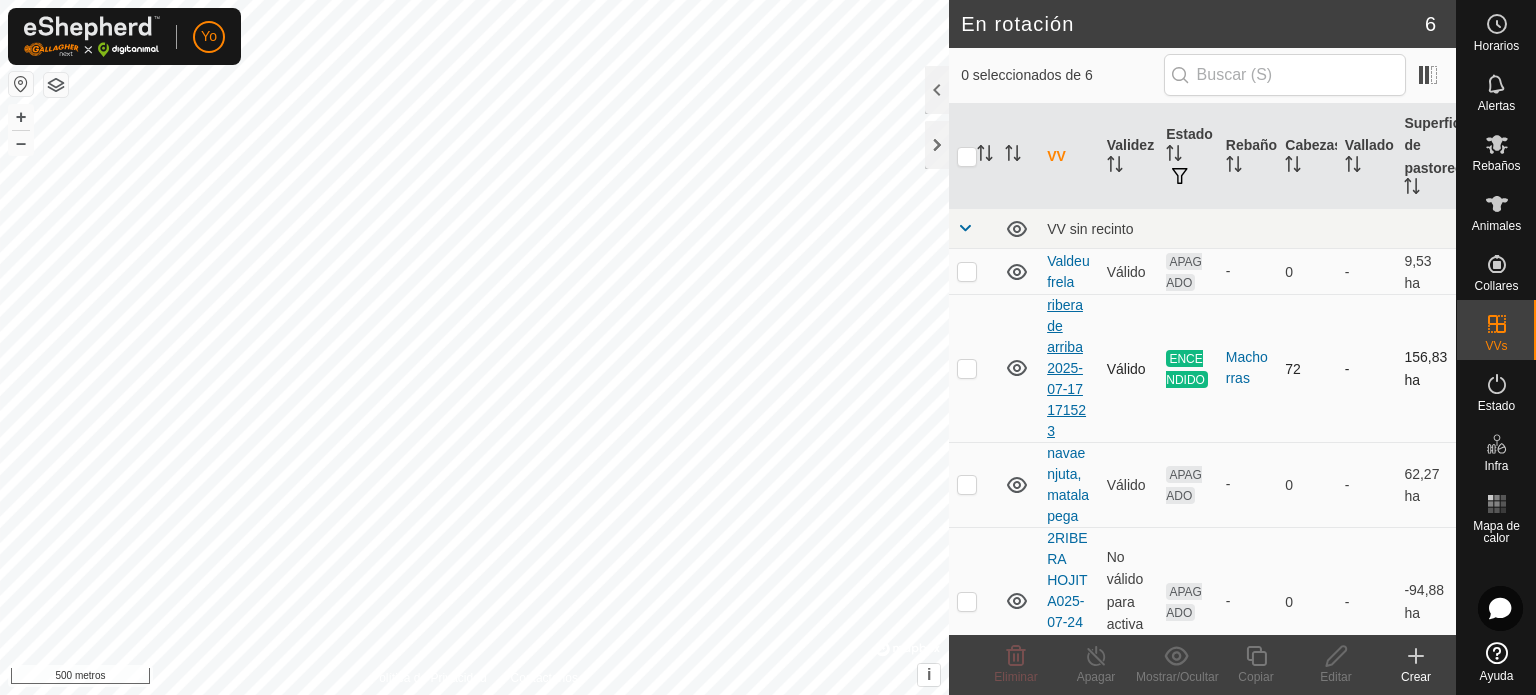 click on "ribera de arriba2025-07-17 171523" at bounding box center (1066, 368) 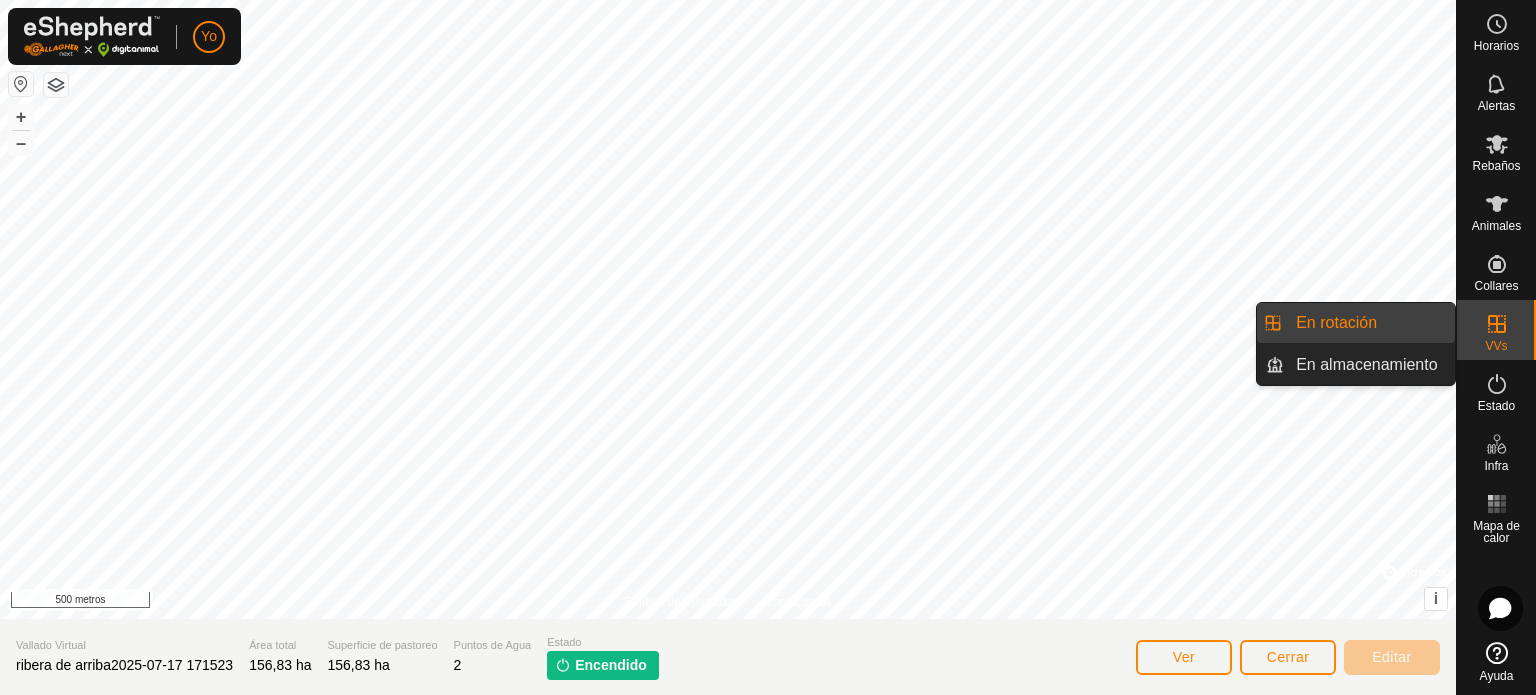 click at bounding box center (1497, 324) 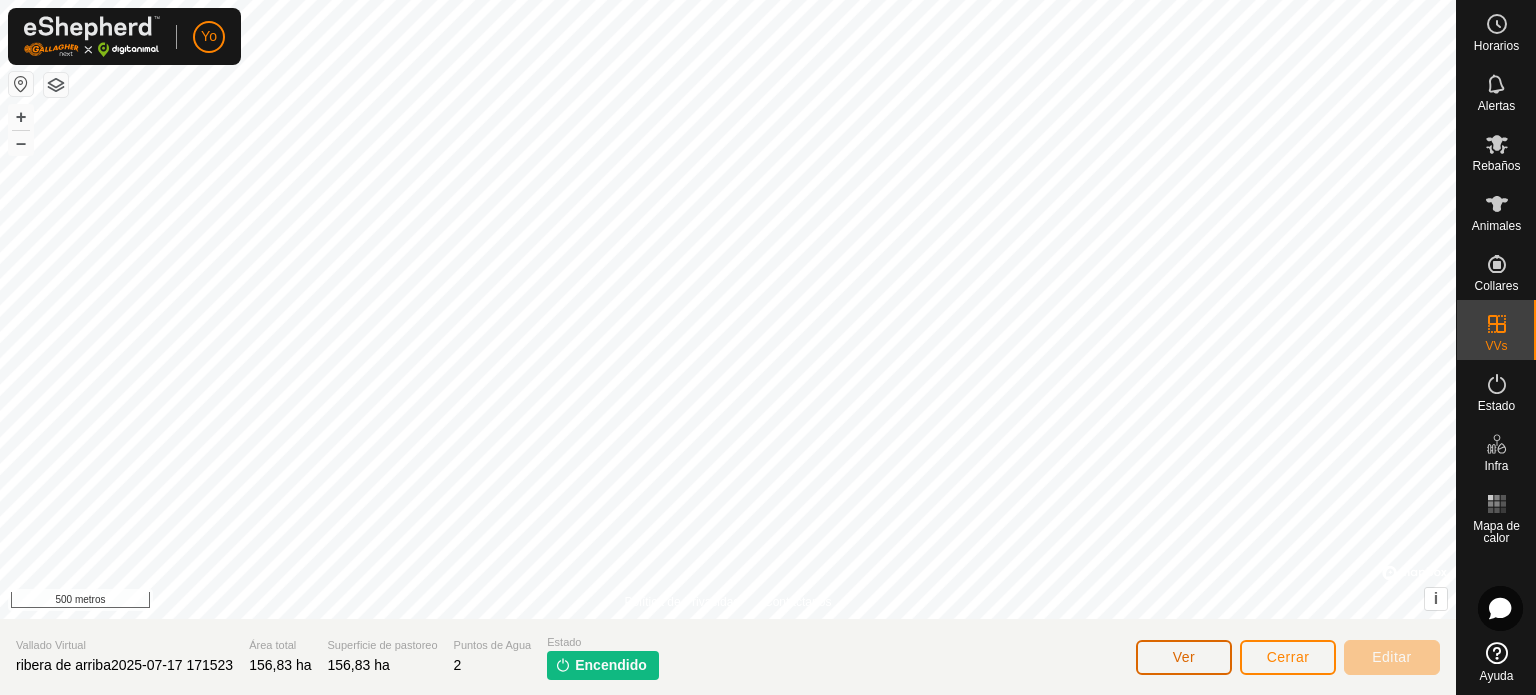 click on "Ver" 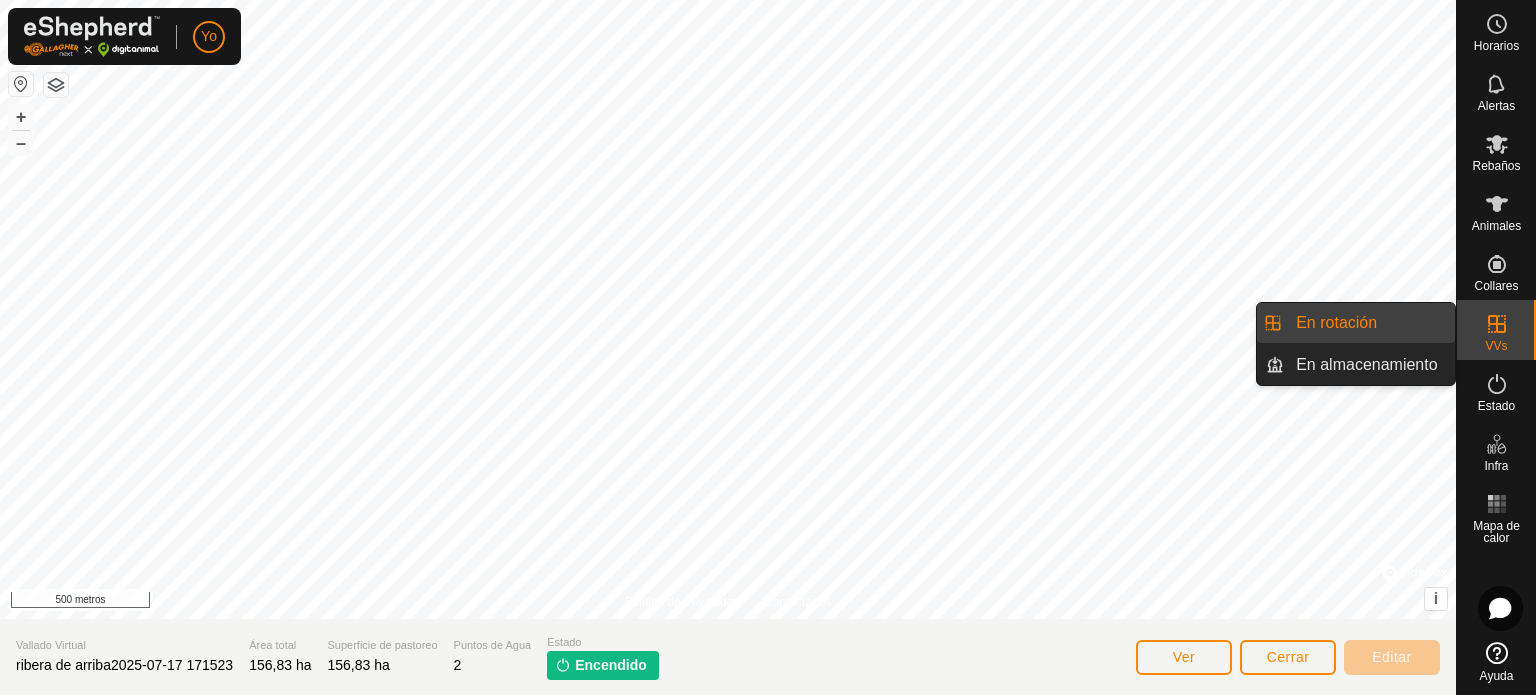 click on "VVs" at bounding box center (1496, 346) 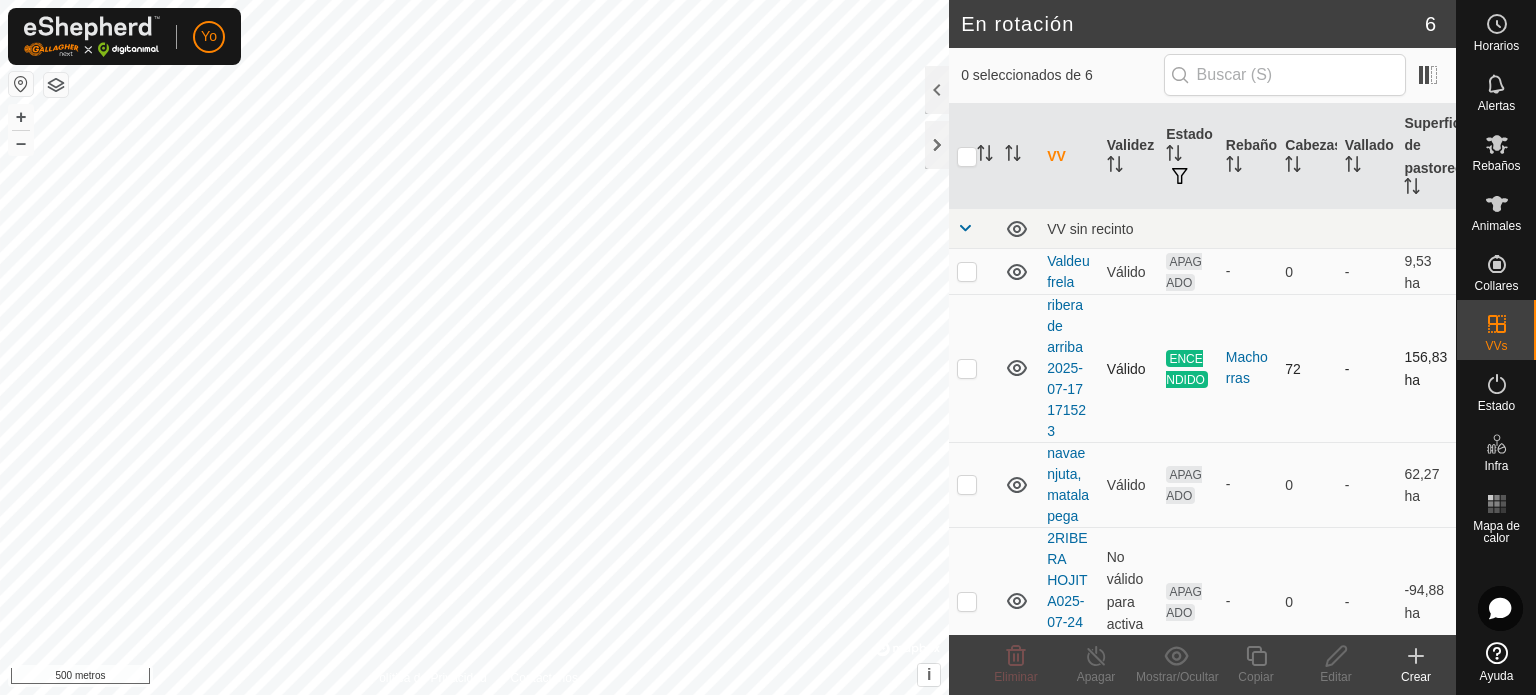 click at bounding box center (967, 368) 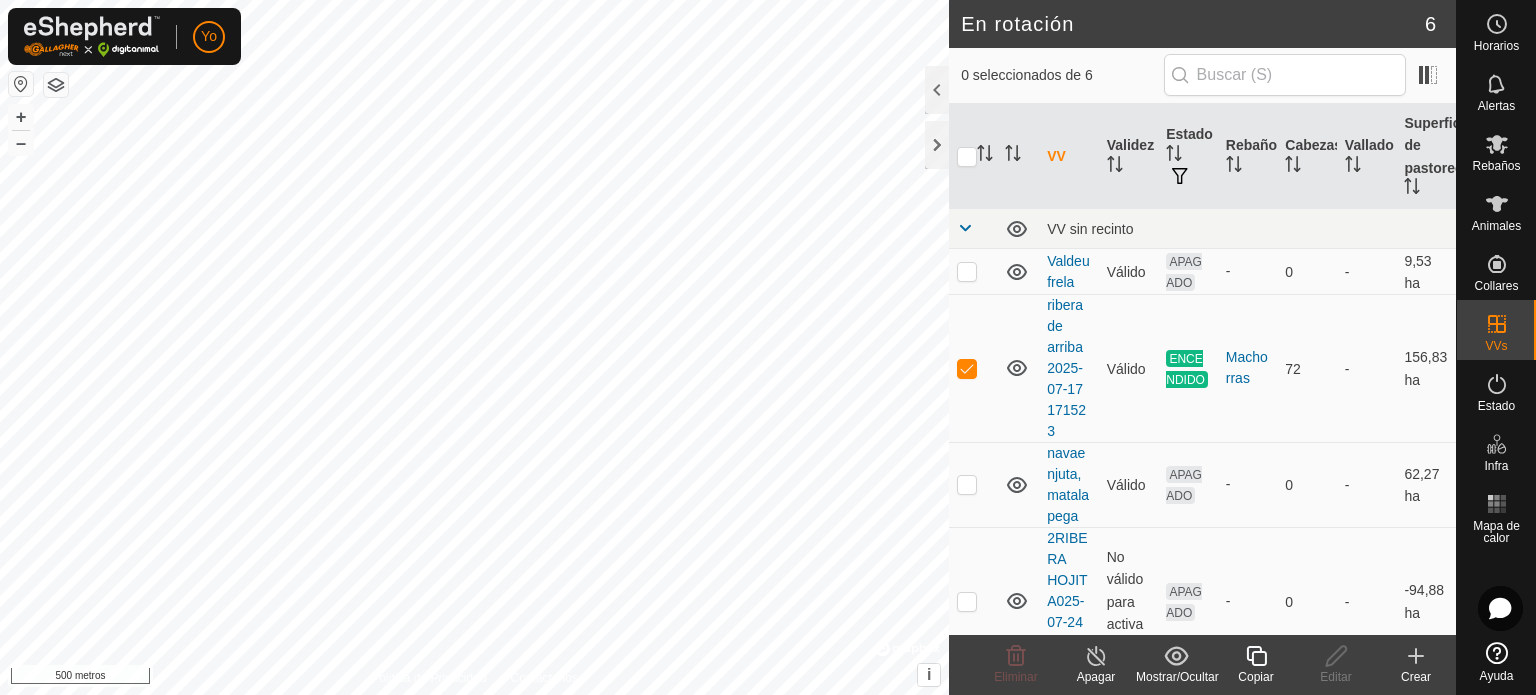 click 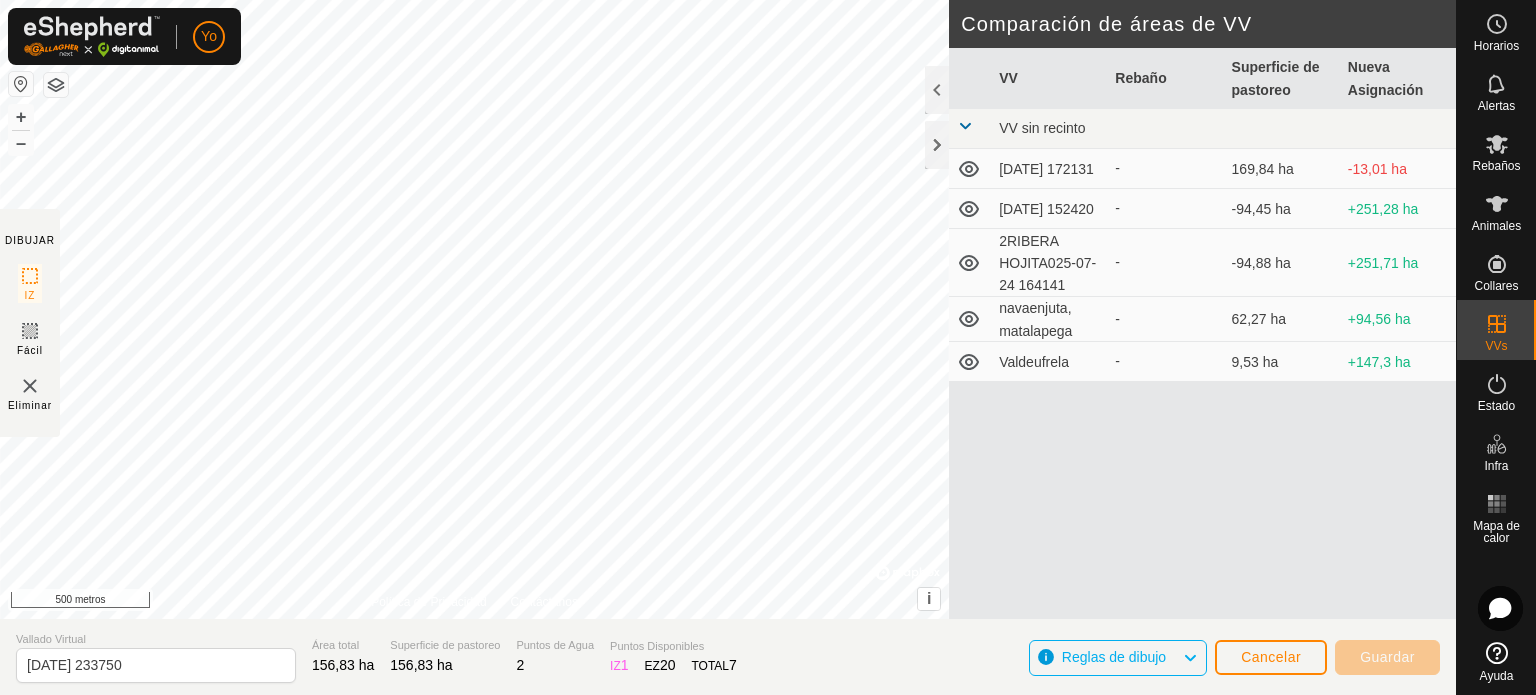 click on "2RIBERA HOJITA025-07-24 164141" at bounding box center (1047, 263) 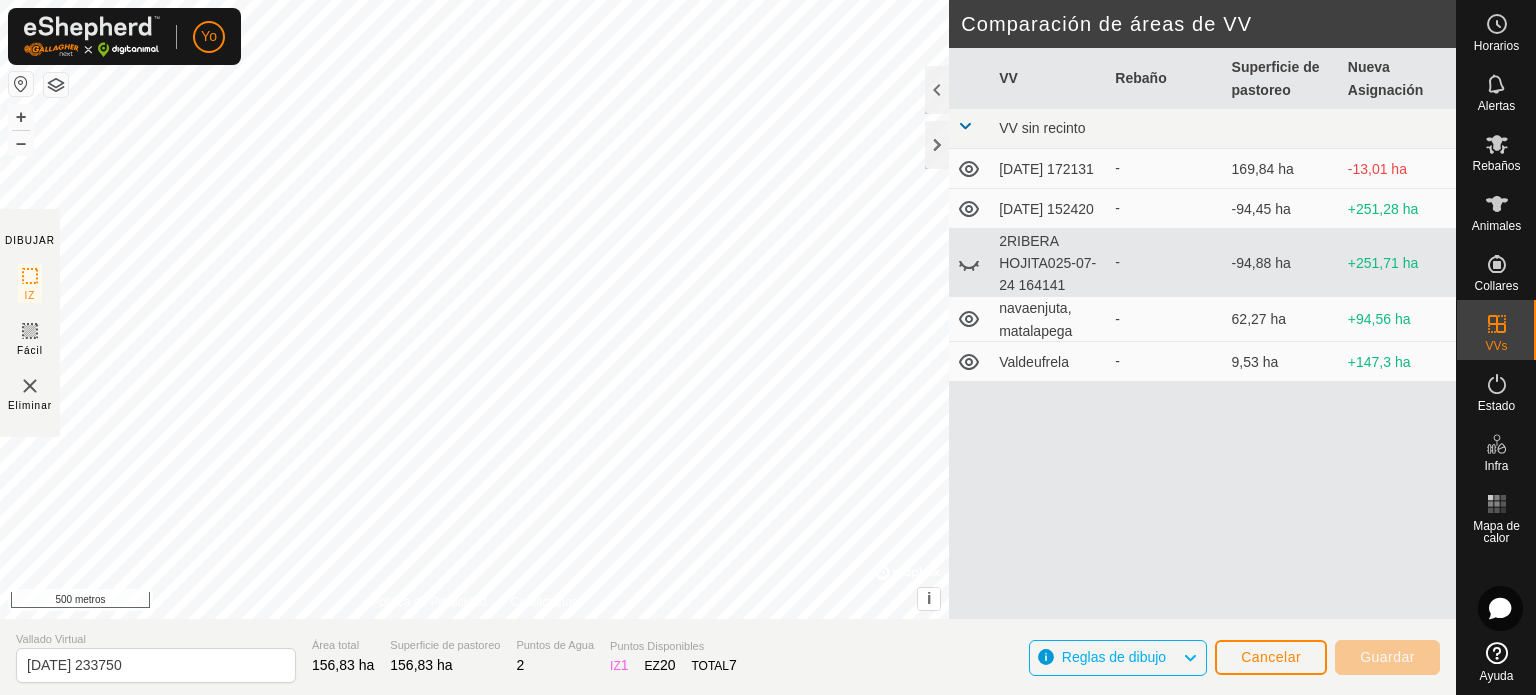 click 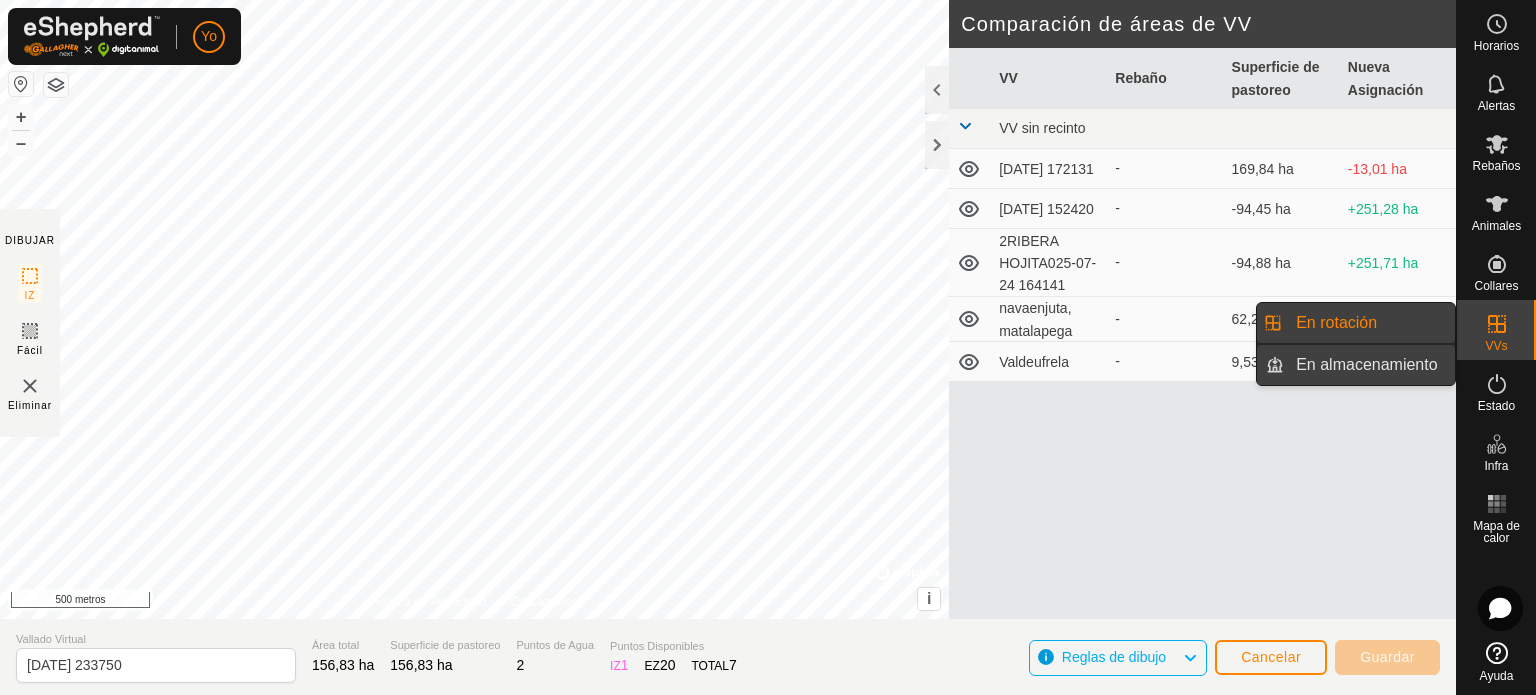 click on "En almacenamiento" at bounding box center [1369, 365] 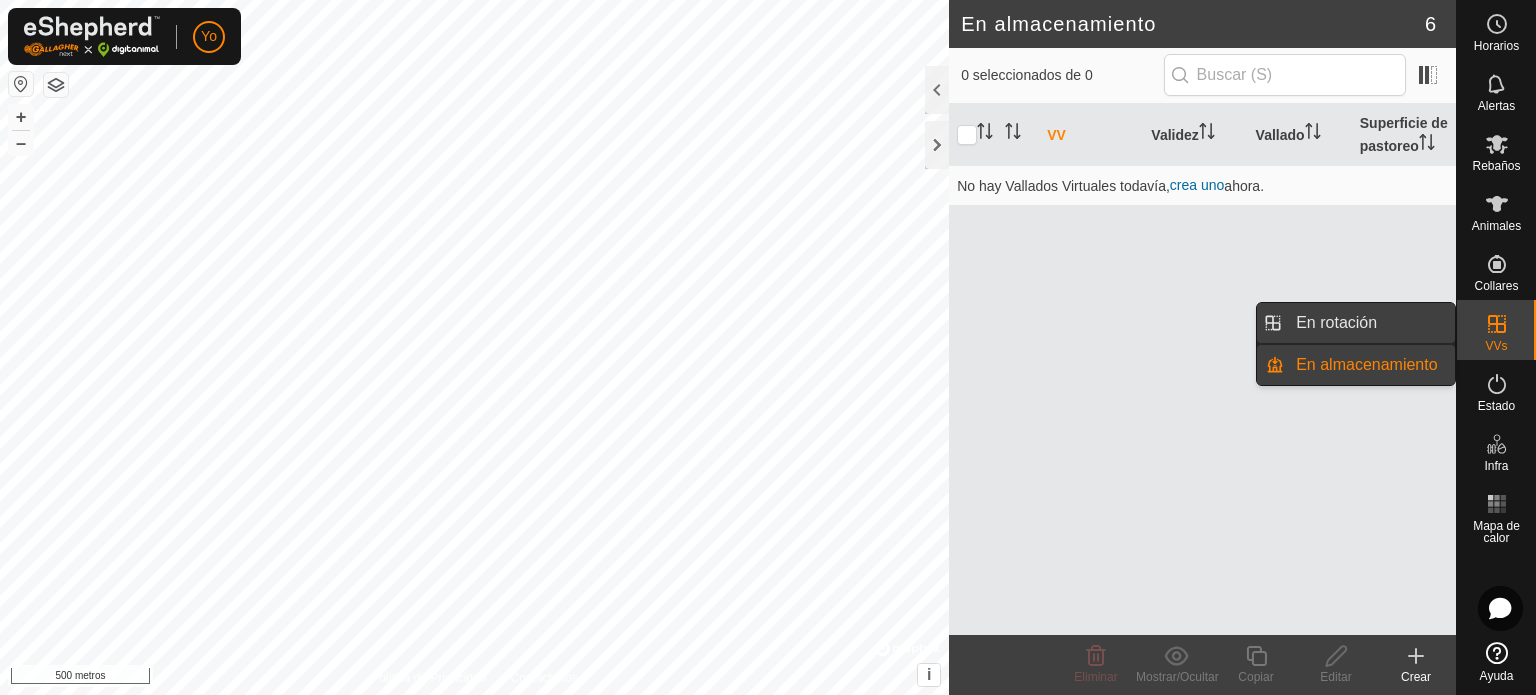 click on "En rotación" at bounding box center (1369, 323) 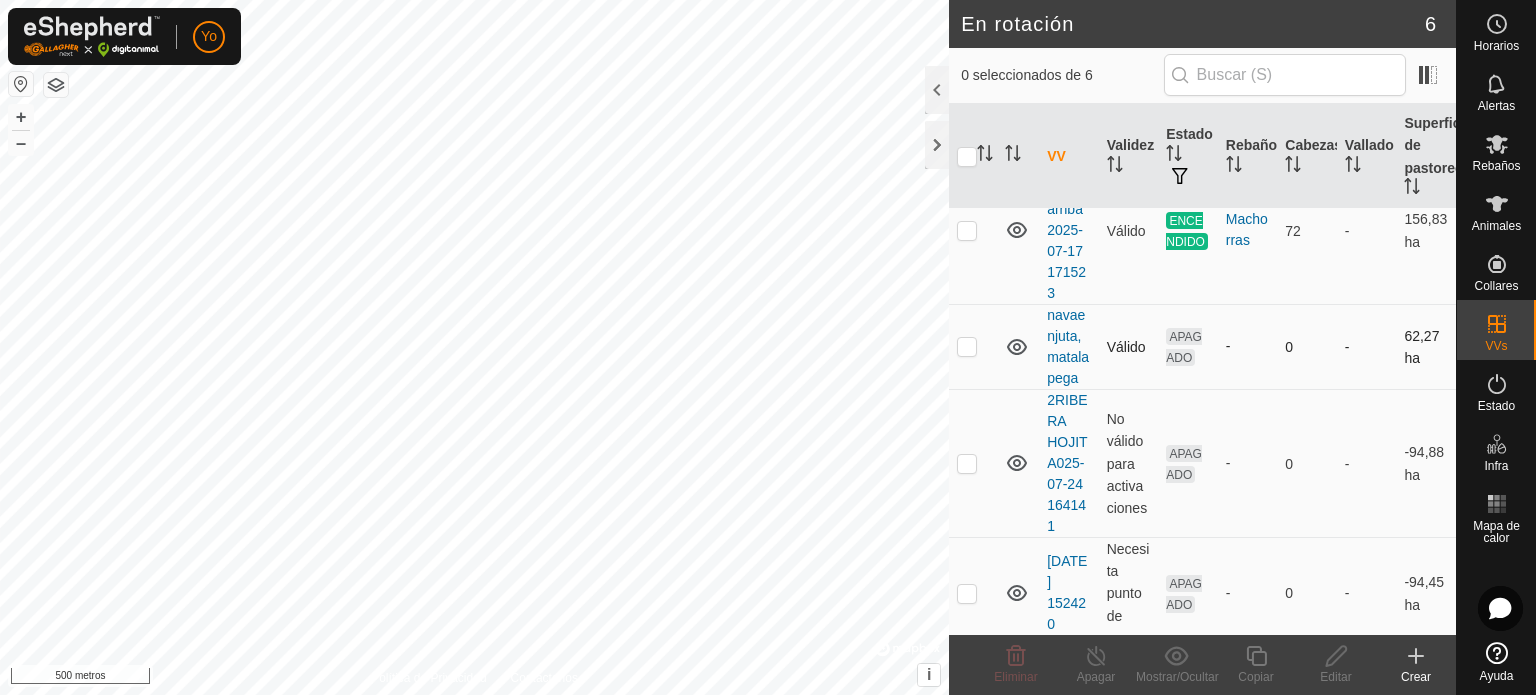 scroll, scrollTop: 162, scrollLeft: 0, axis: vertical 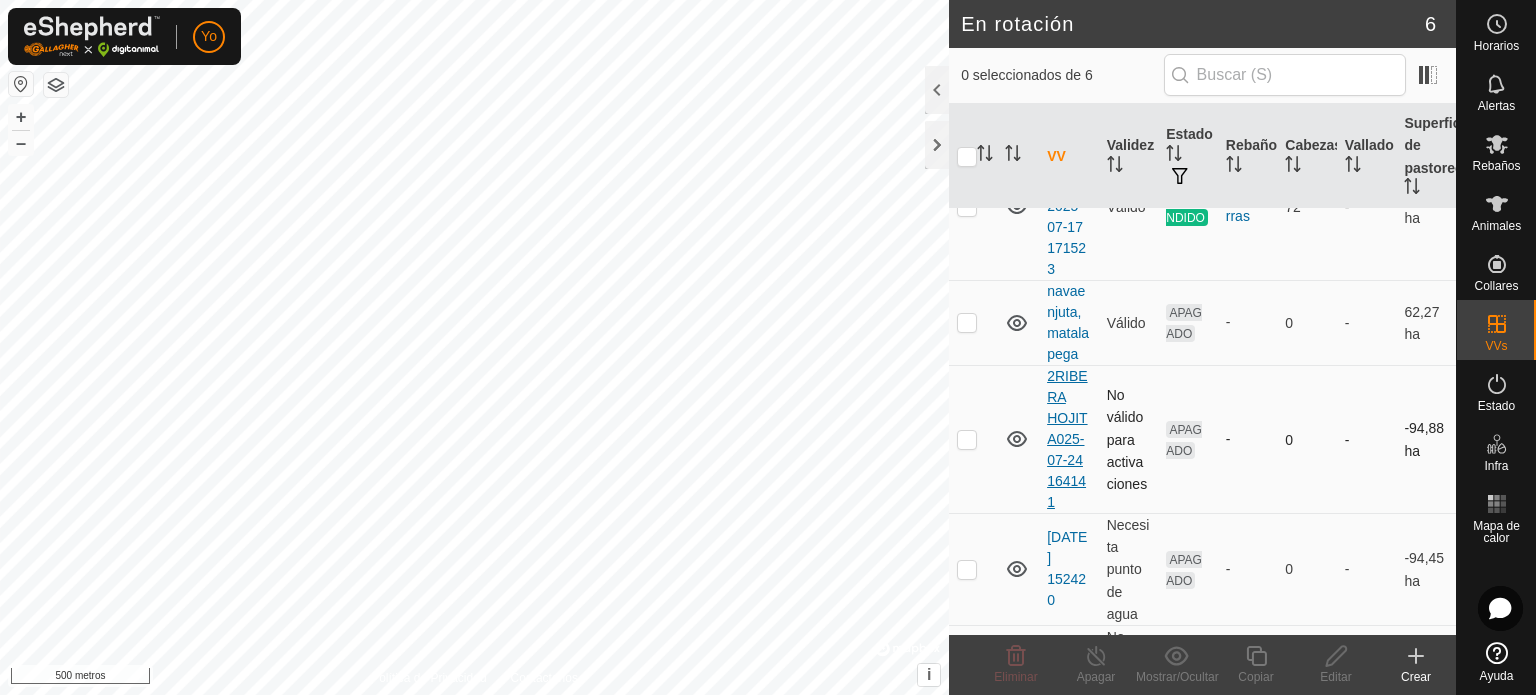 click on "2RIBERA HOJITA025-07-24 164141" at bounding box center (1067, 439) 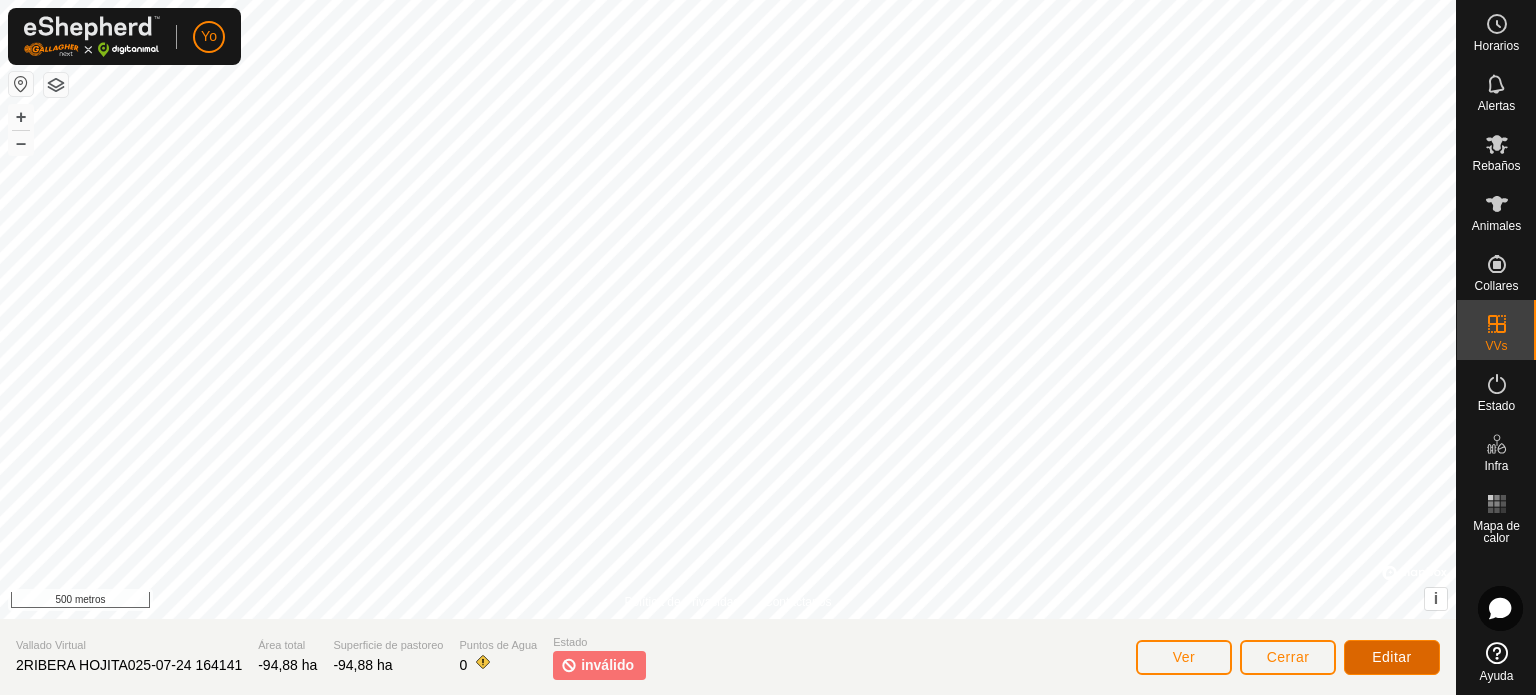 click on "Editar" 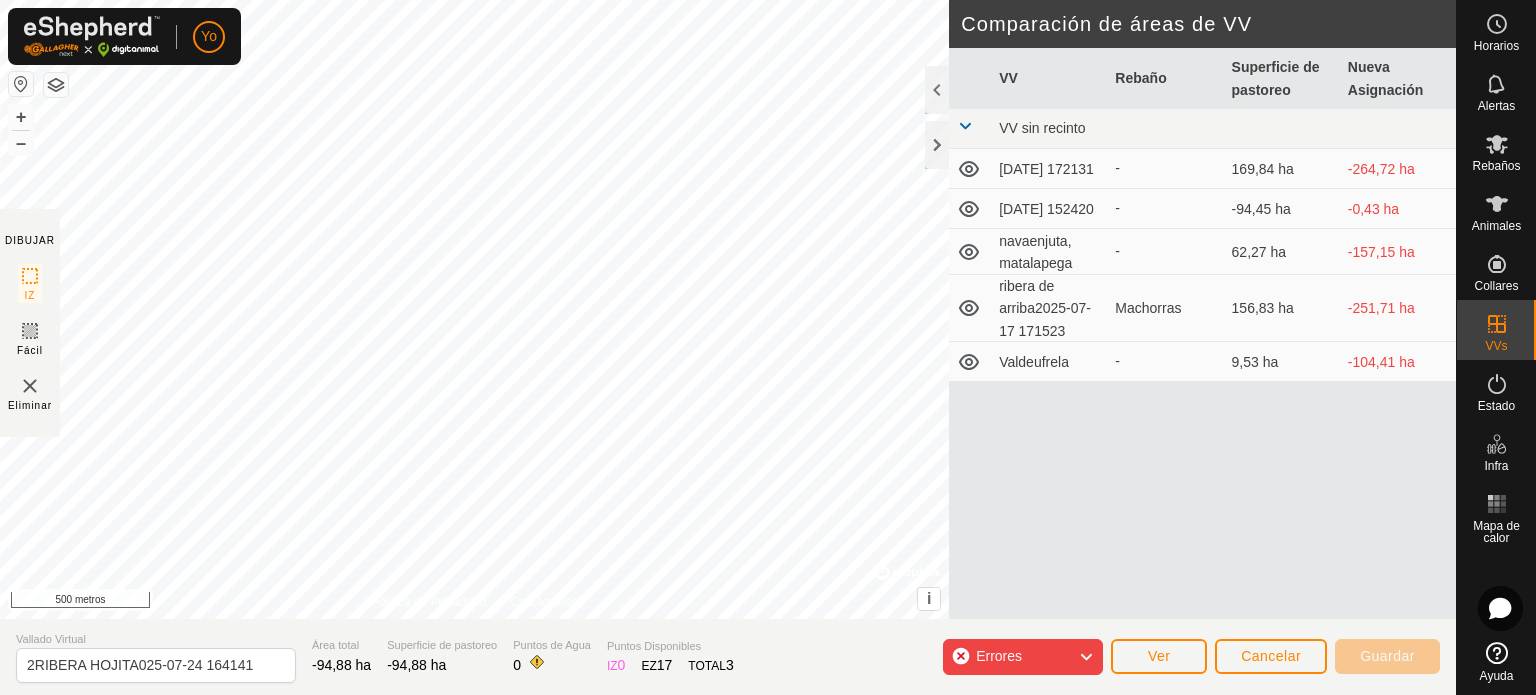 click on "Errores" 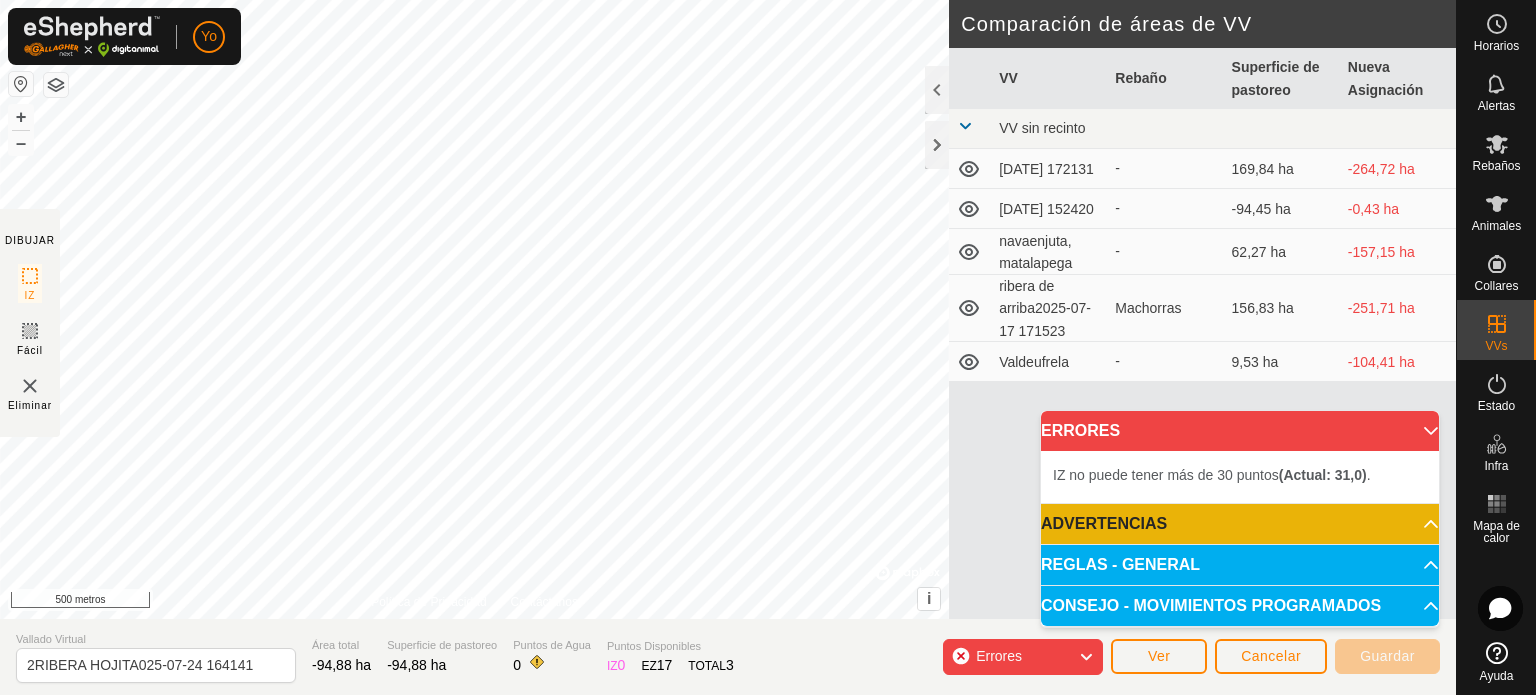 click on "Errores" 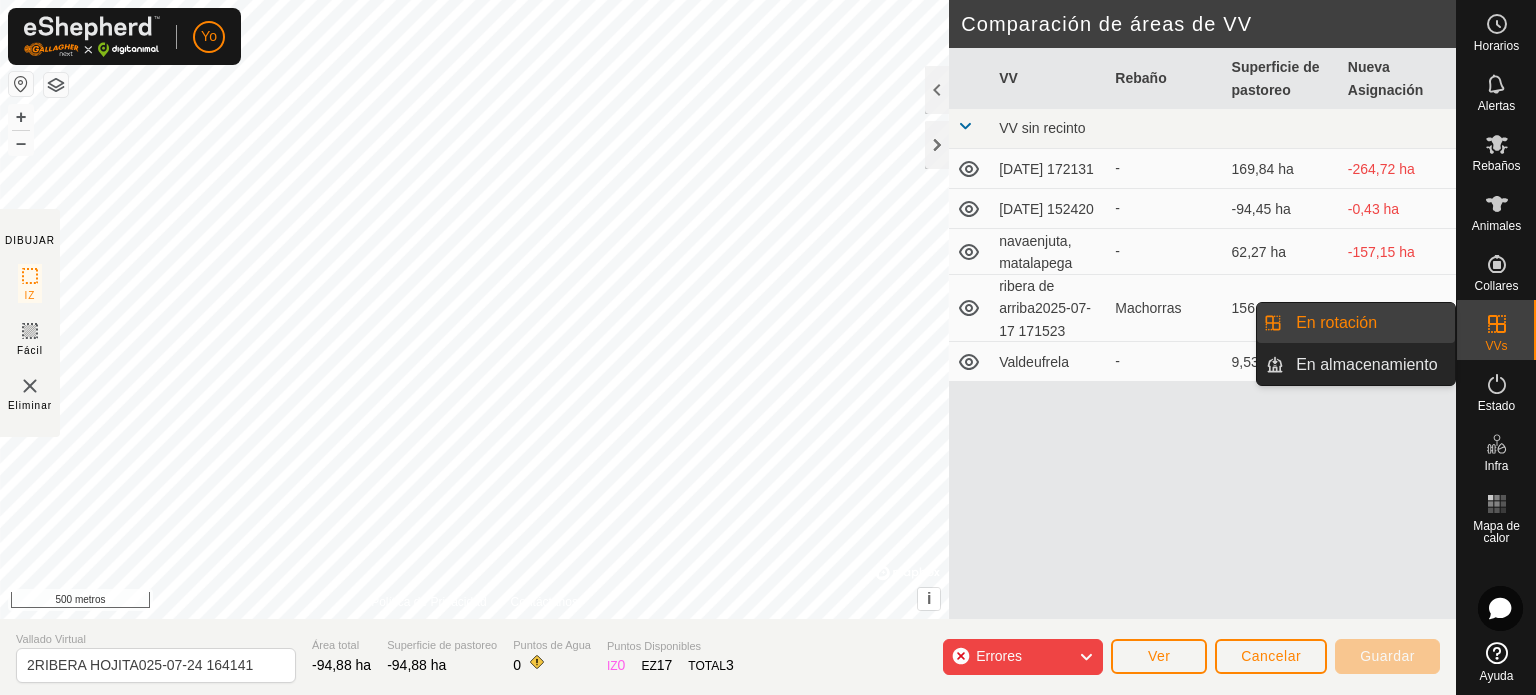 click at bounding box center [1497, 324] 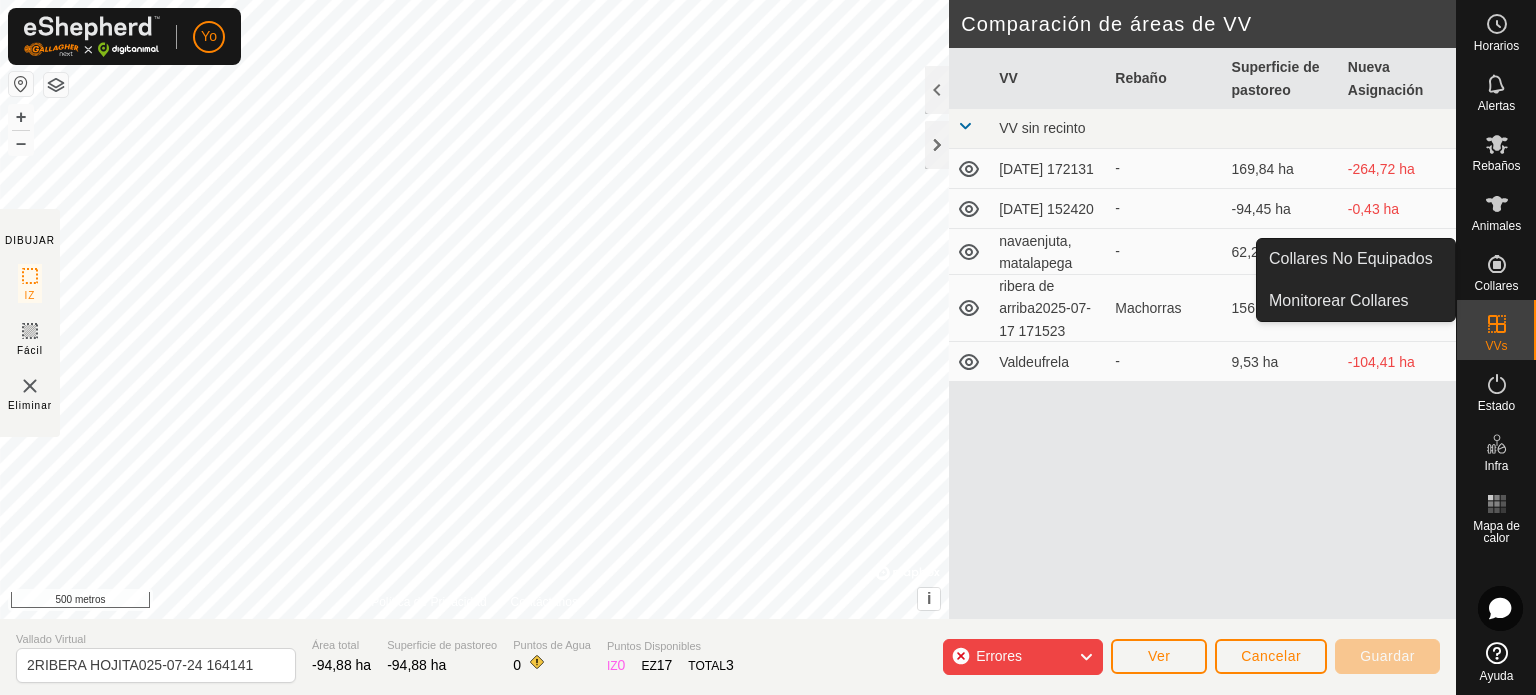 click 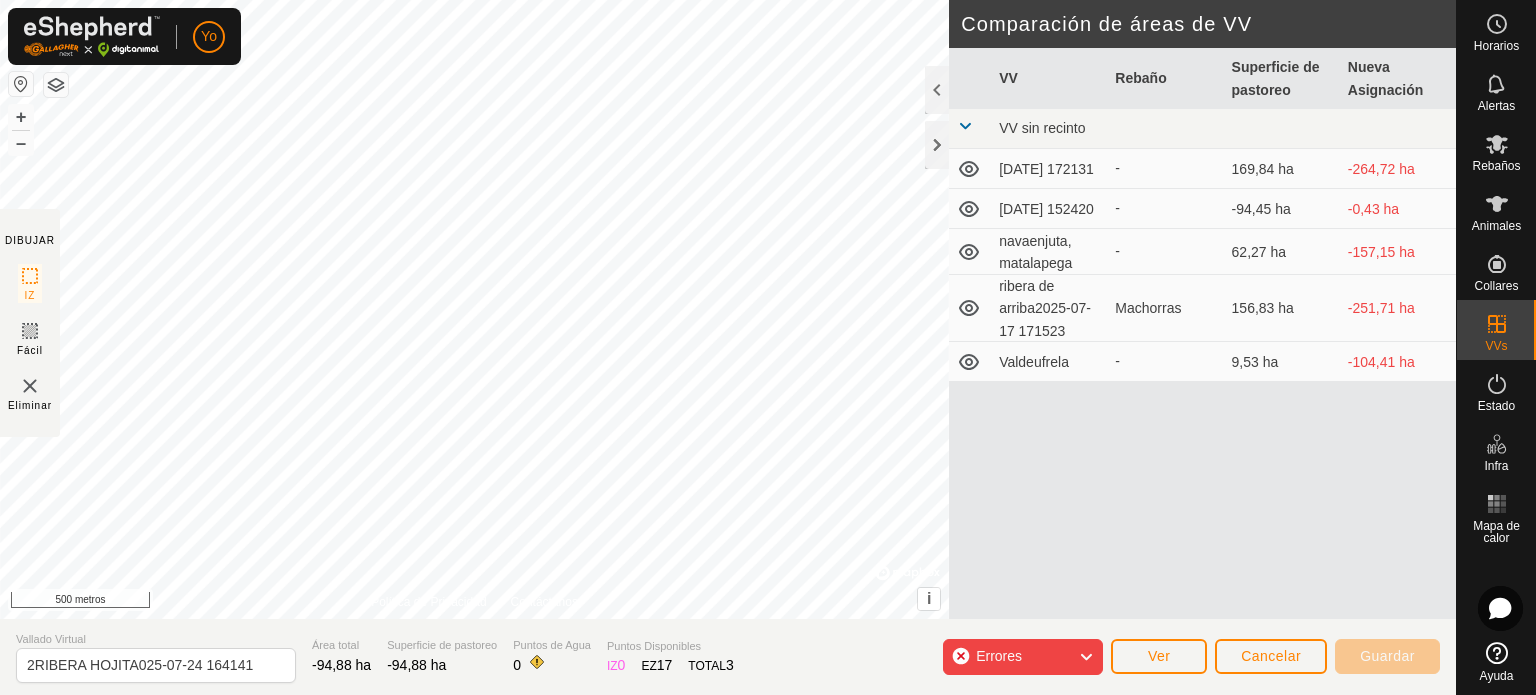 click at bounding box center (970, 129) 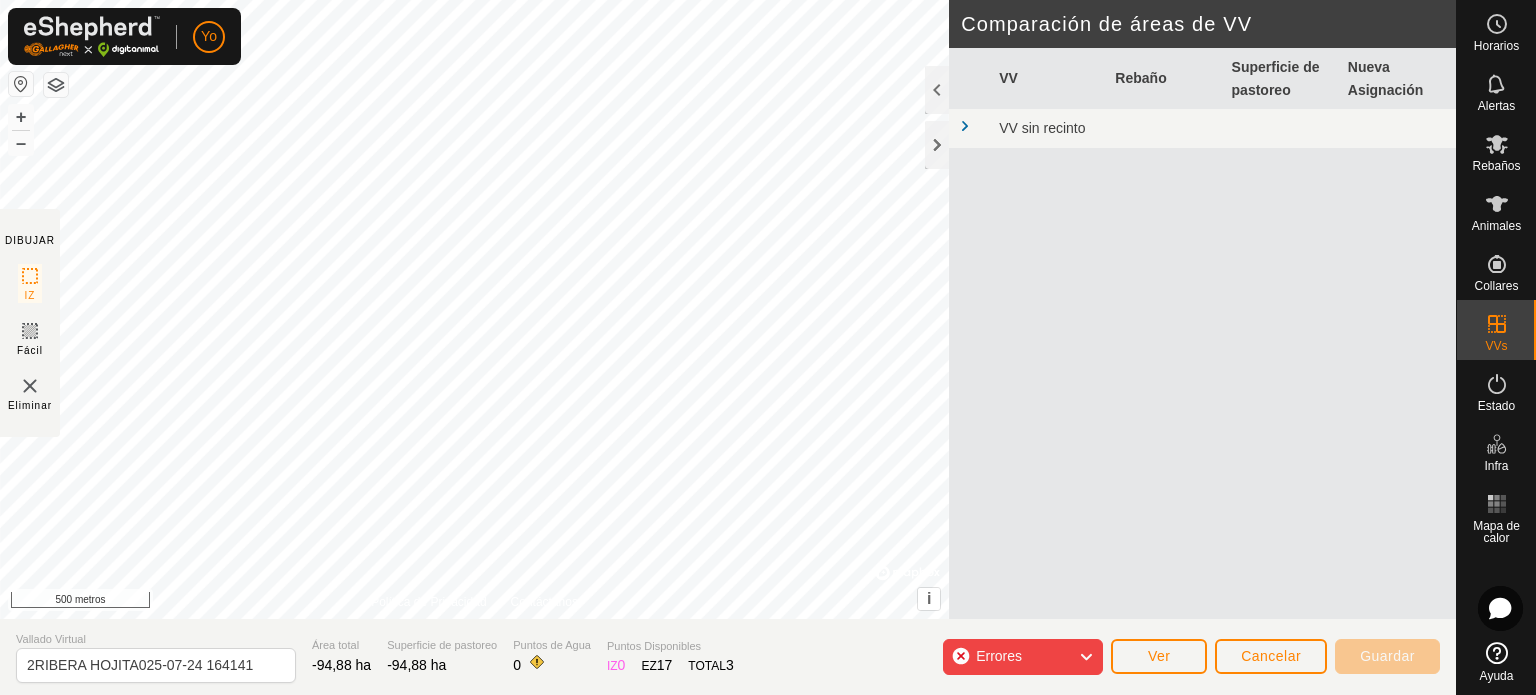 click at bounding box center (965, 126) 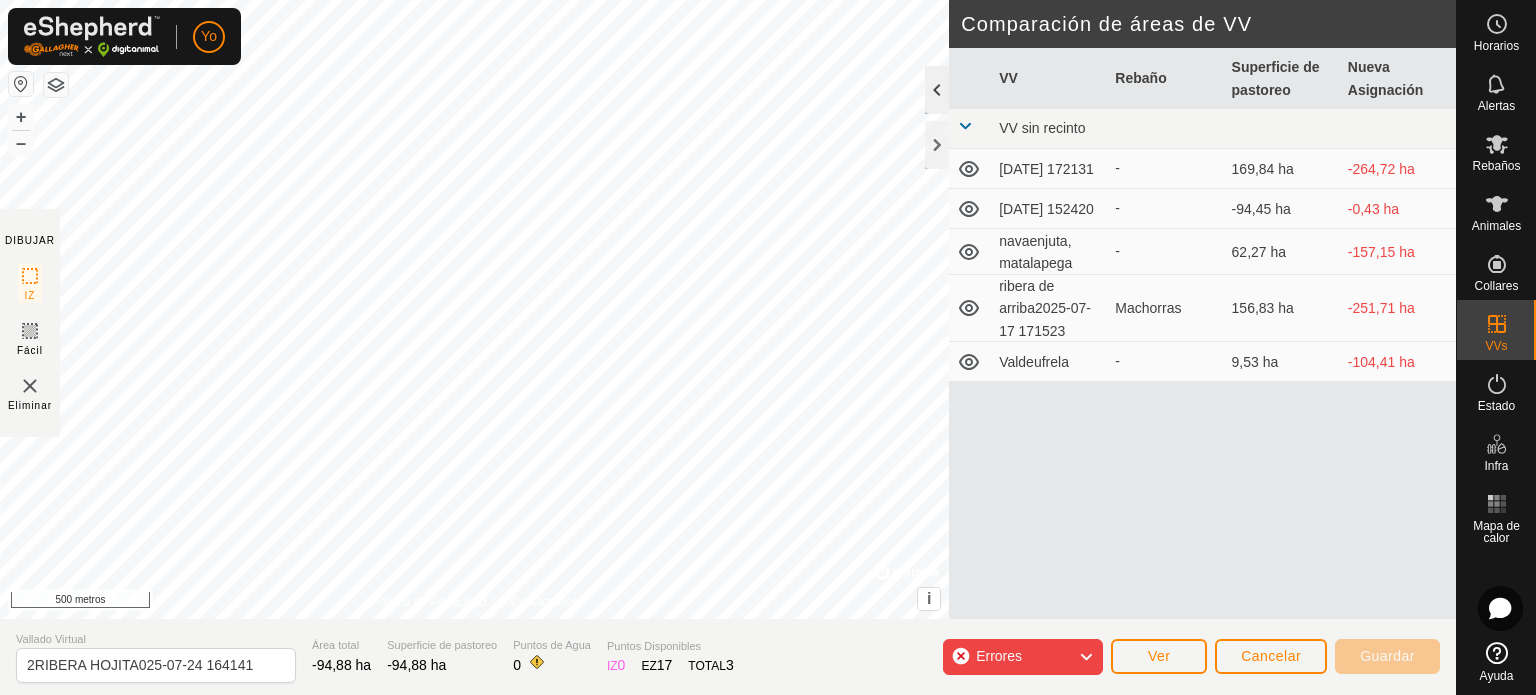 click 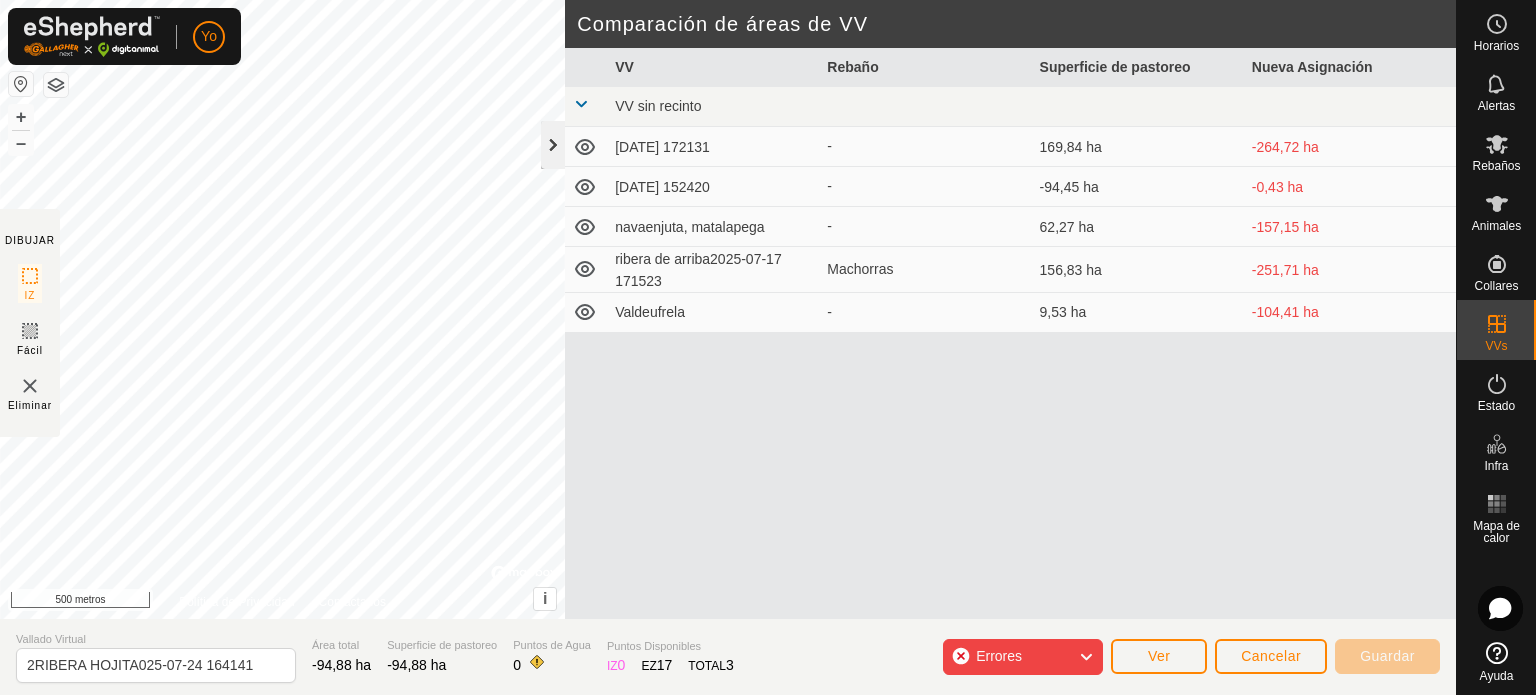 click 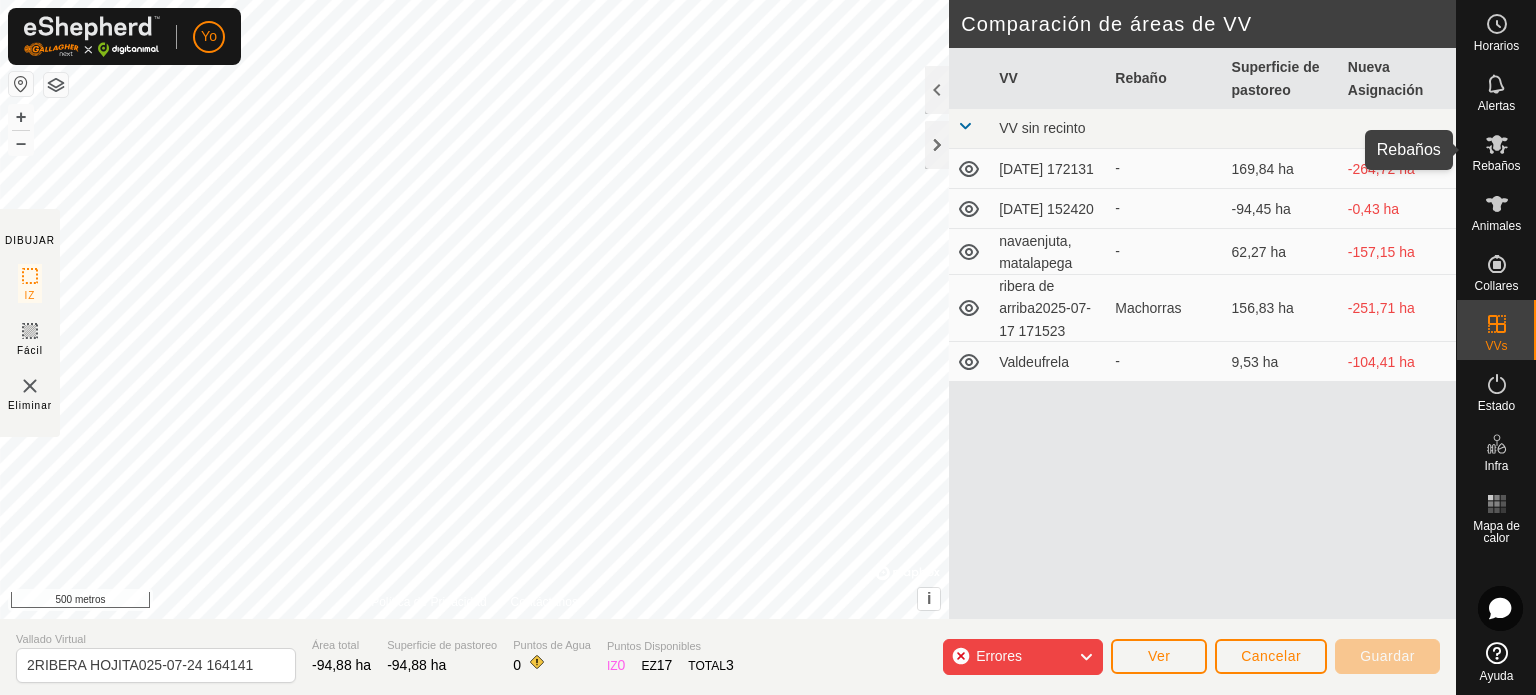 click on "Rebaños" at bounding box center (1496, 150) 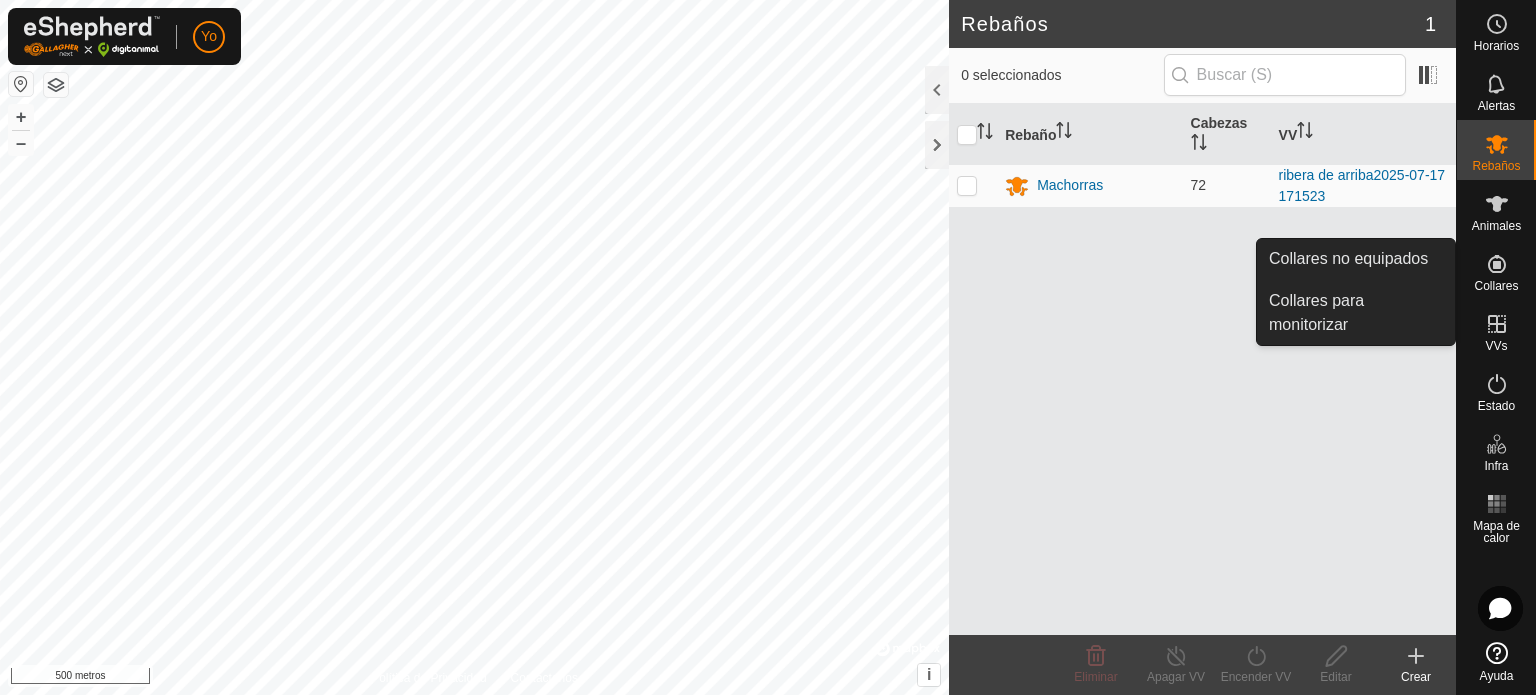 click on "Collares" at bounding box center [1496, 286] 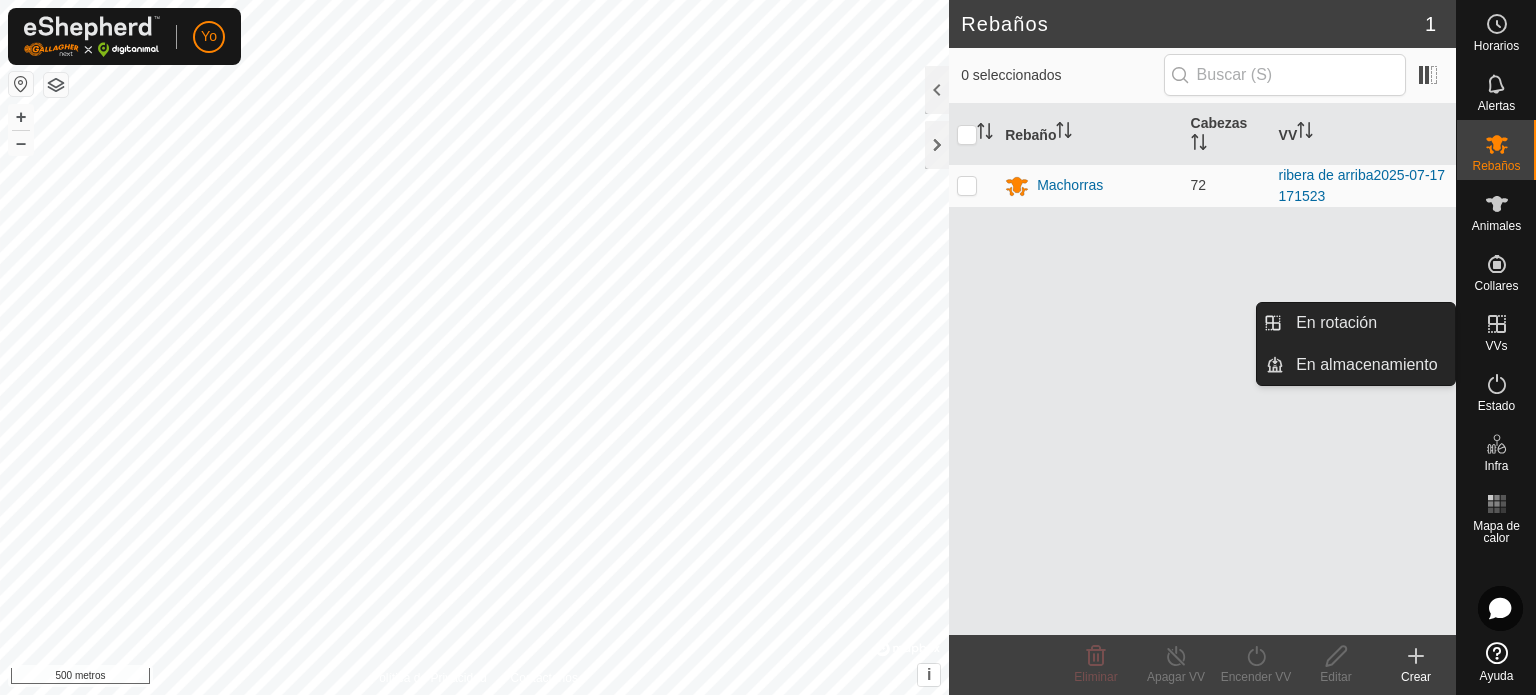 click 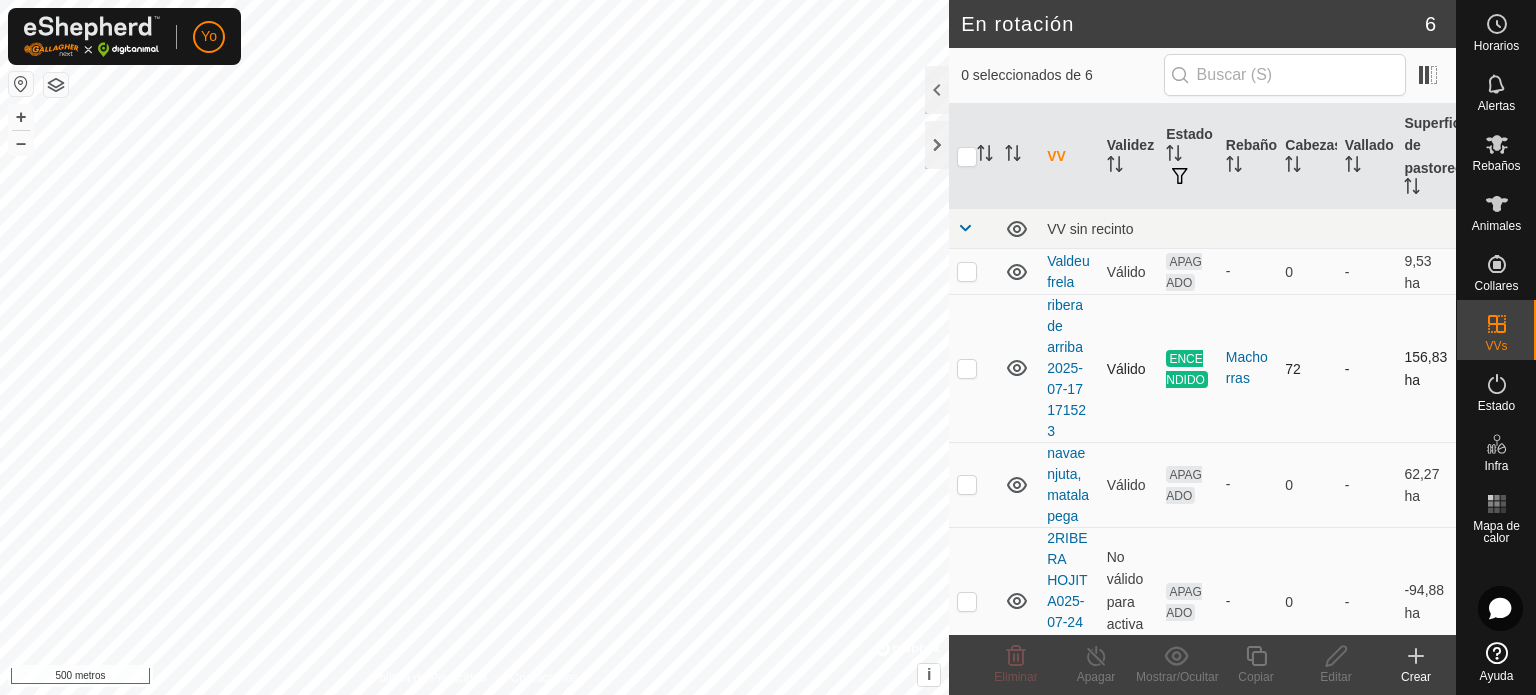 checkbox on "true" 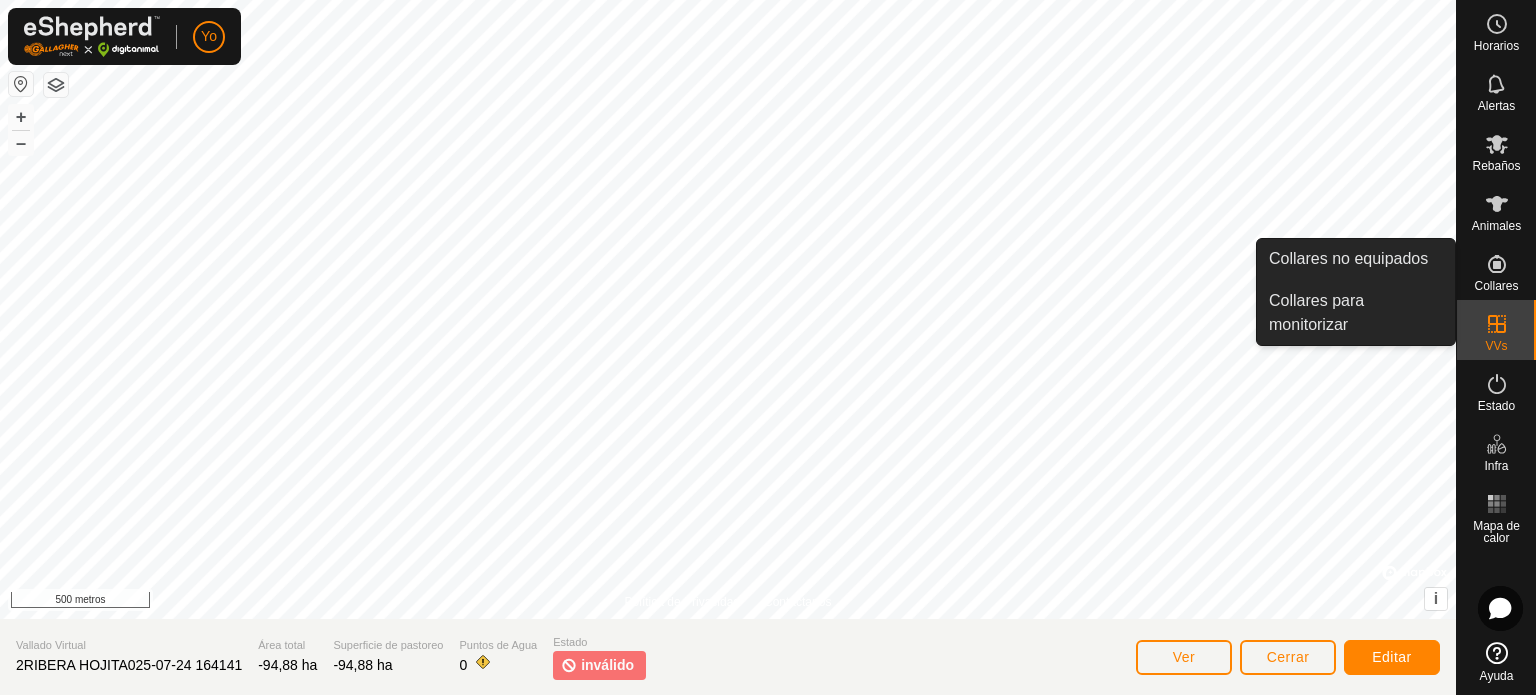 click on "Collares" at bounding box center (1496, 286) 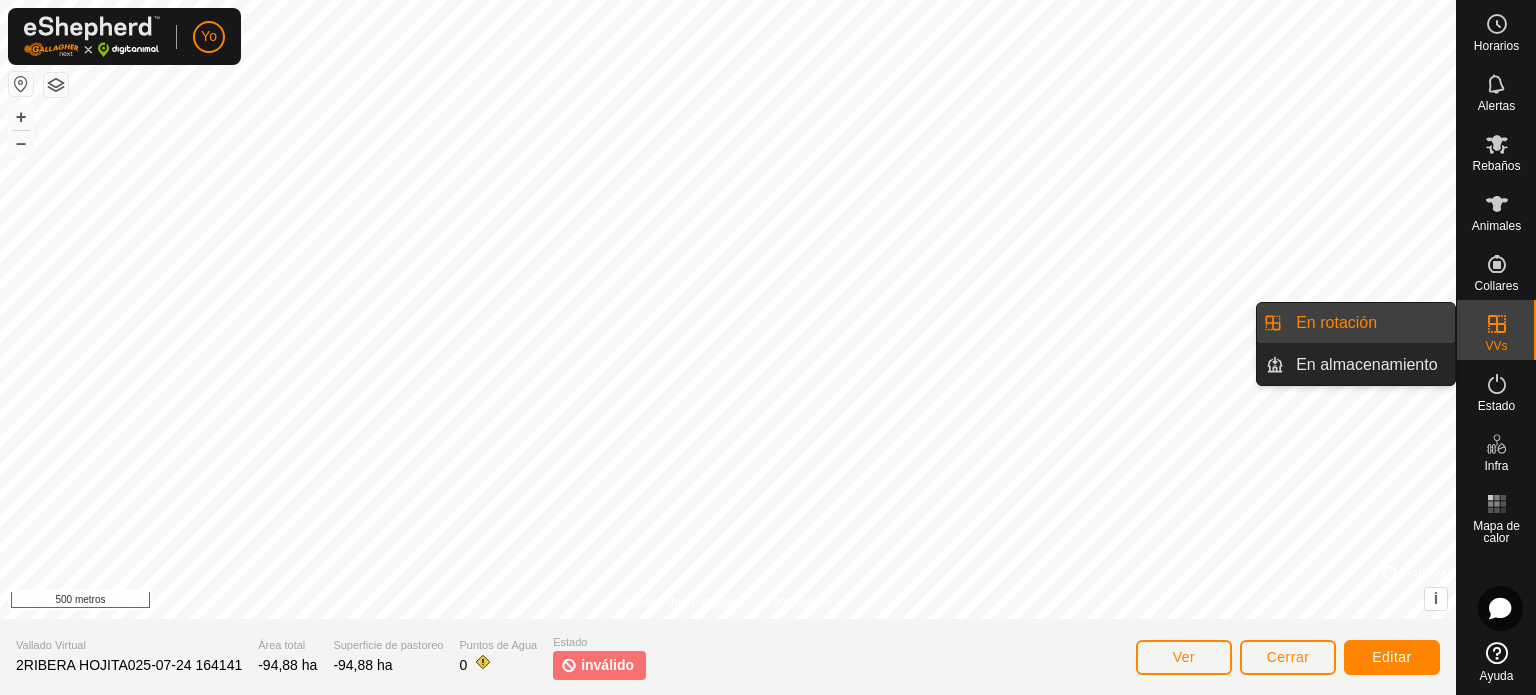 click on "En rotación" at bounding box center [1369, 323] 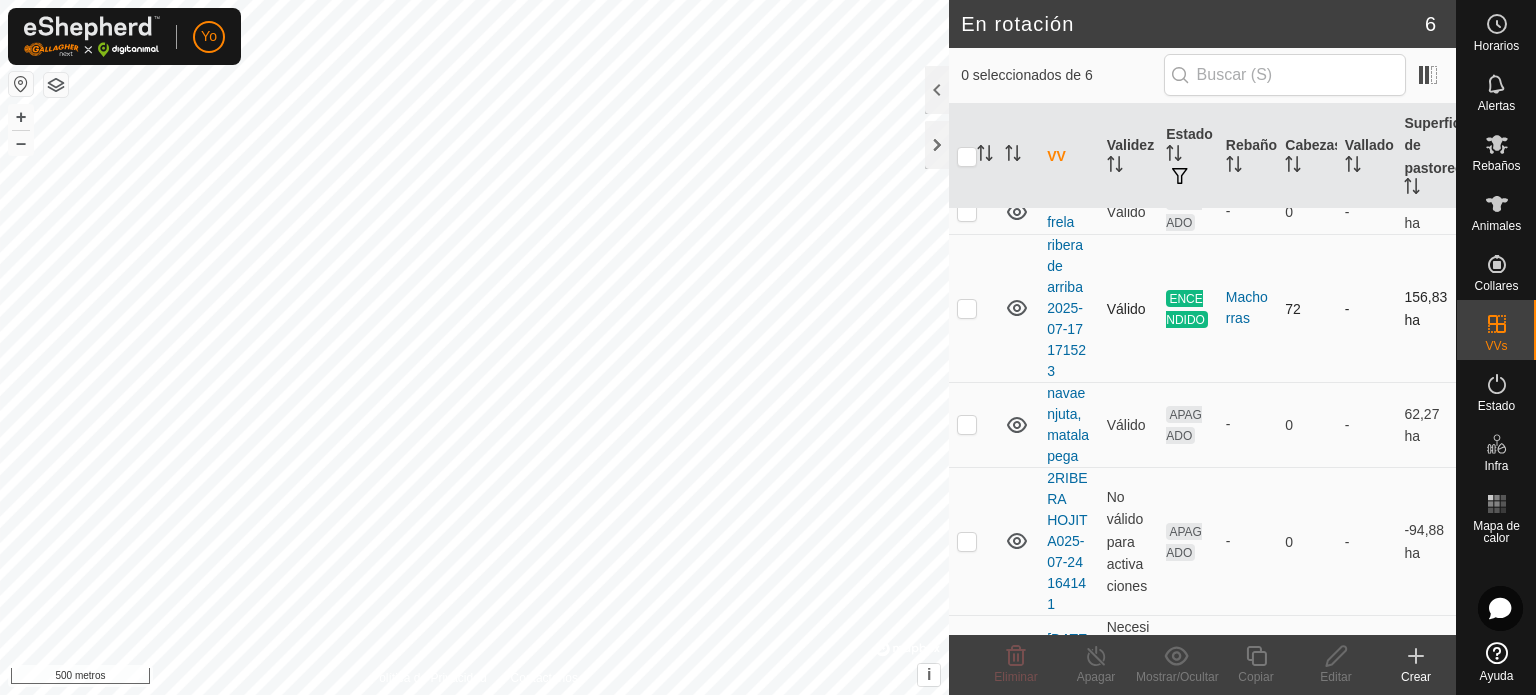 scroll, scrollTop: 31, scrollLeft: 0, axis: vertical 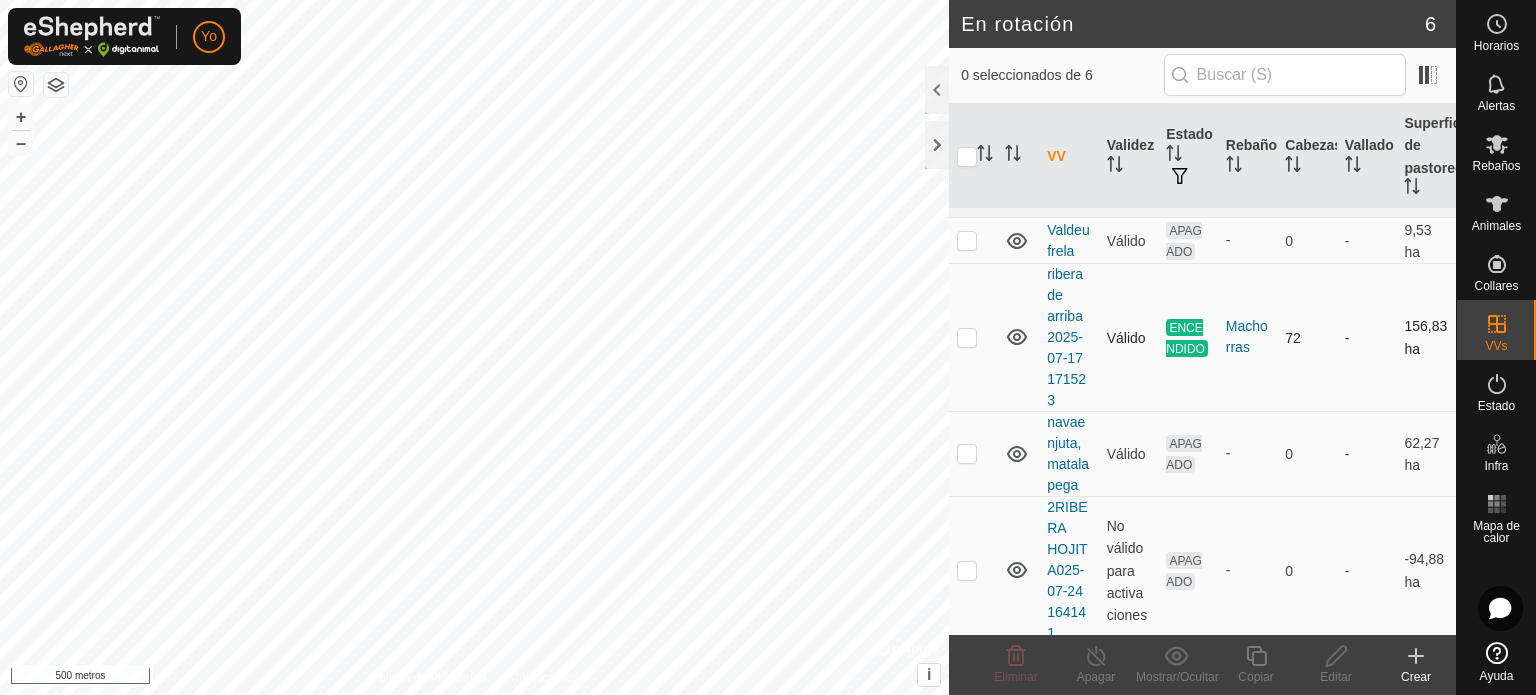 click on "ribera de arriba2025-07-17 171523" at bounding box center [1069, 337] 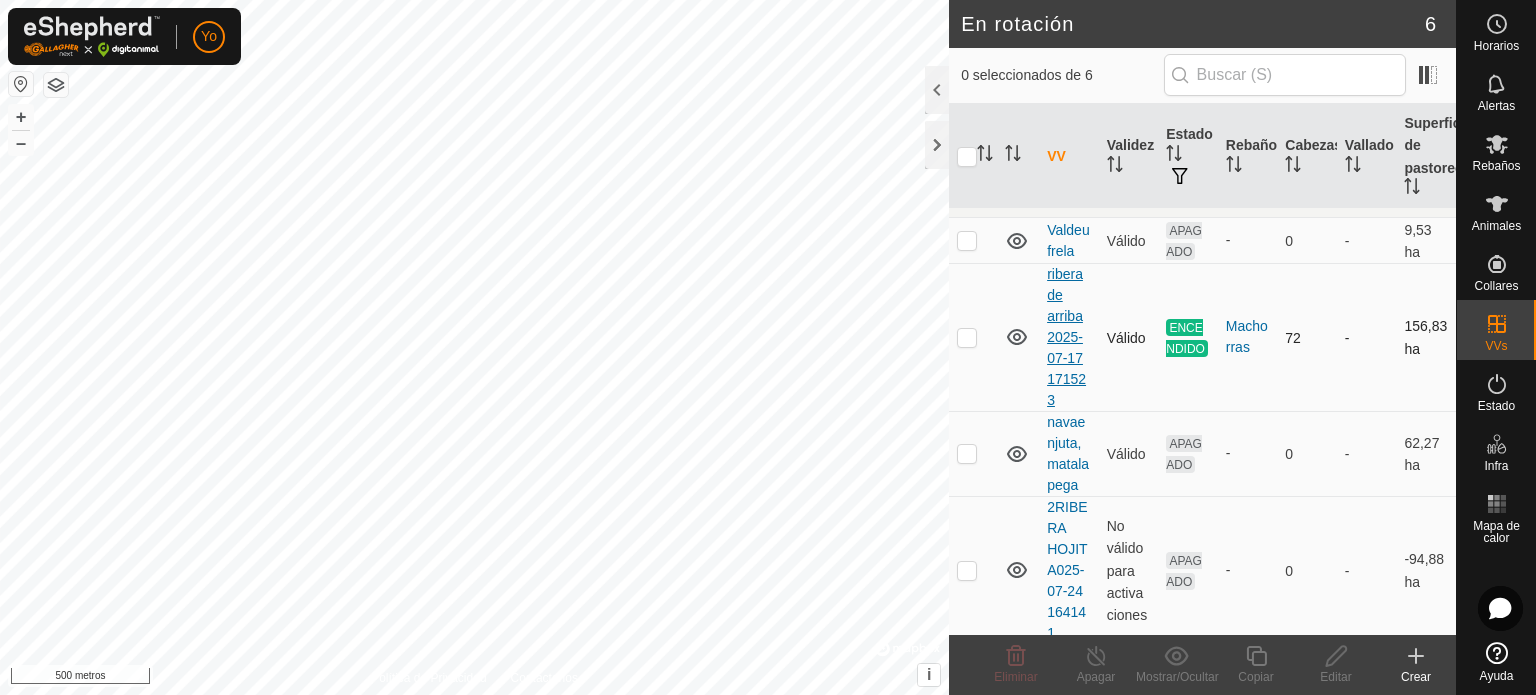 click on "ribera de arriba2025-07-17 171523" at bounding box center [1066, 337] 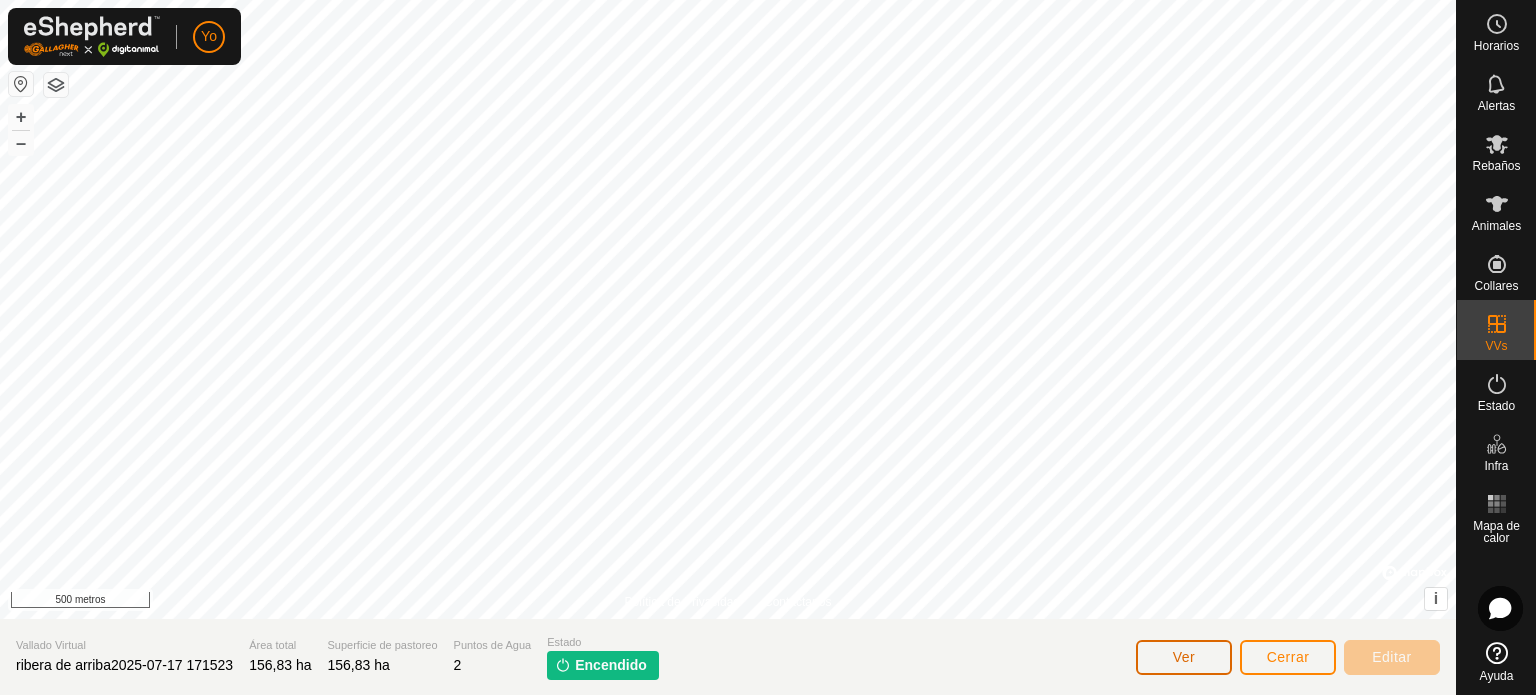 click on "Ver" 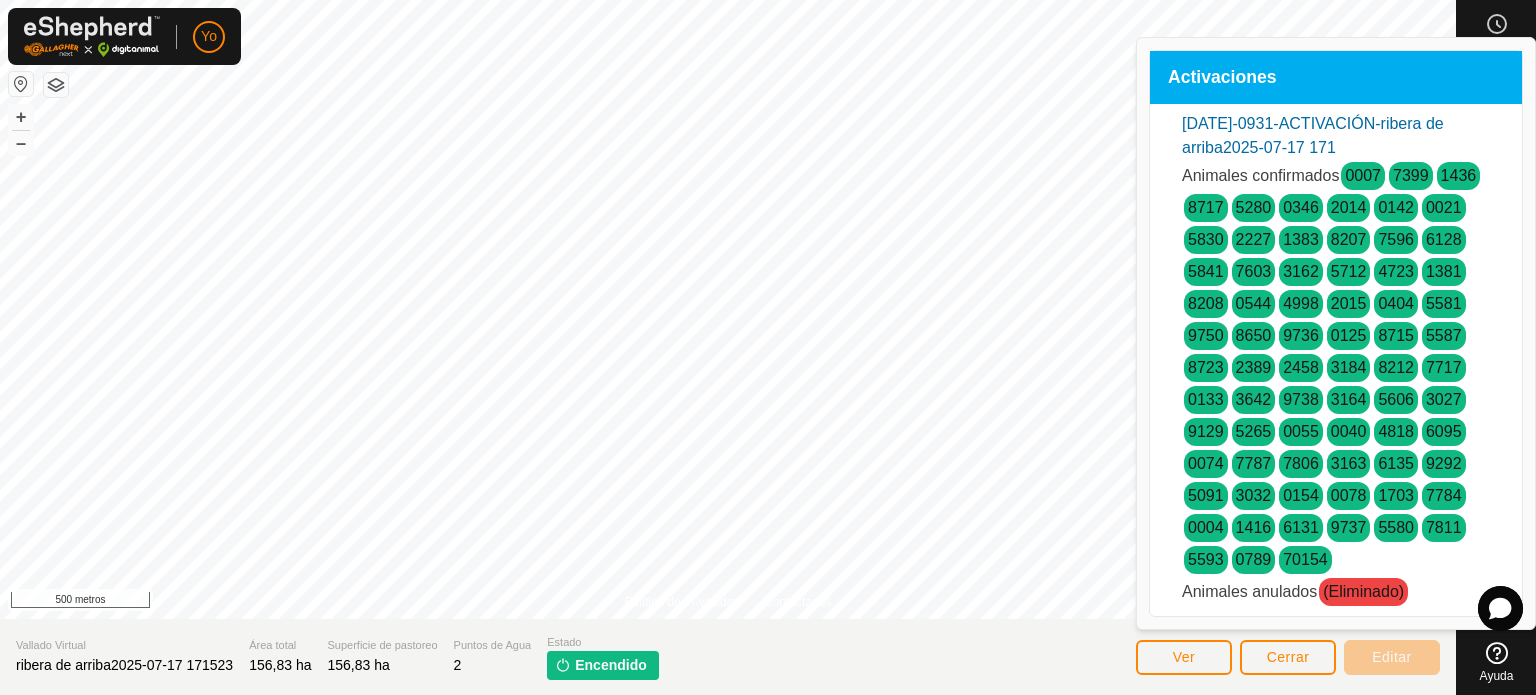 click on "[DATE]-0931-ACTIVACIÓN-ribera de arriba2025-07-17 171" at bounding box center (1313, 135) 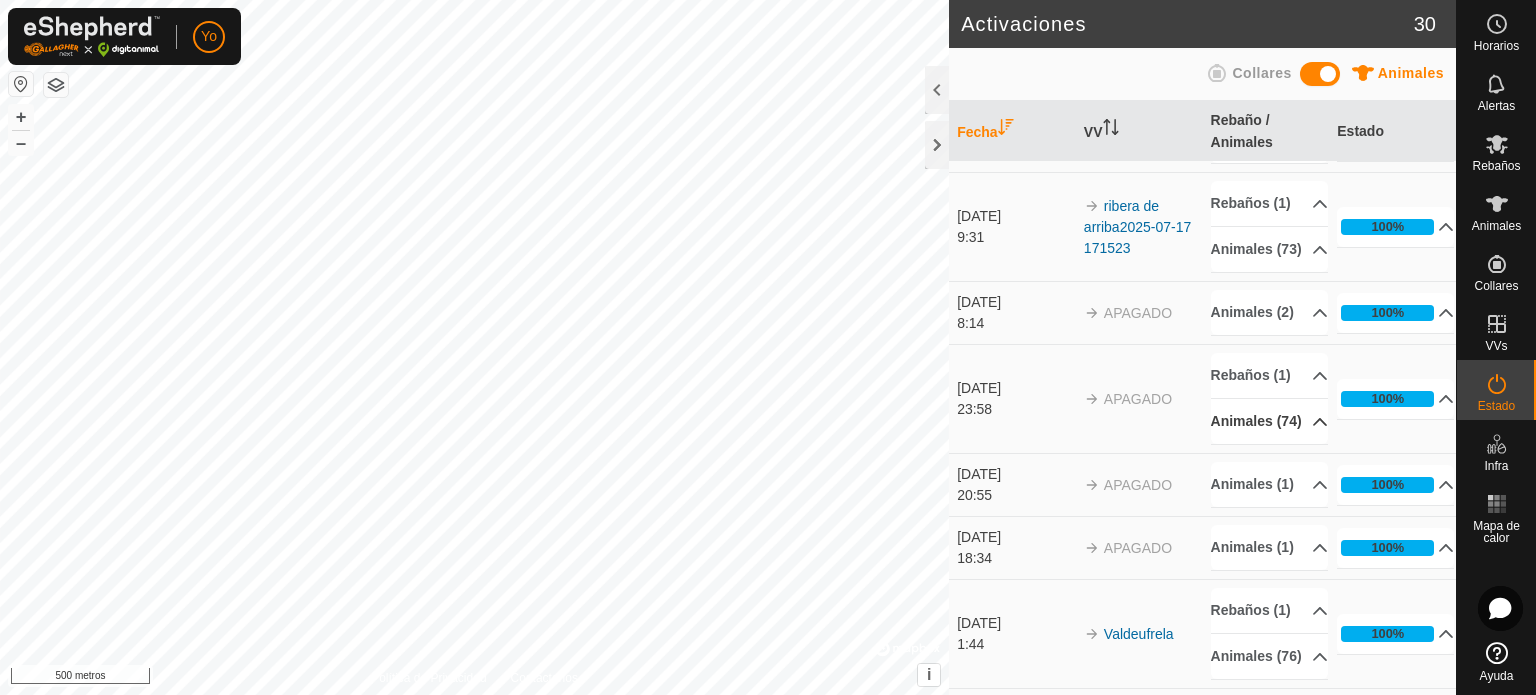 scroll, scrollTop: 0, scrollLeft: 0, axis: both 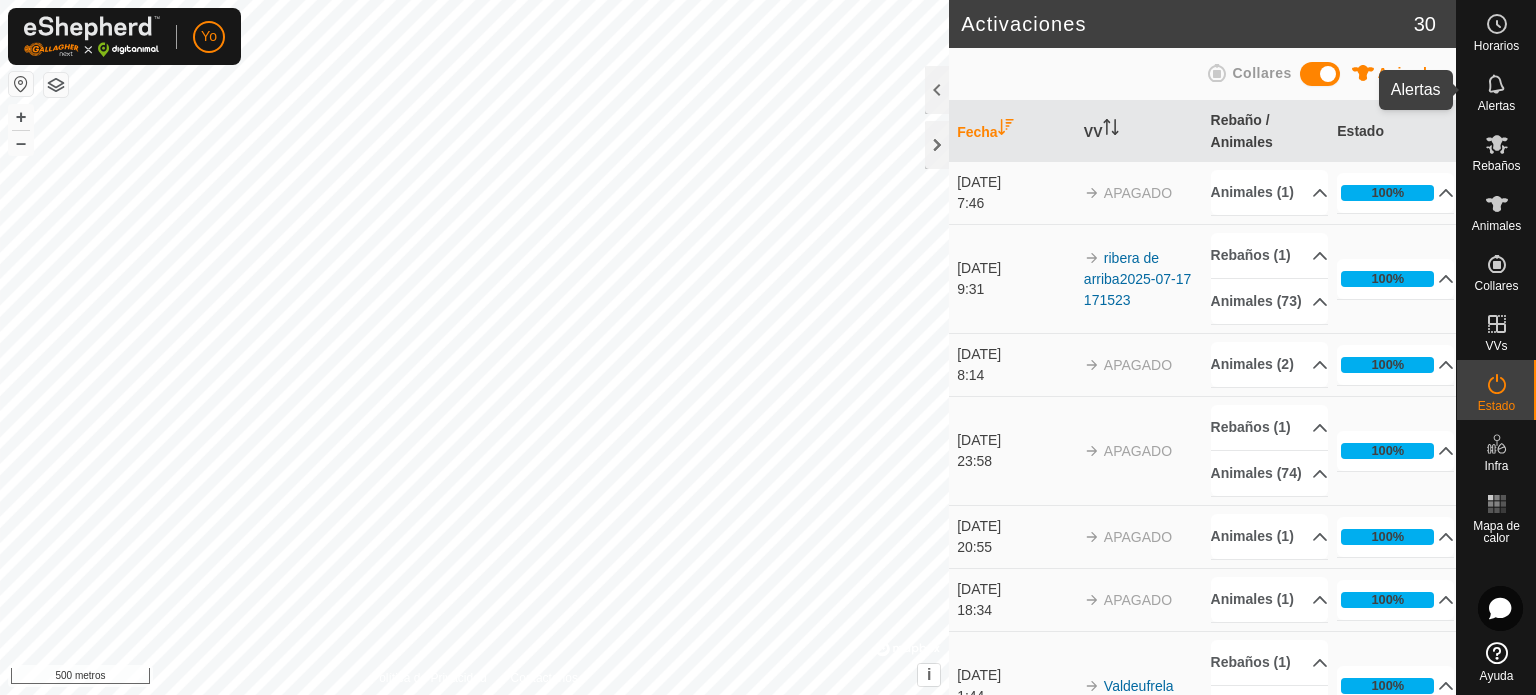click at bounding box center [1497, 84] 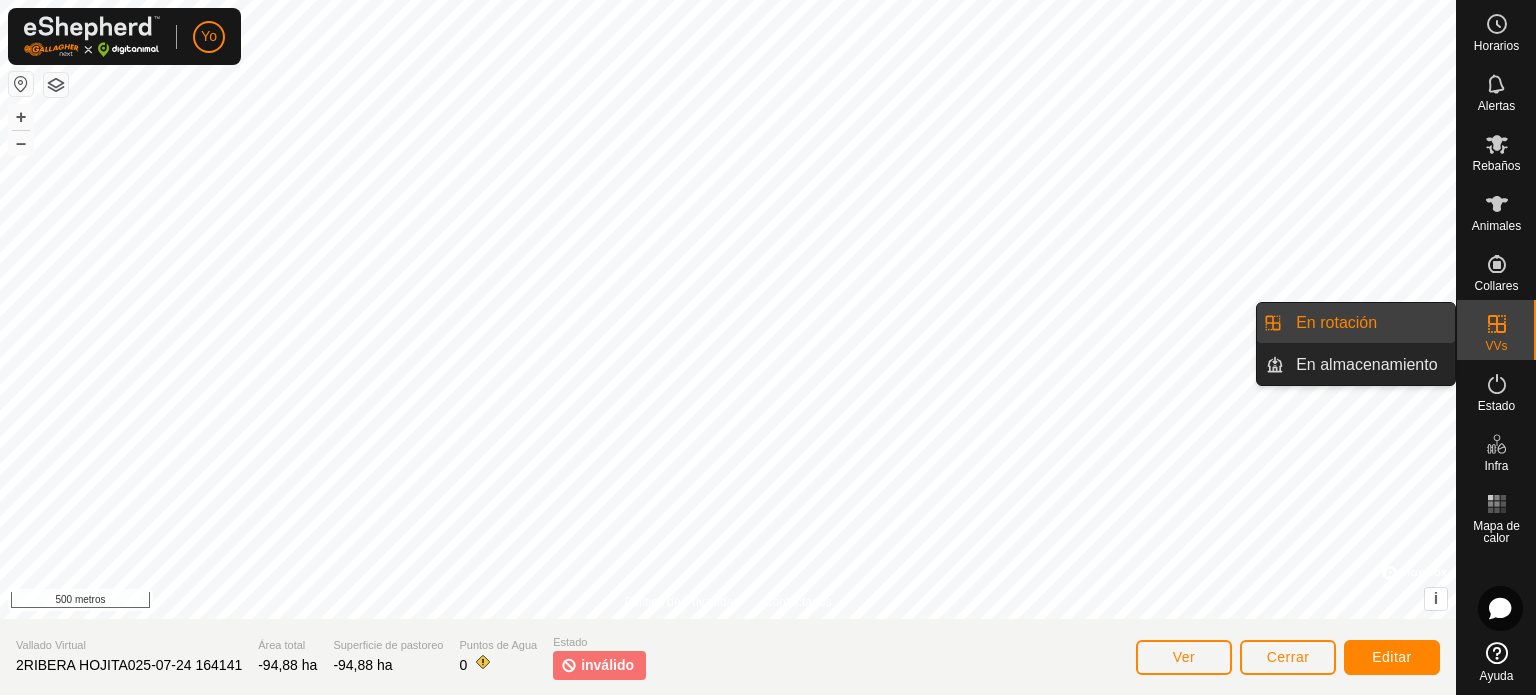 click on "En rotación" at bounding box center [1369, 323] 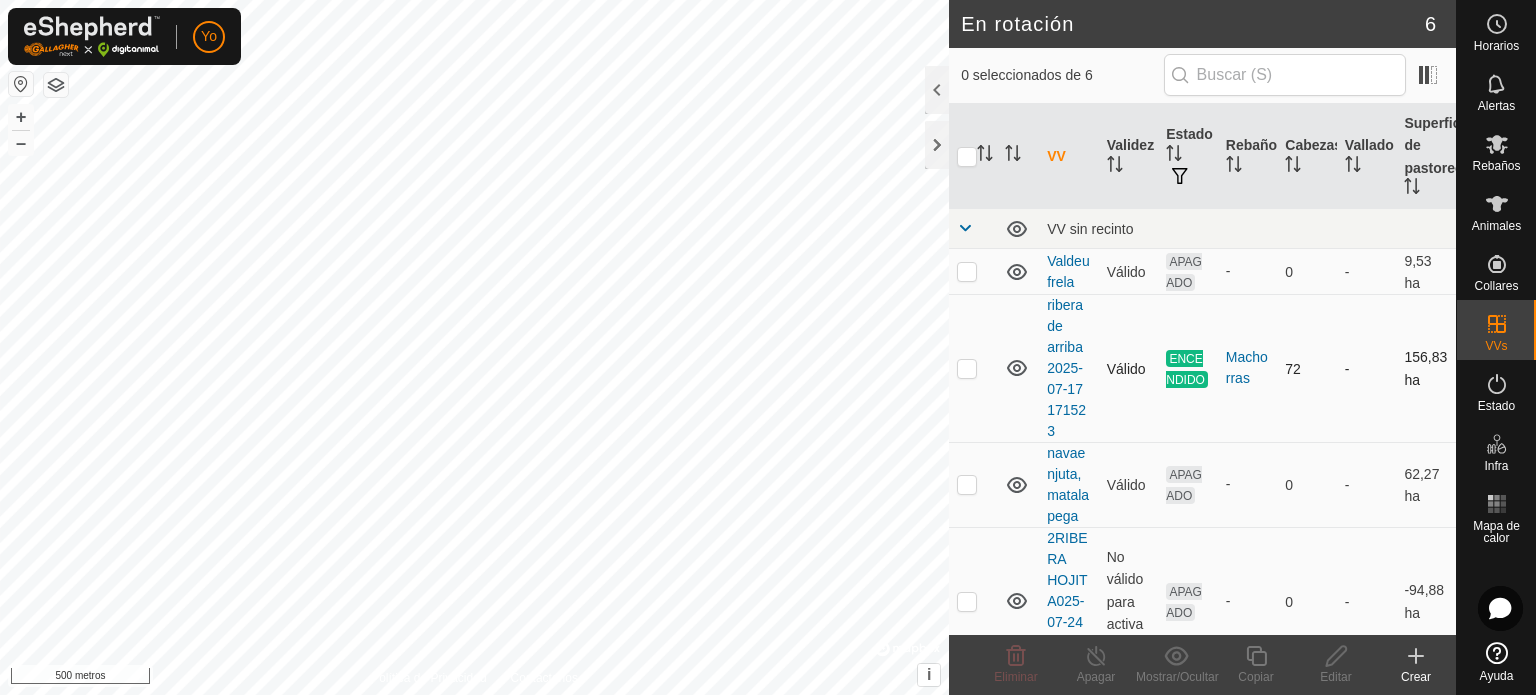 checkbox on "true" 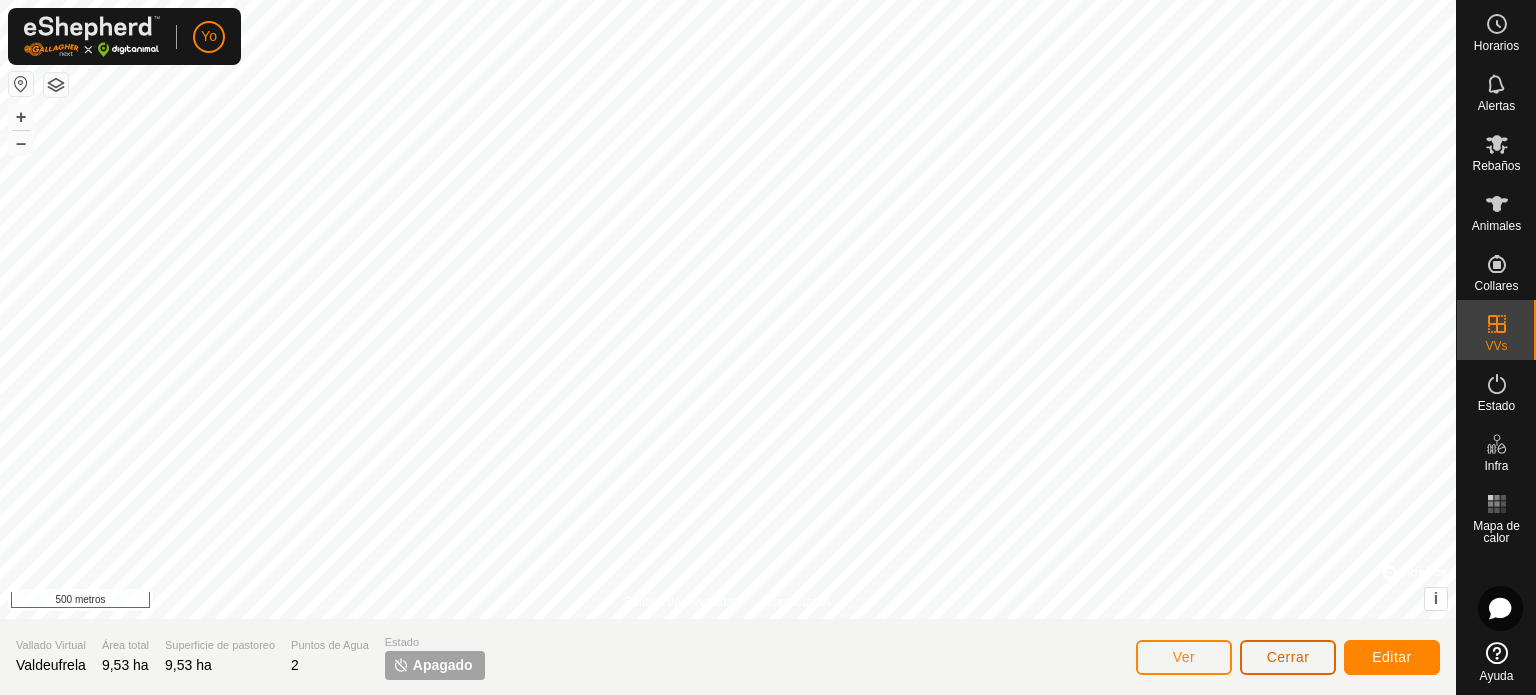 click on "Cerrar" 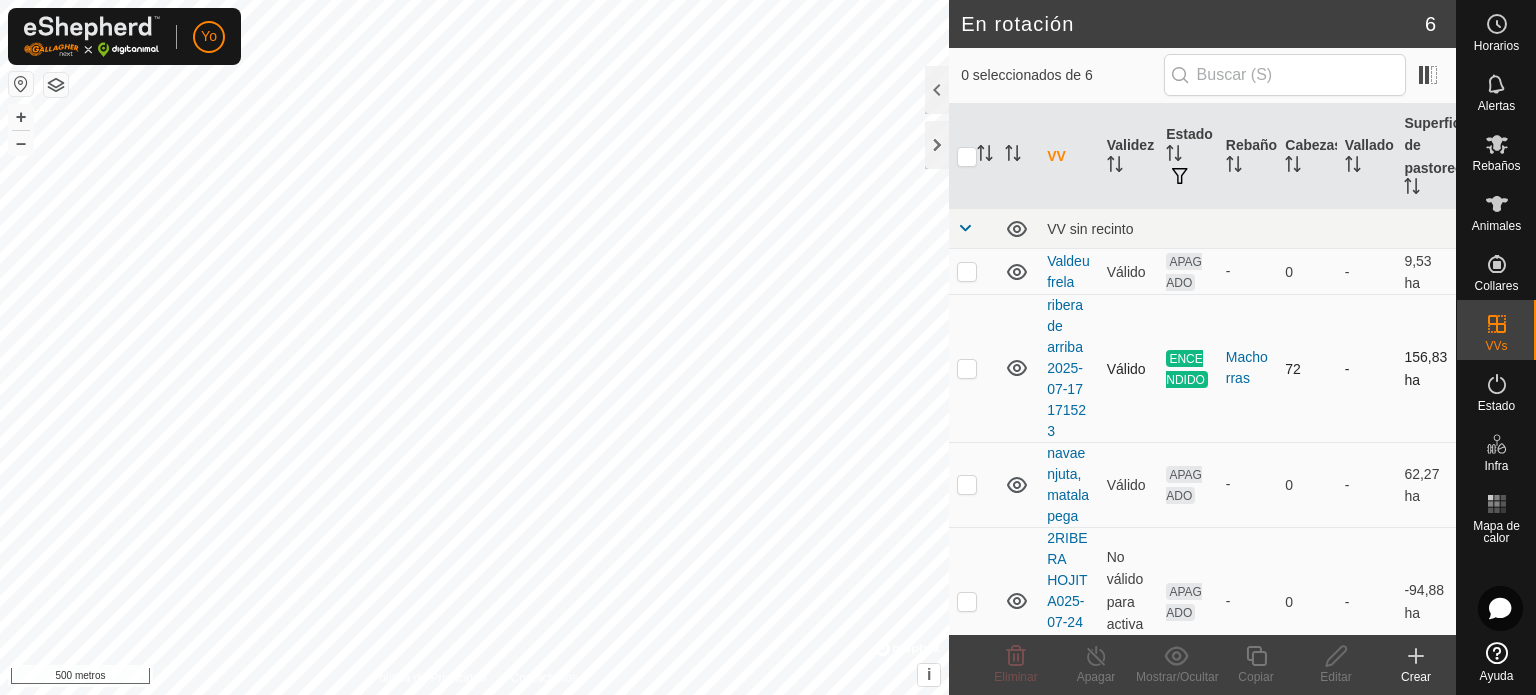 checkbox on "true" 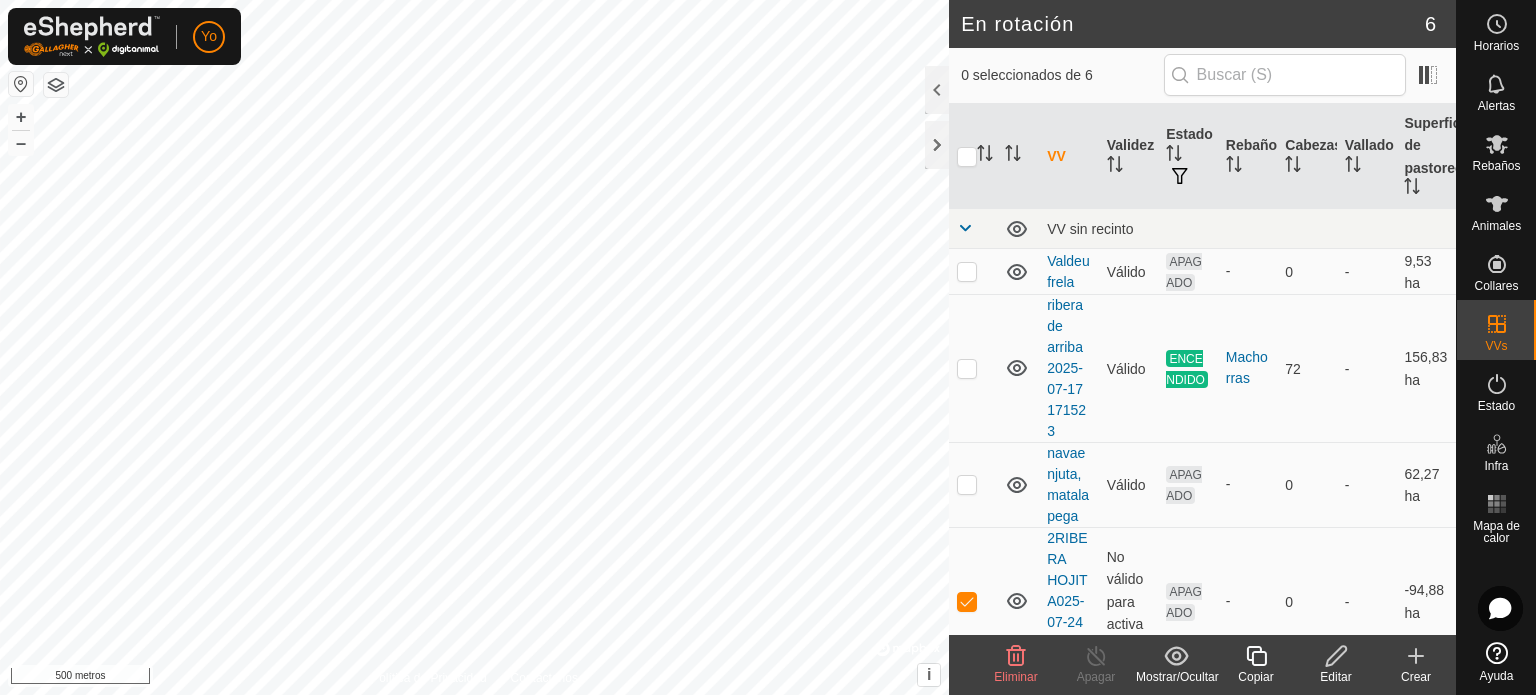 checkbox on "true" 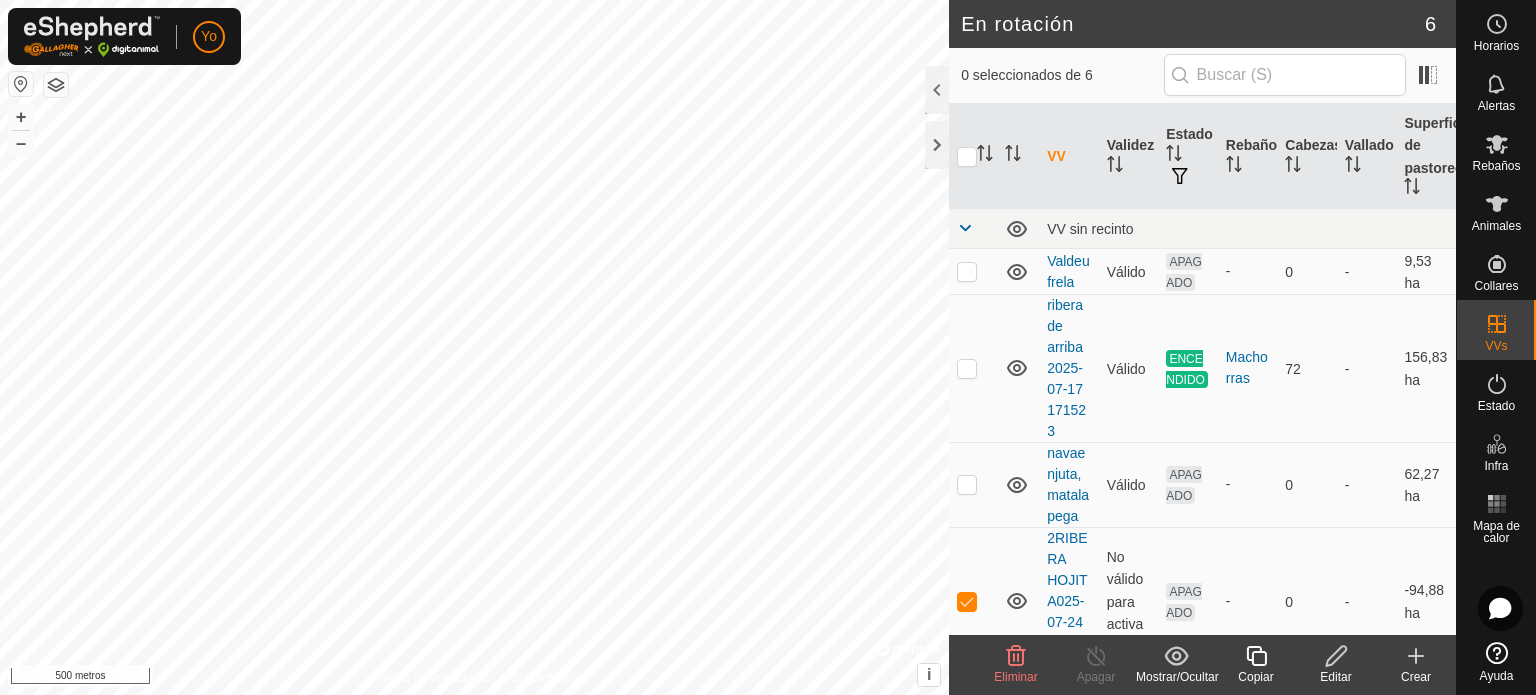 checkbox on "false" 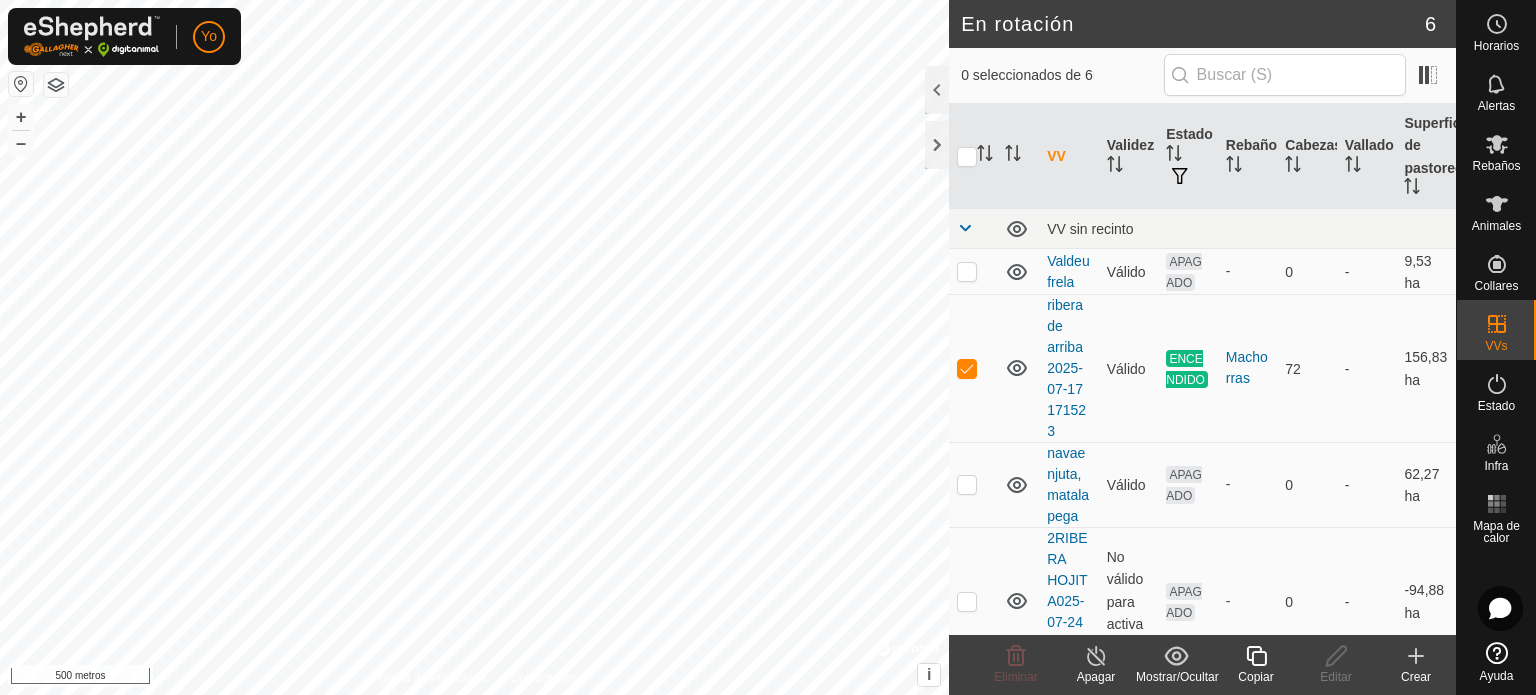 checkbox on "false" 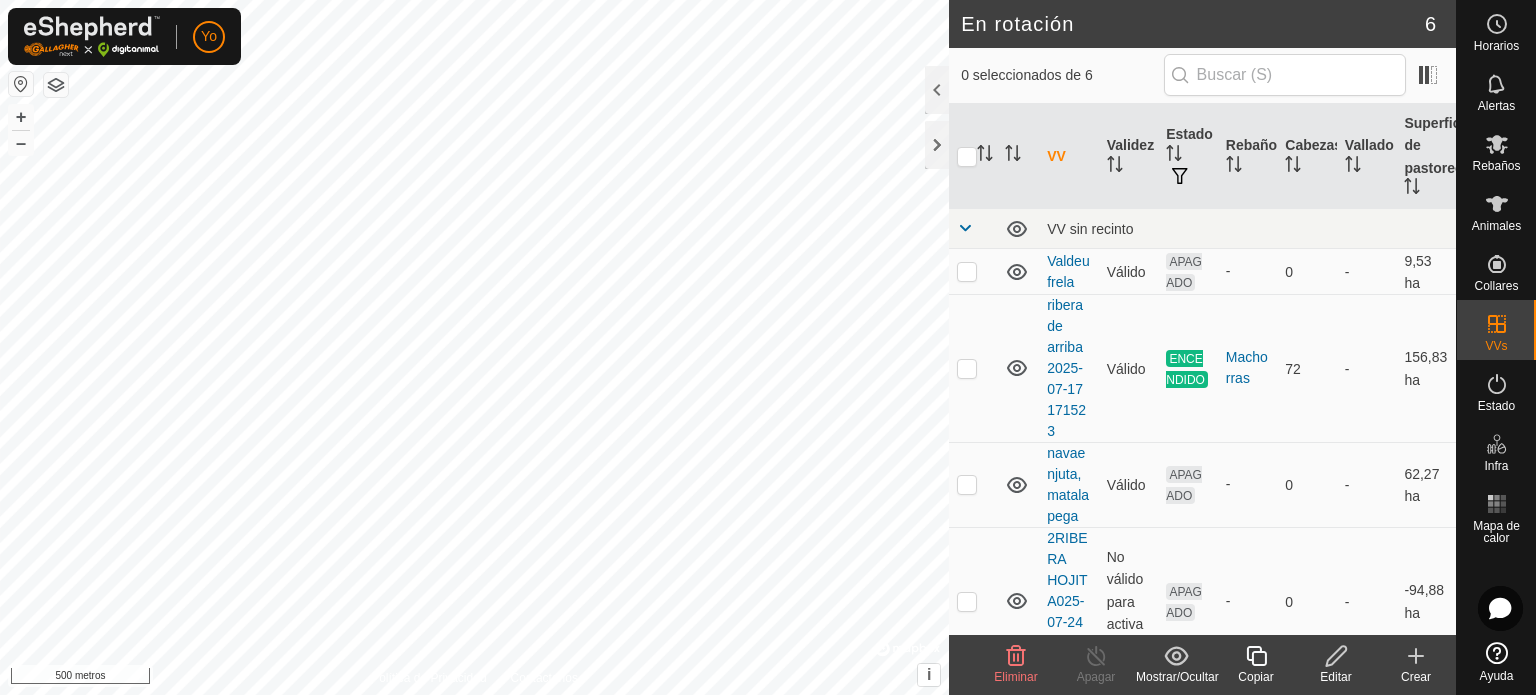 checkbox on "false" 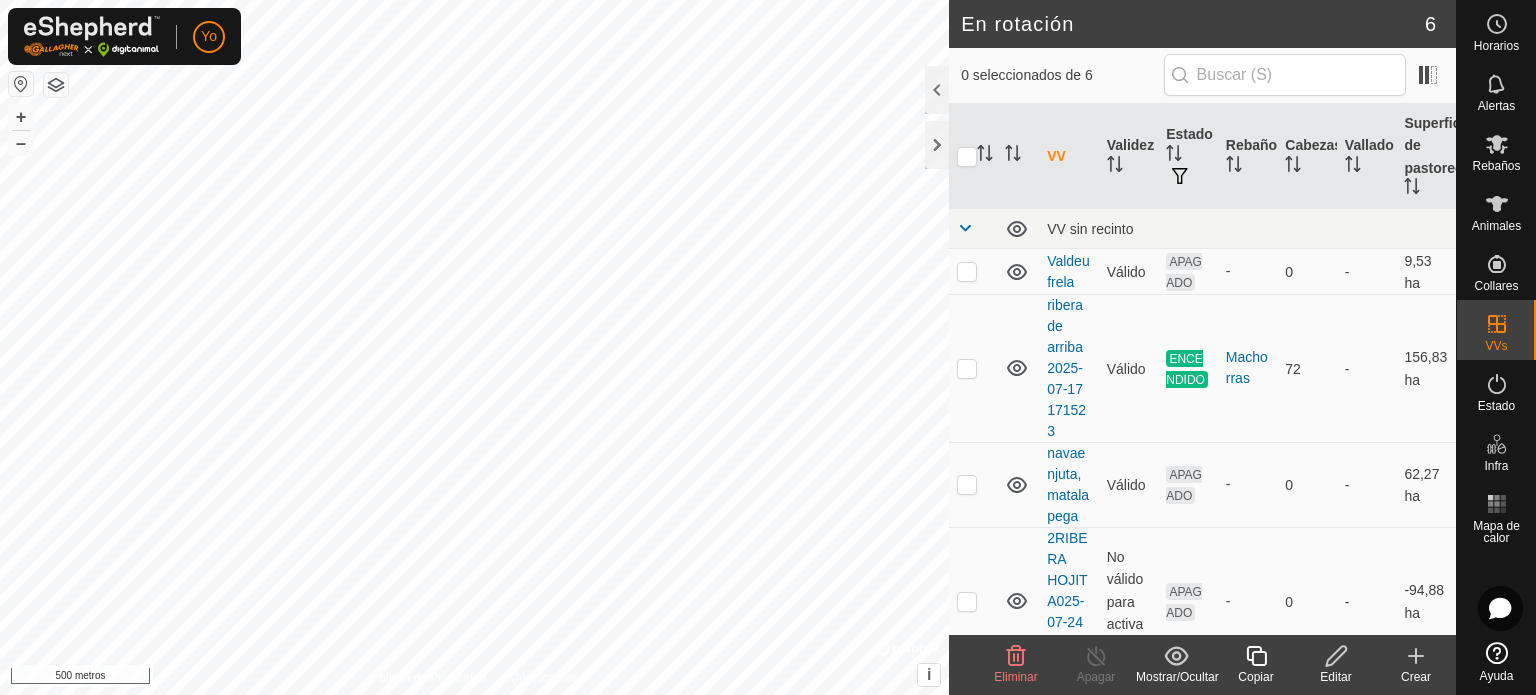checkbox on "true" 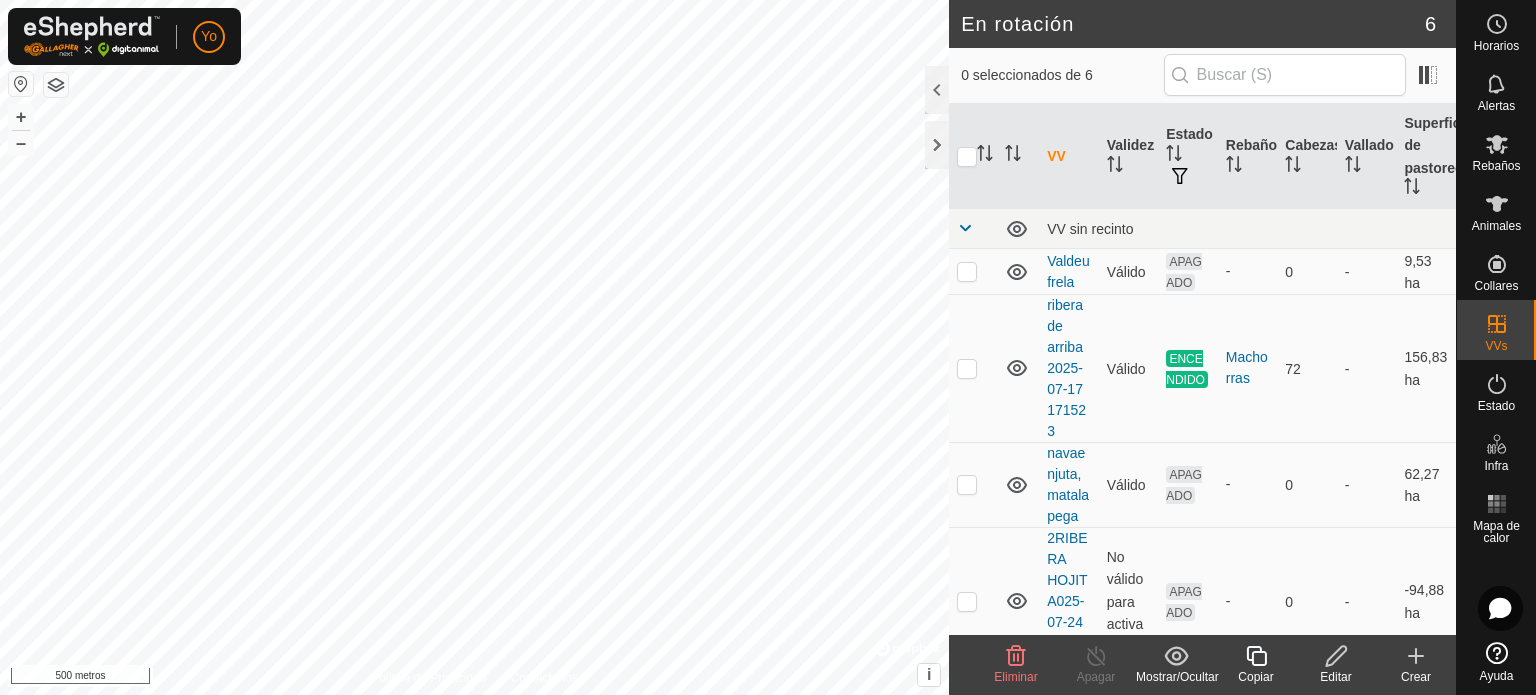 checkbox on "true" 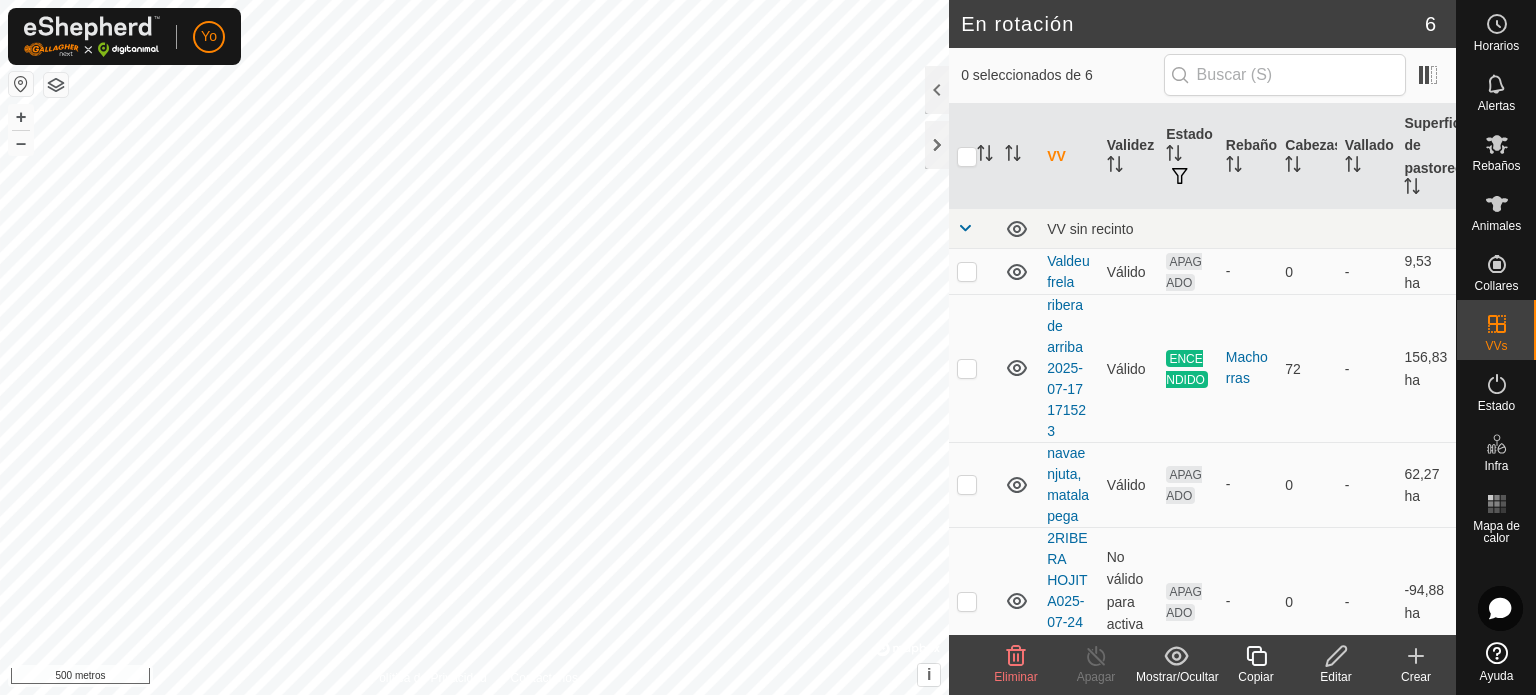 checkbox on "false" 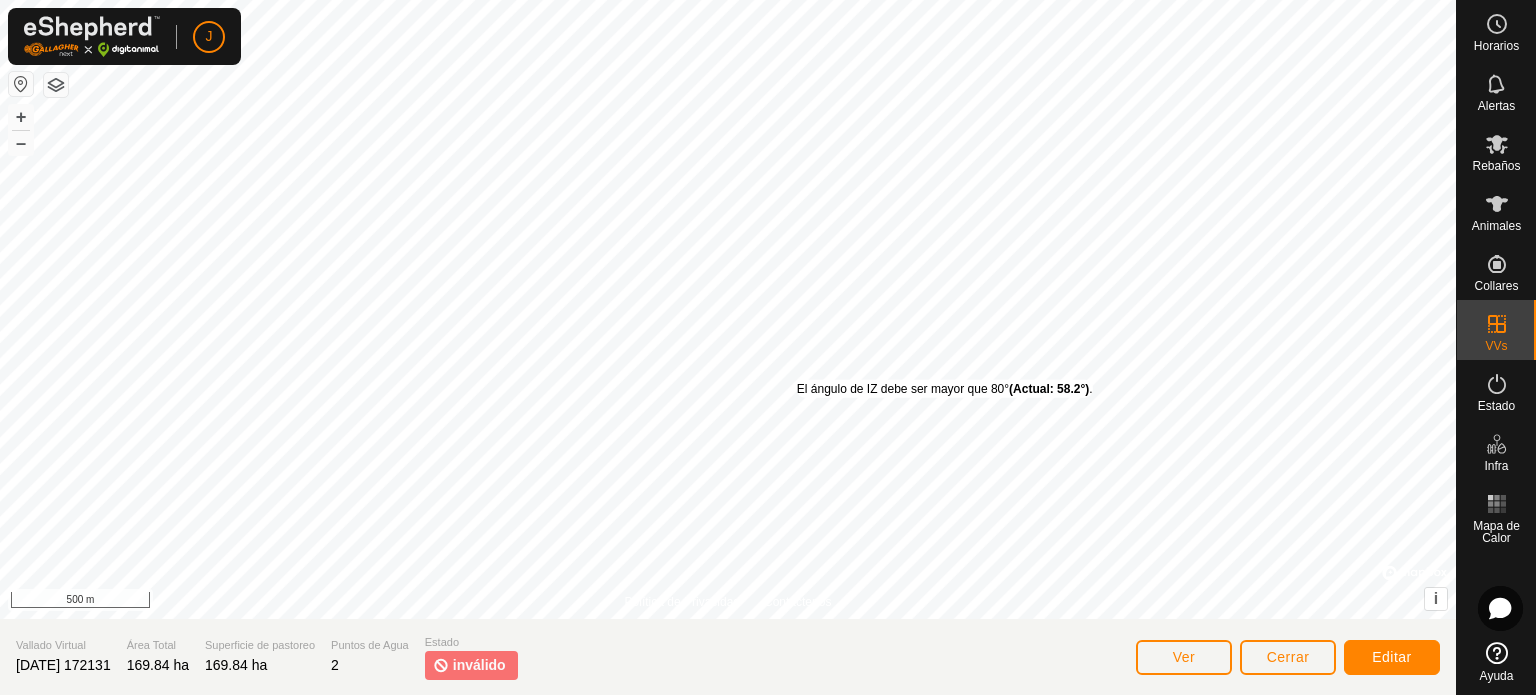 click on "El ángulo de IZ debe ser mayor que 80°  (Actual: 58.2°) ." at bounding box center (945, 389) 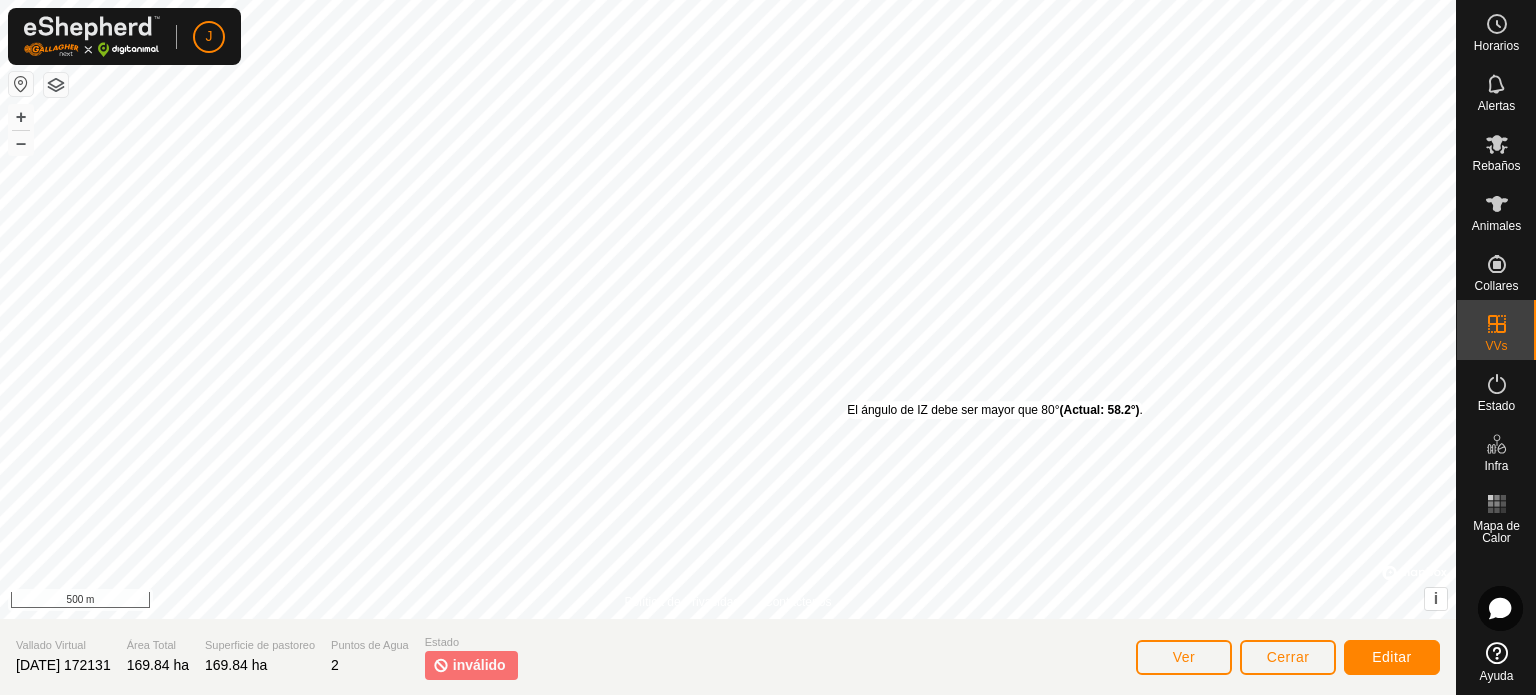click on "El ángulo de IZ debe ser mayor que 80°  (Actual: 58.2°) . + – ⇧ i ©  Mapbox , ©  OpenStreetMap ,  Improve this map 500 m" at bounding box center (728, 309) 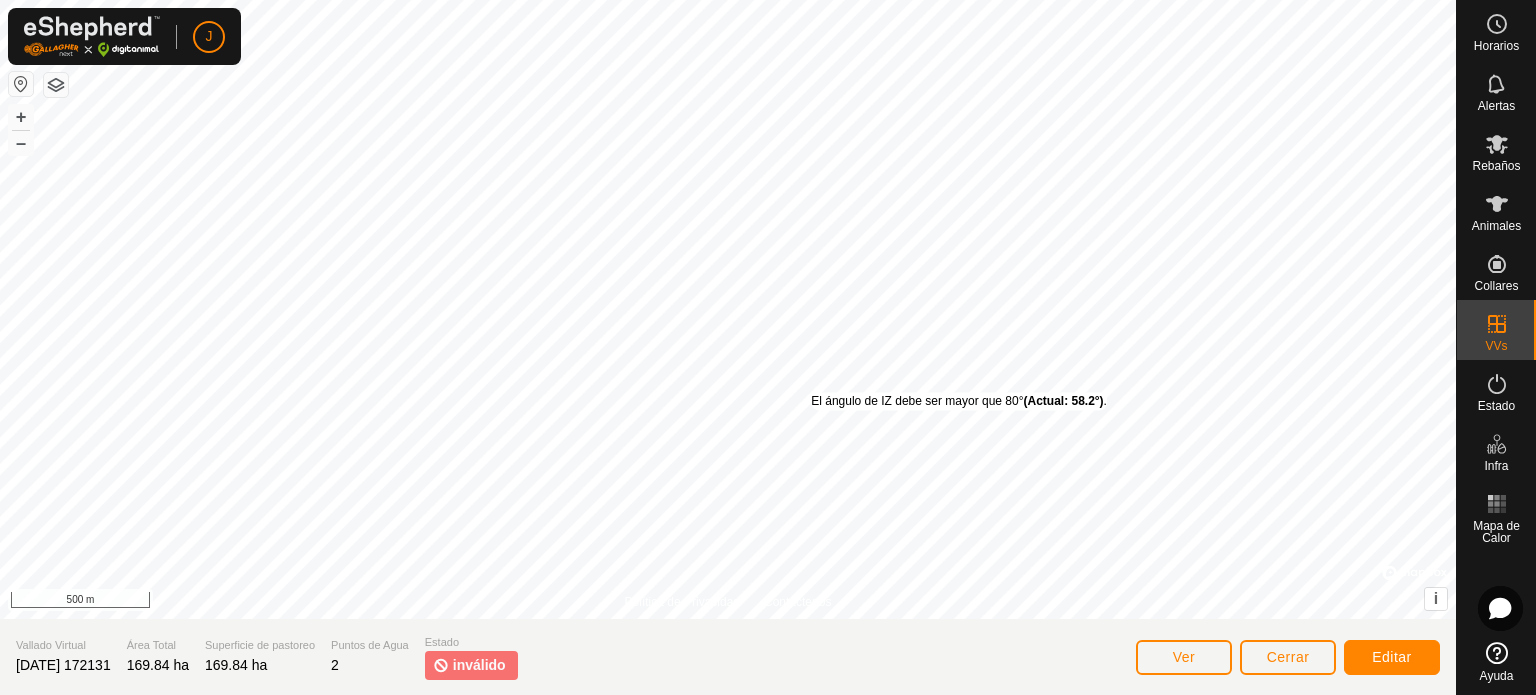 click on "El ángulo de IZ debe ser mayor que 80°  (Actual: 58.2°) . + – ⇧ i ©  Mapbox , ©  OpenStreetMap ,  Improve this map 500 m" at bounding box center [728, 309] 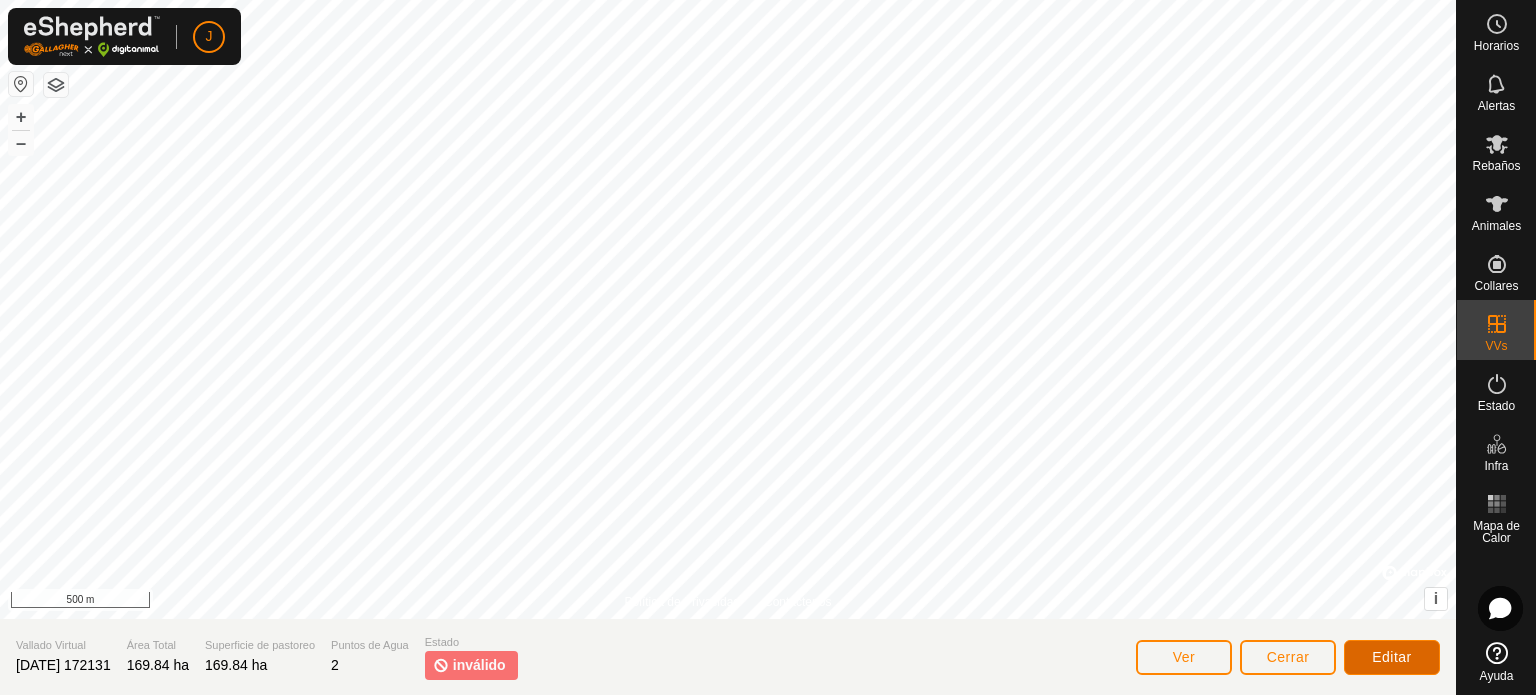click on "Editar" 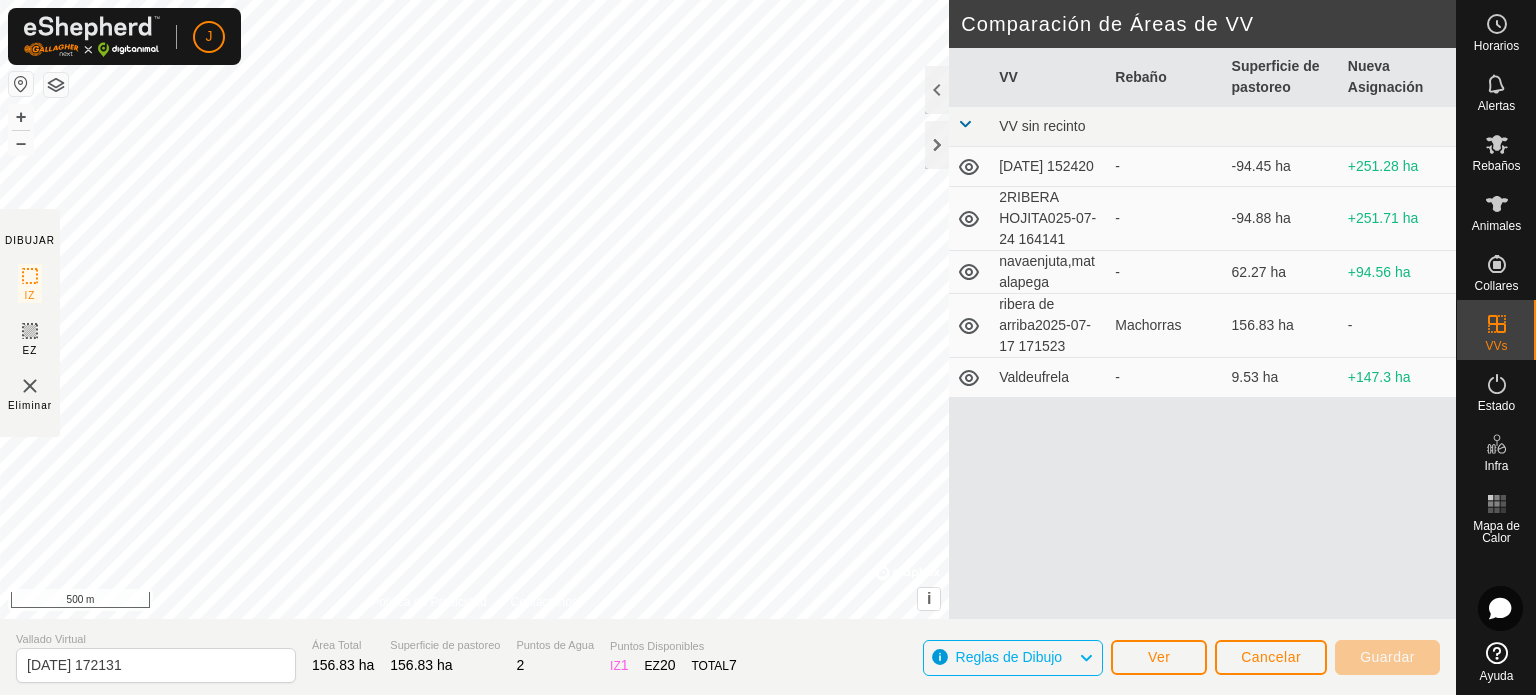 click on "IZ   1" 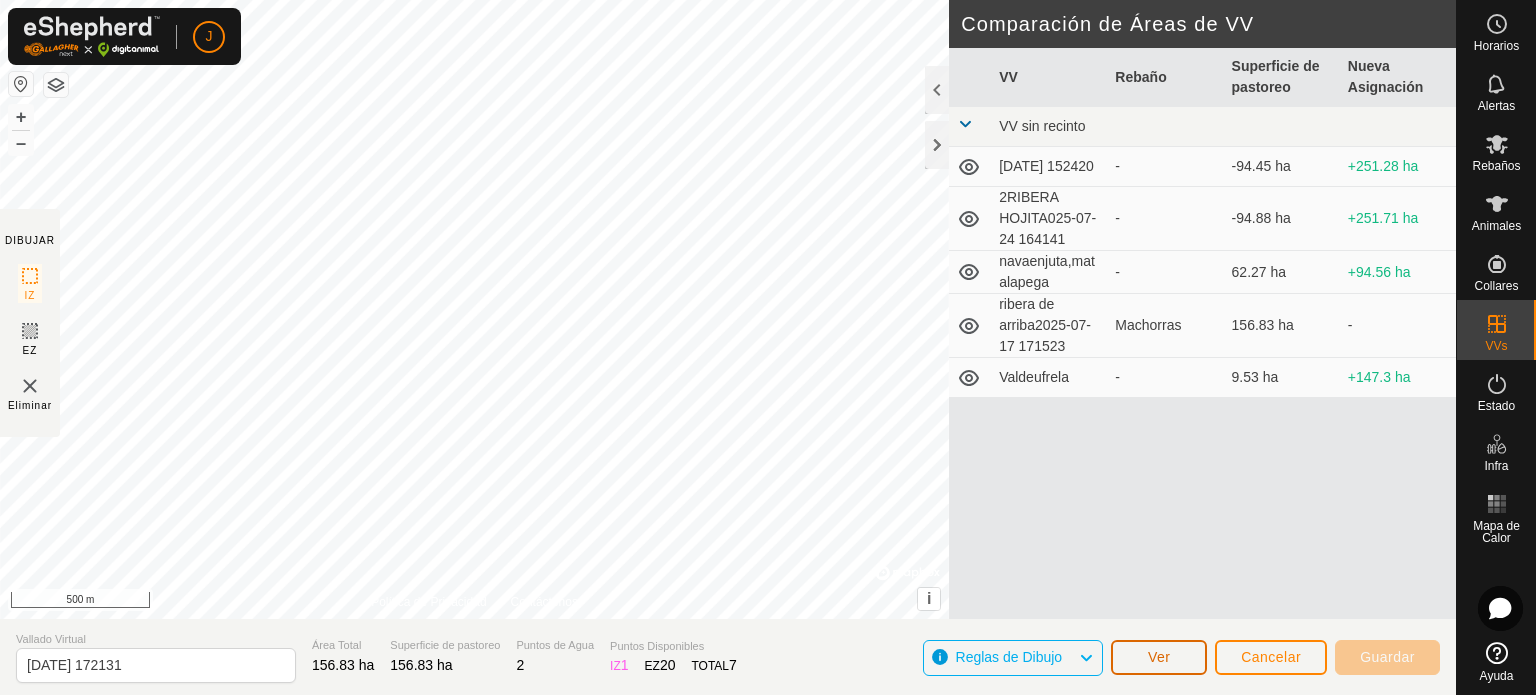 click on "Ver" 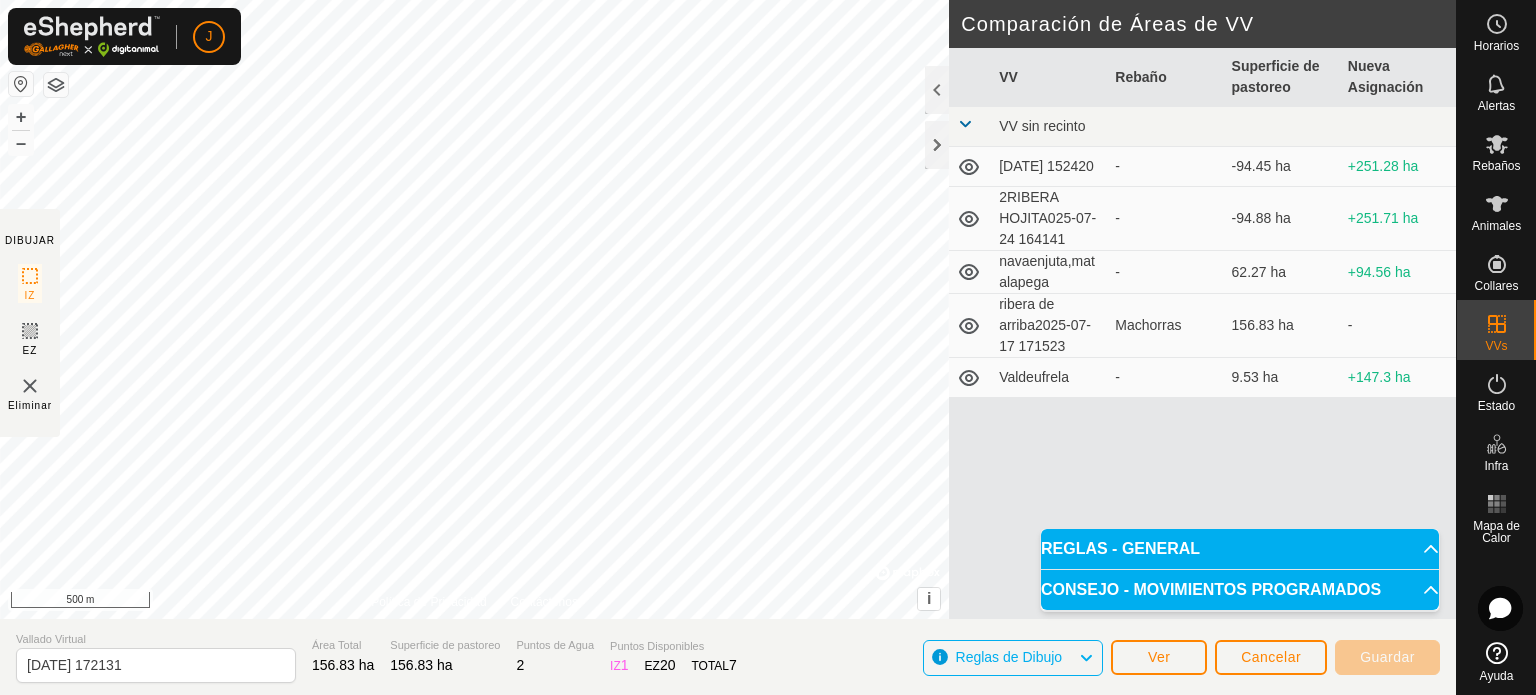 click at bounding box center (907, 573) 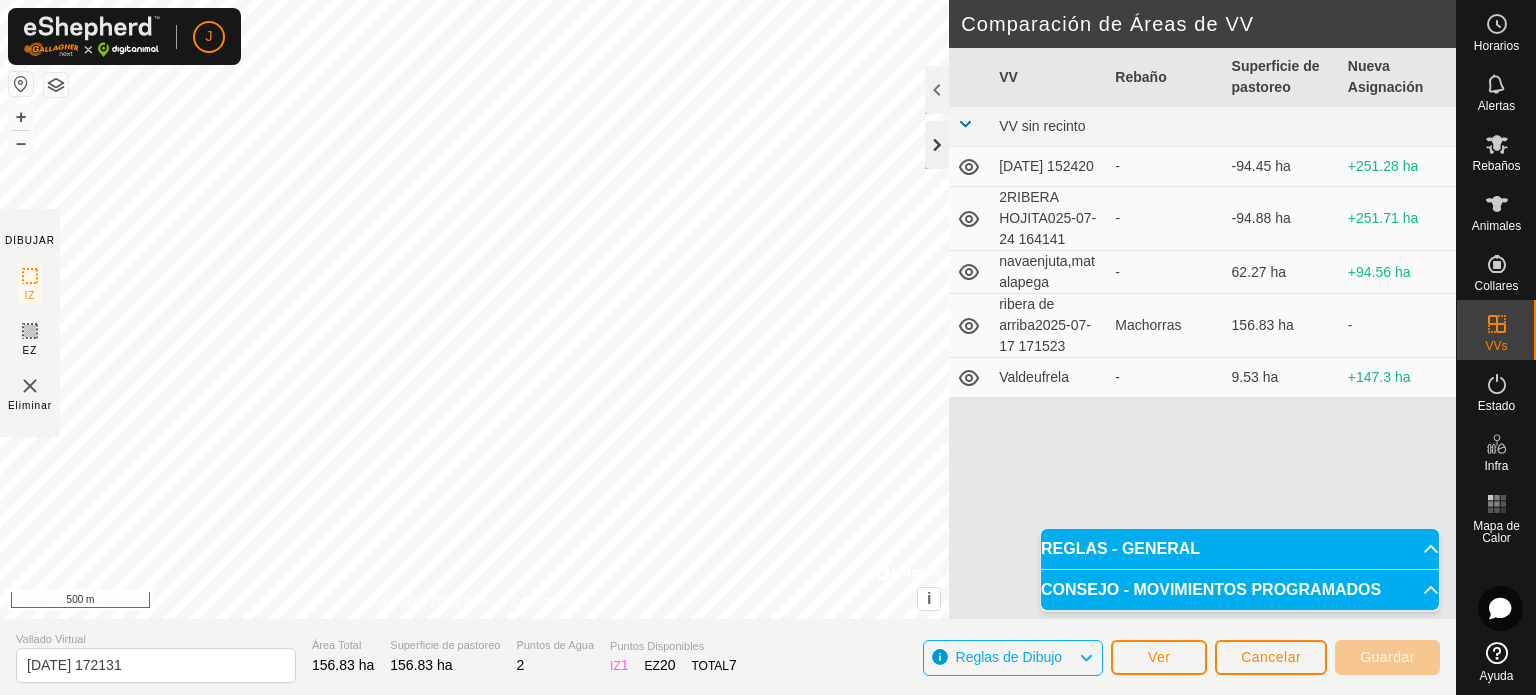 click 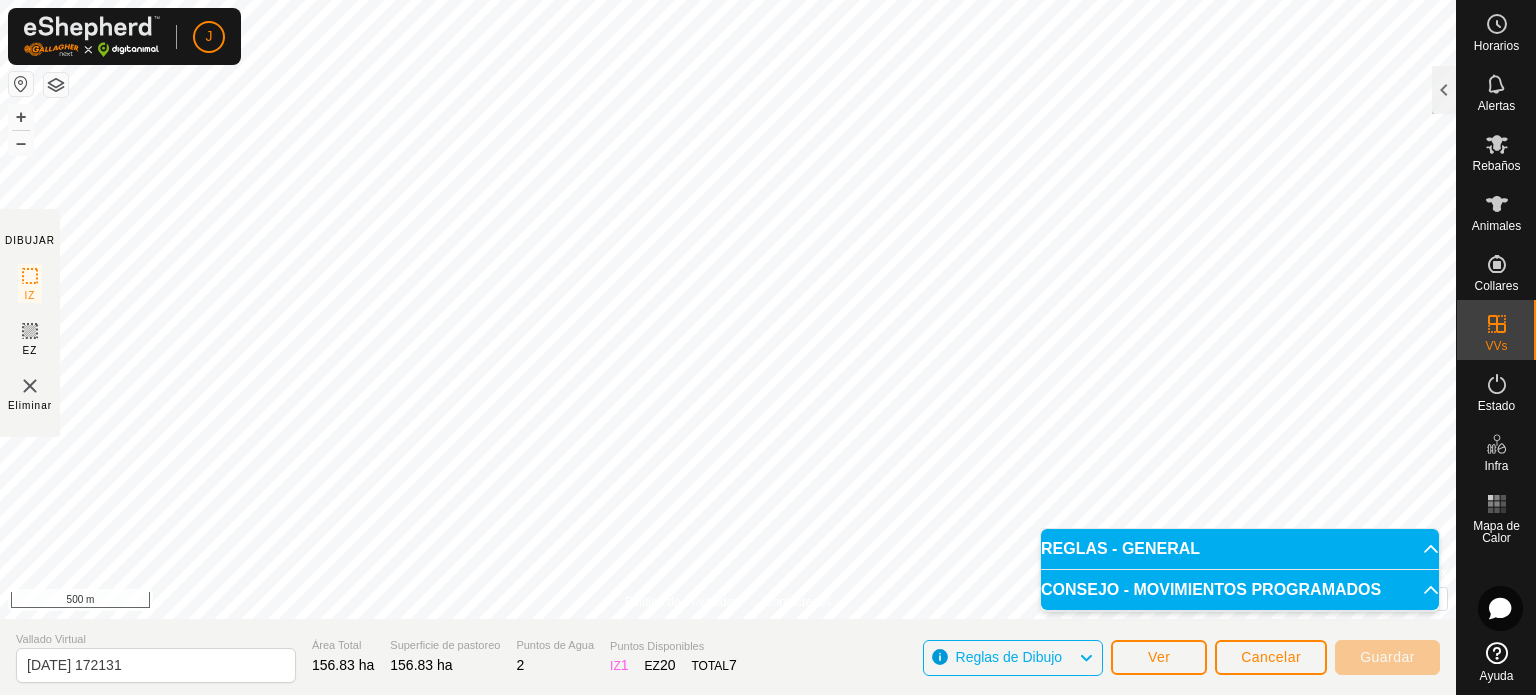 click on "CONSEJO - MOVIMIENTOS PROGRAMADOS" at bounding box center [1240, 590] 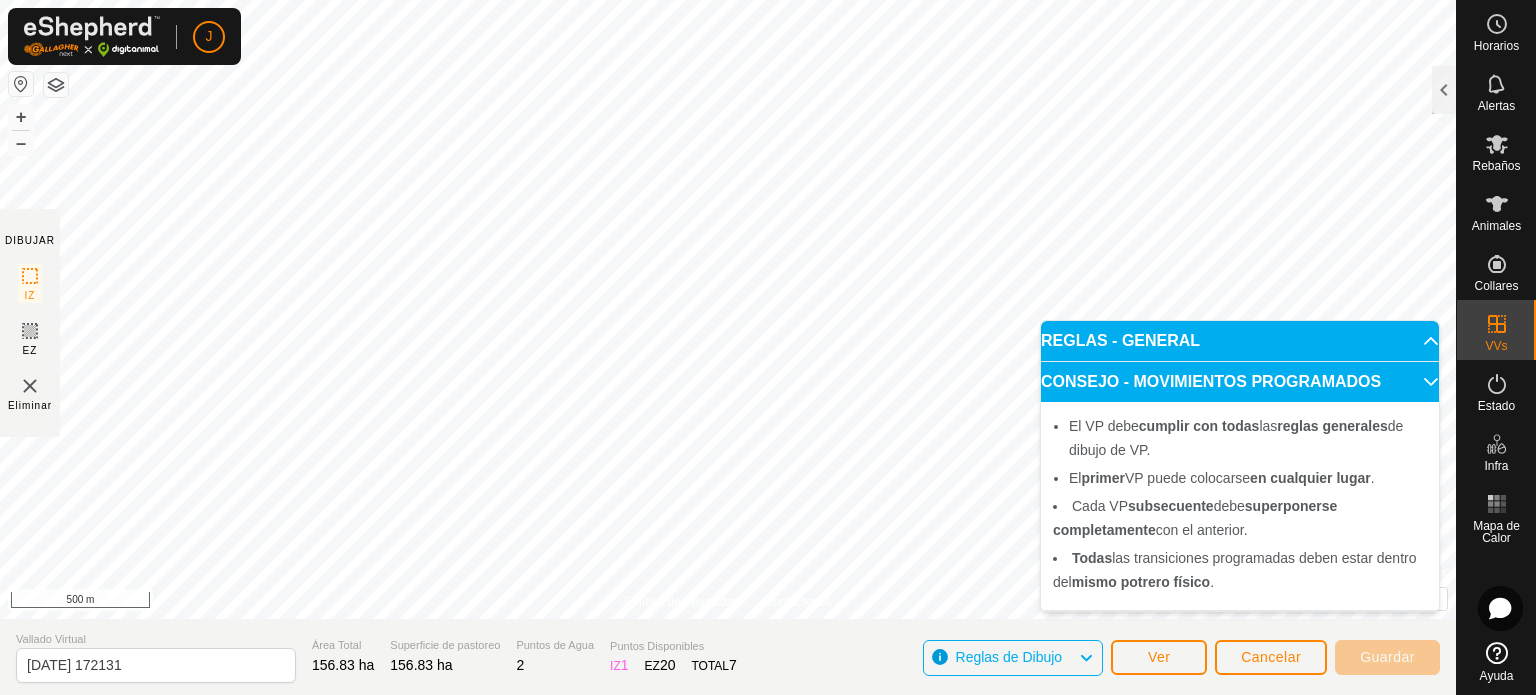 click on "CONSEJO - MOVIMIENTOS PROGRAMADOS" at bounding box center (1240, 382) 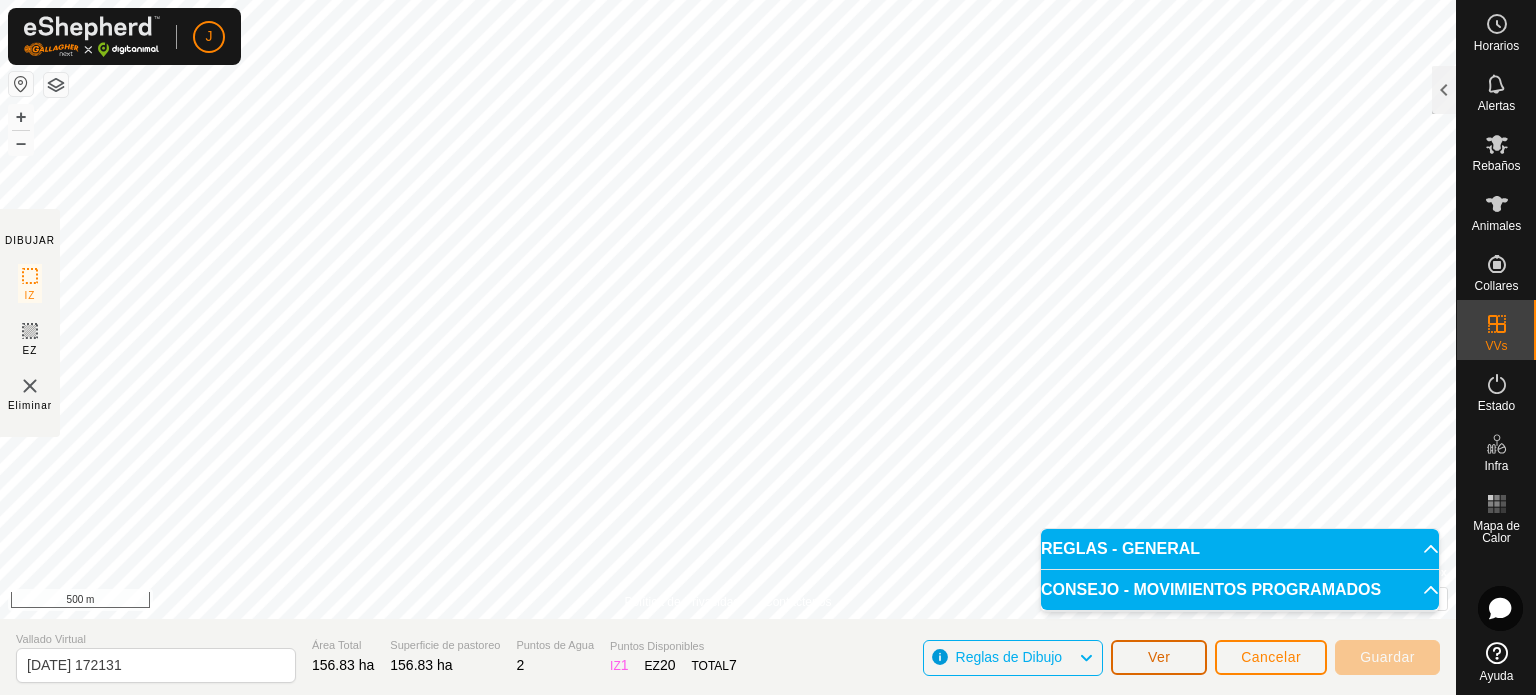 click on "Ver" 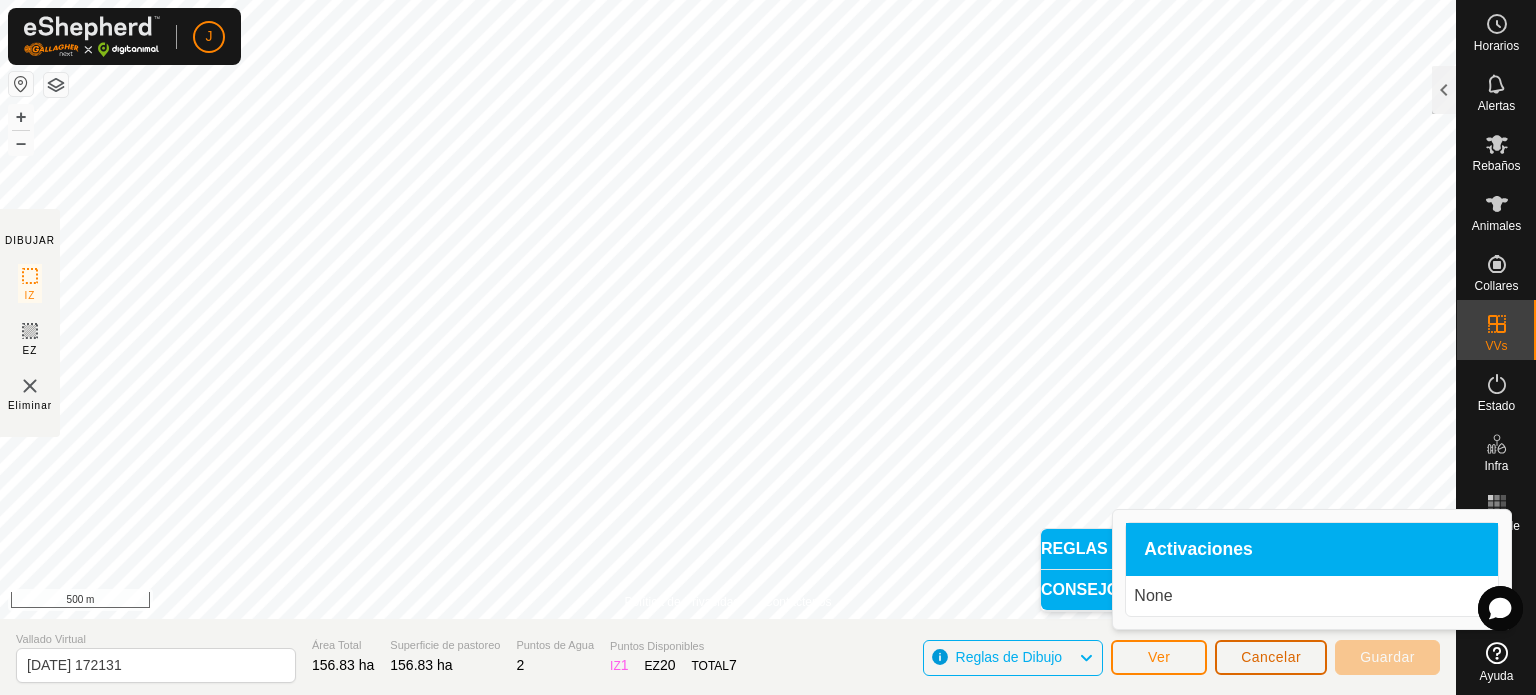 click on "Cancelar" 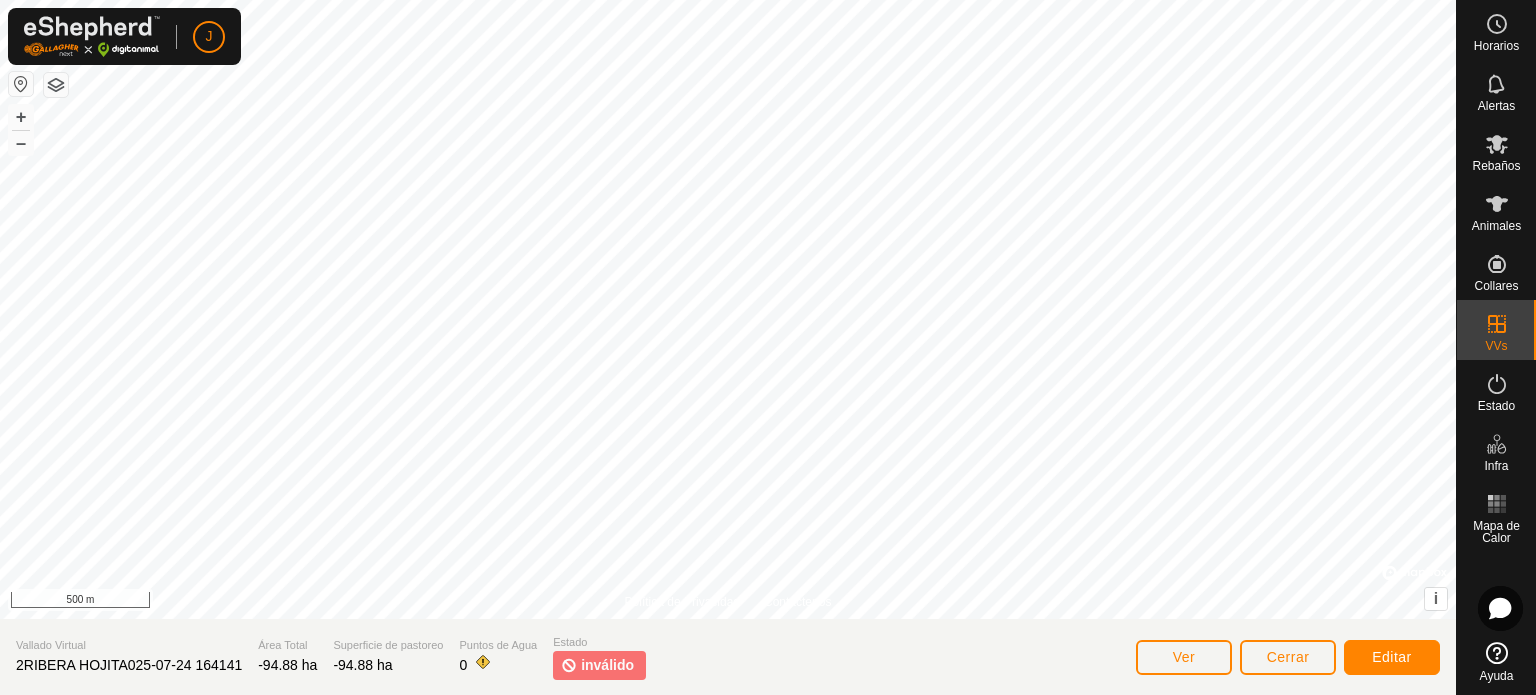 click on "inválido" 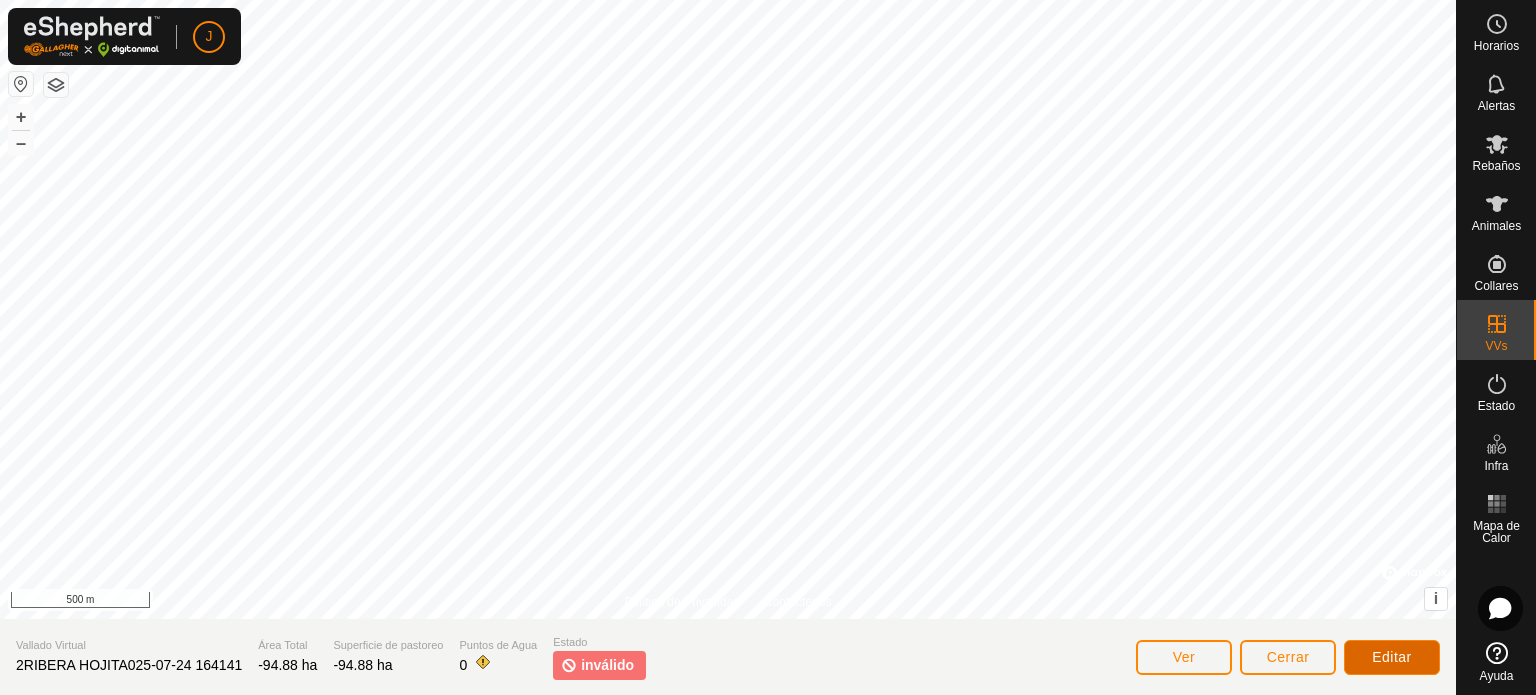 click on "Editar" 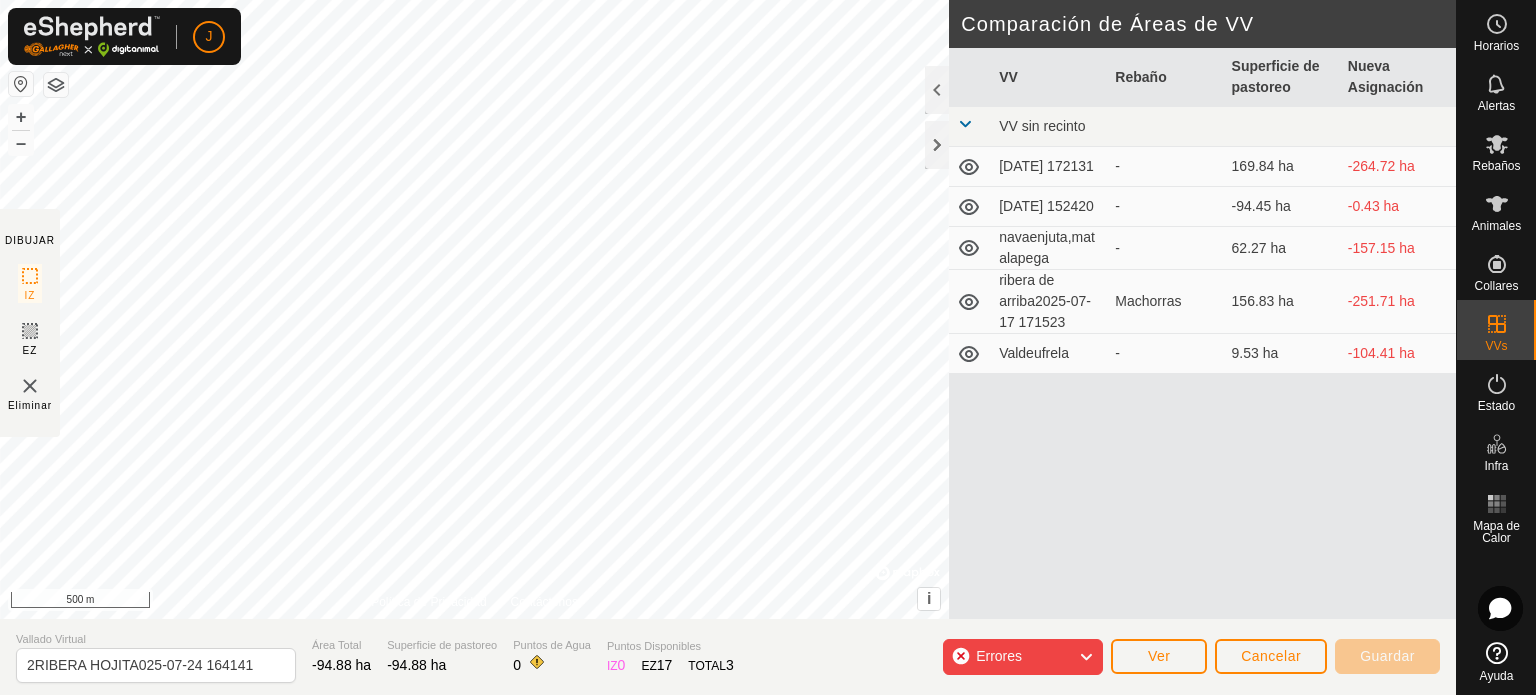 click on "Errores" 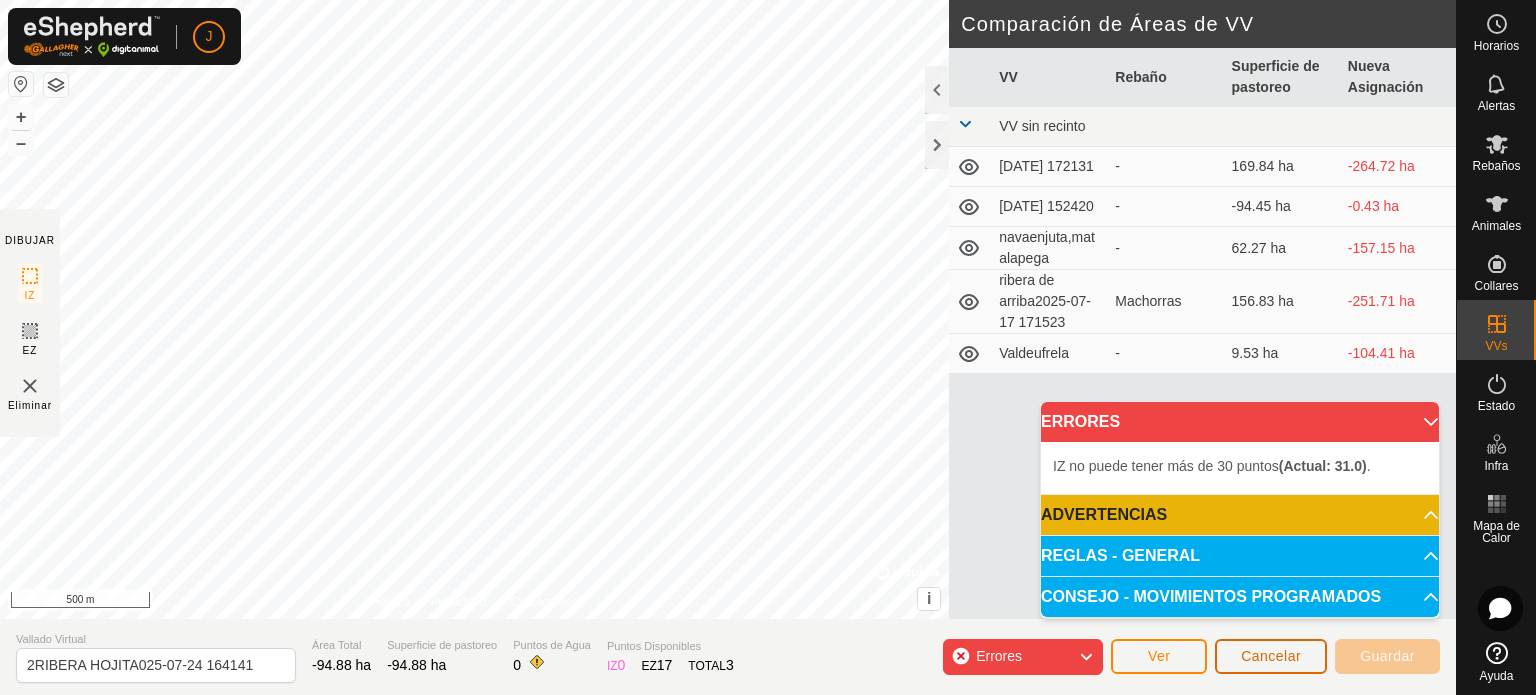 click on "Cancelar" 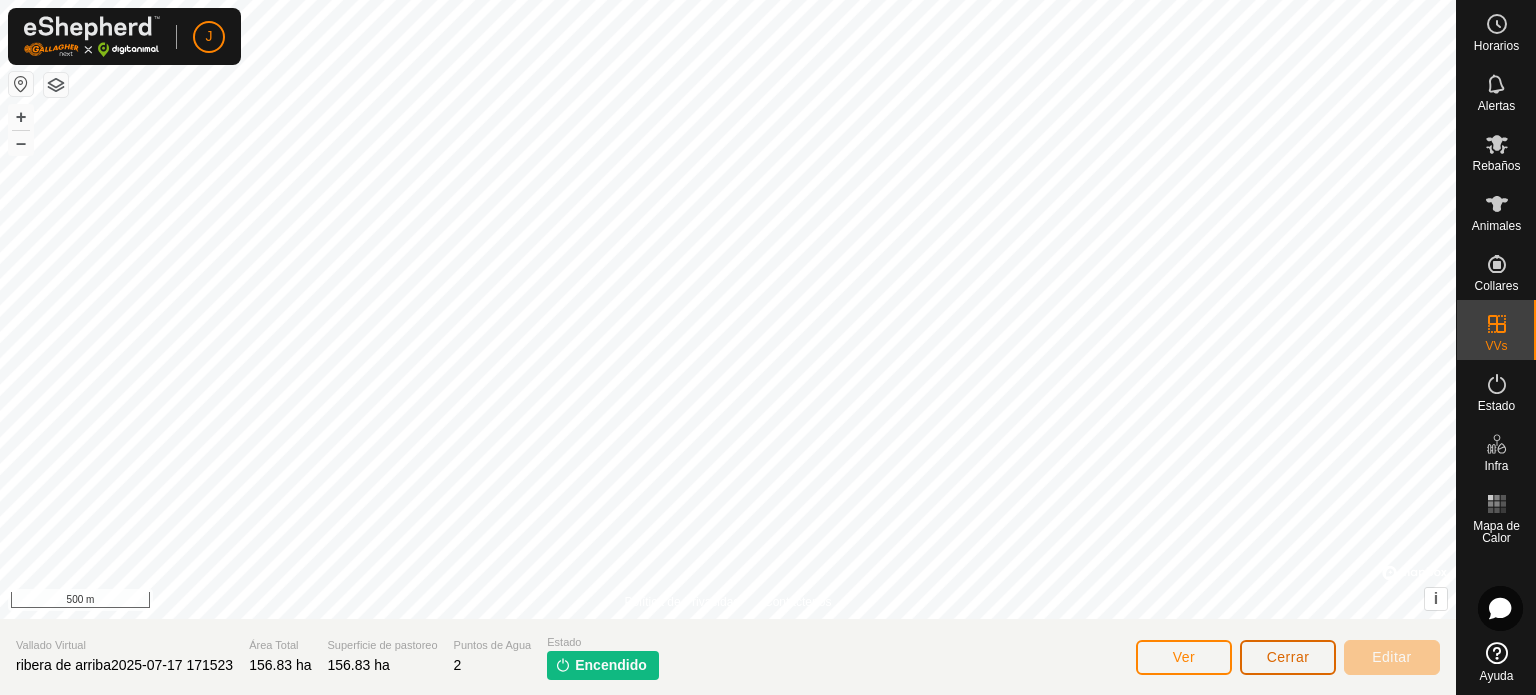 click on "Cerrar" 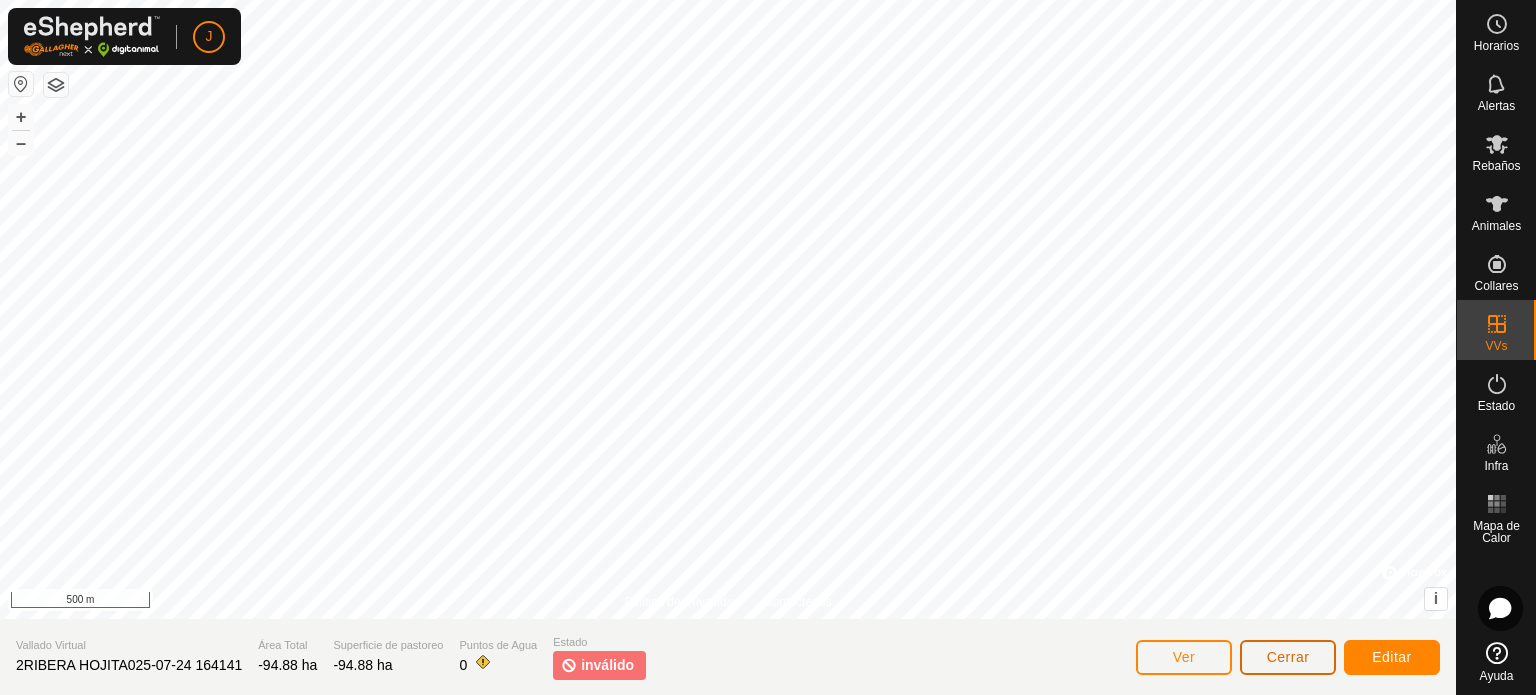 click on "Cerrar" 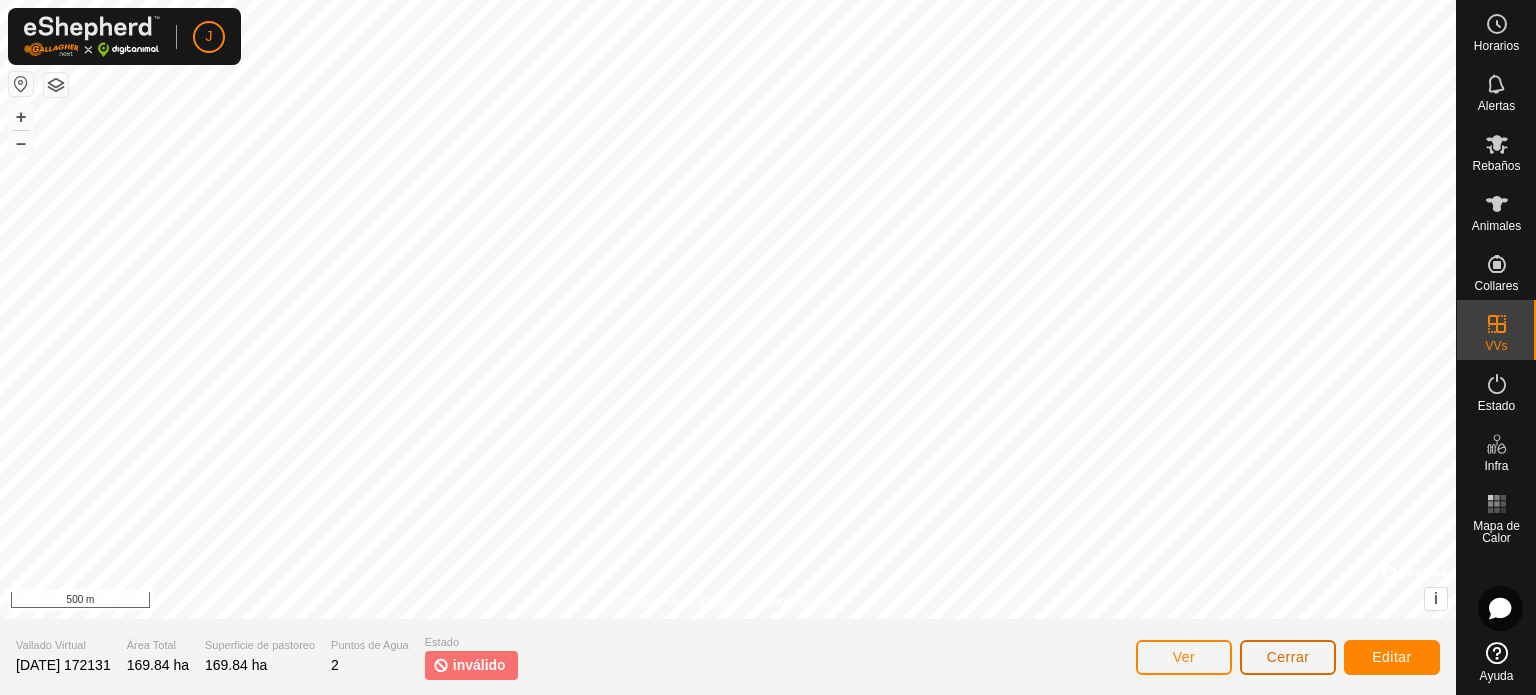 click on "Cerrar" 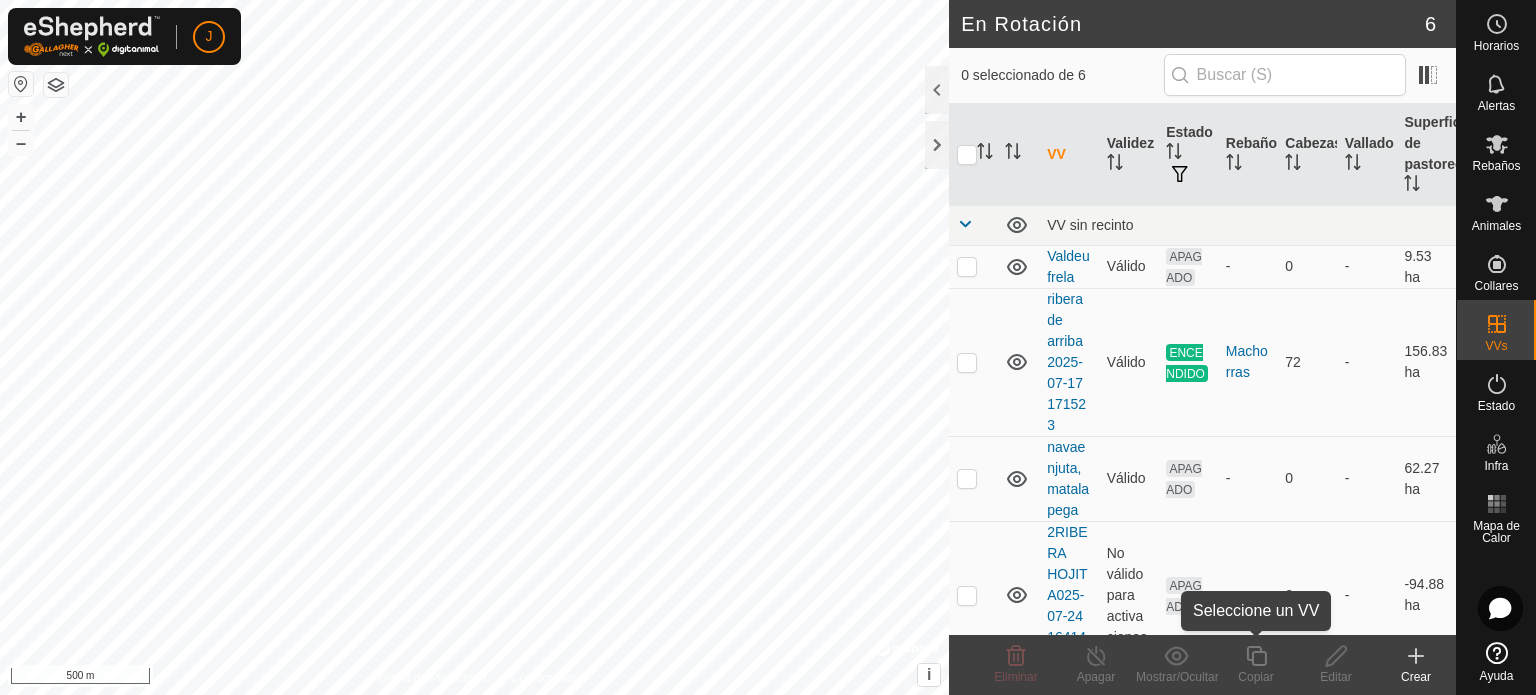 click on "Copiar" 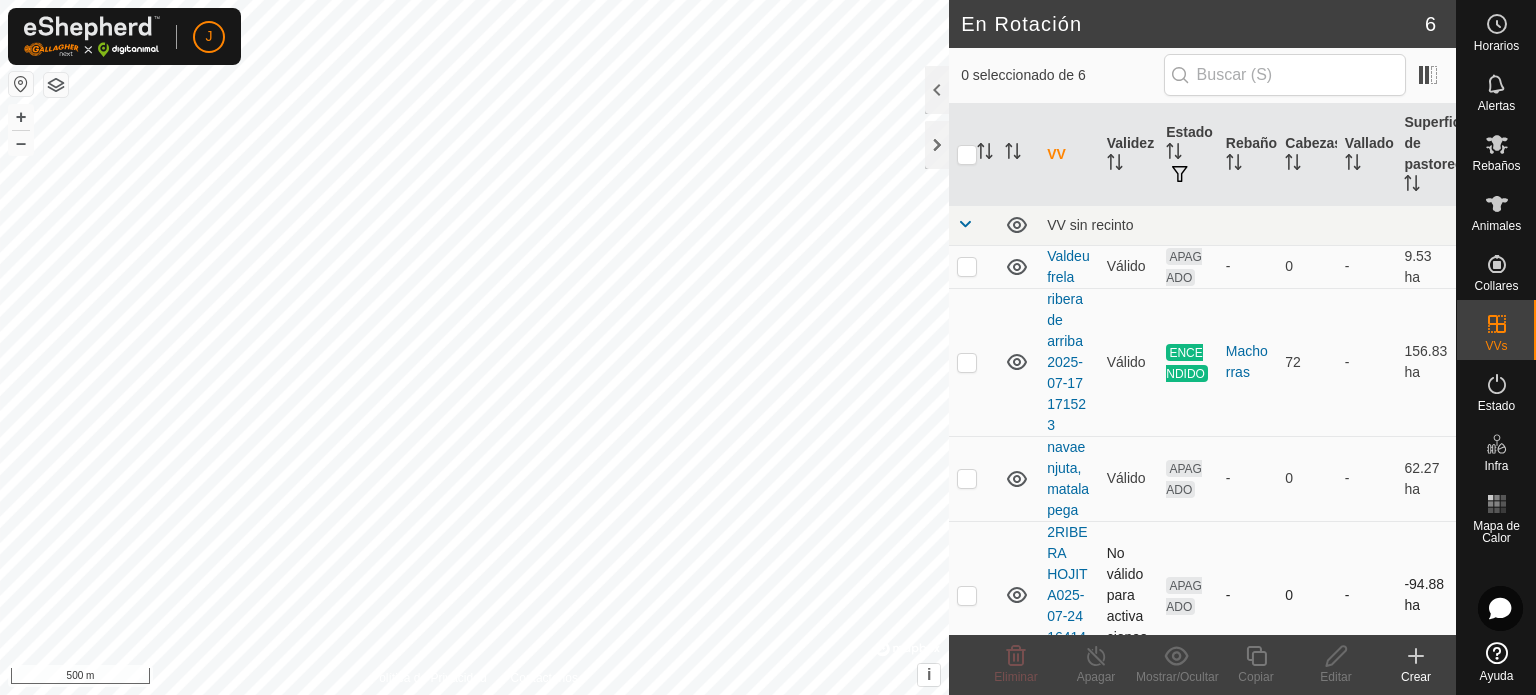 checkbox on "true" 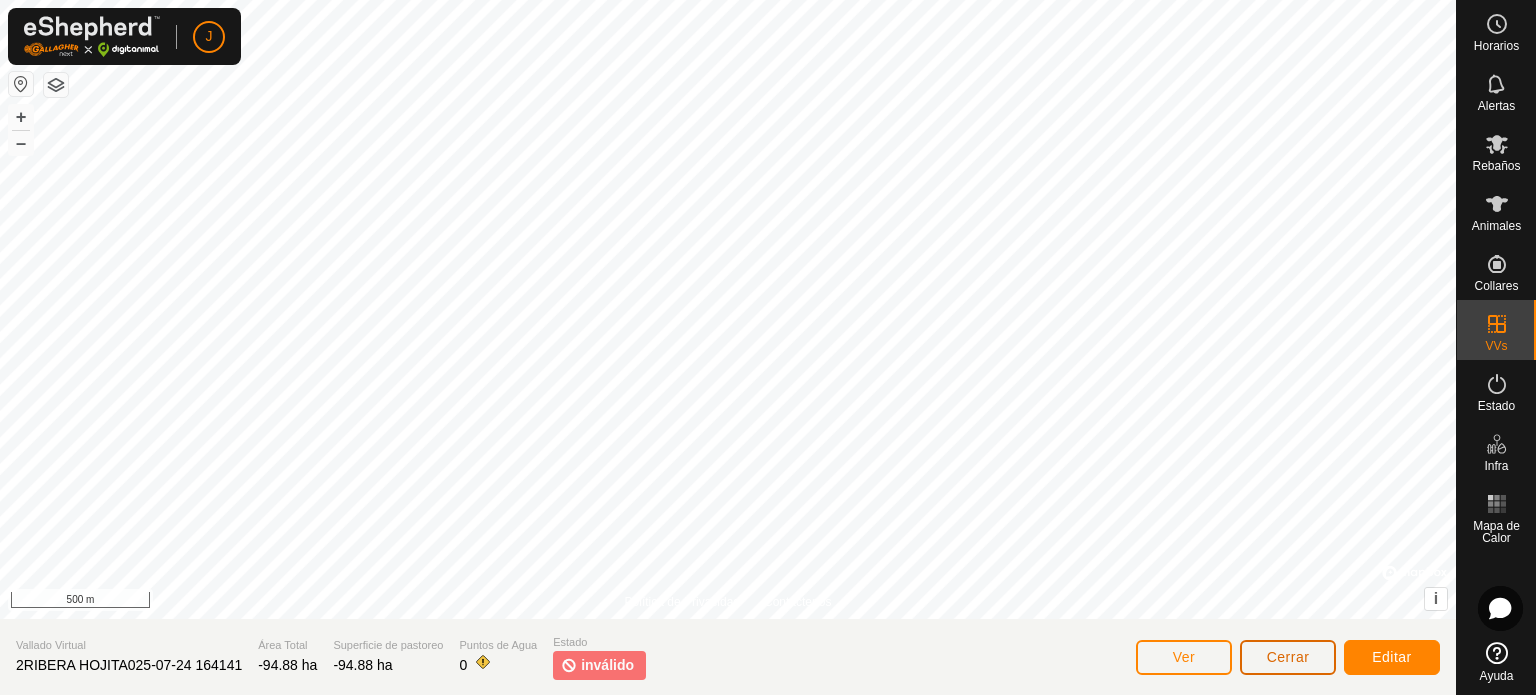 click on "Cerrar" 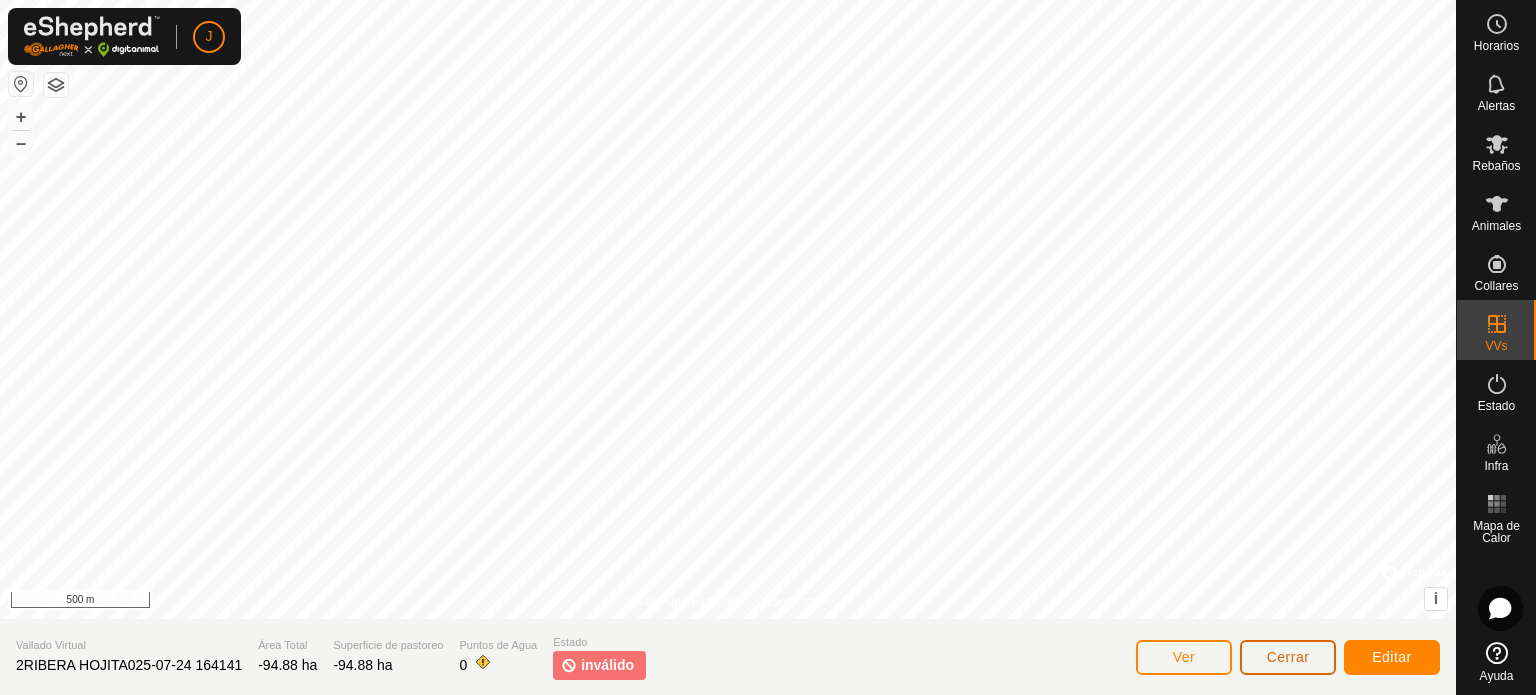 click on "Cerrar" 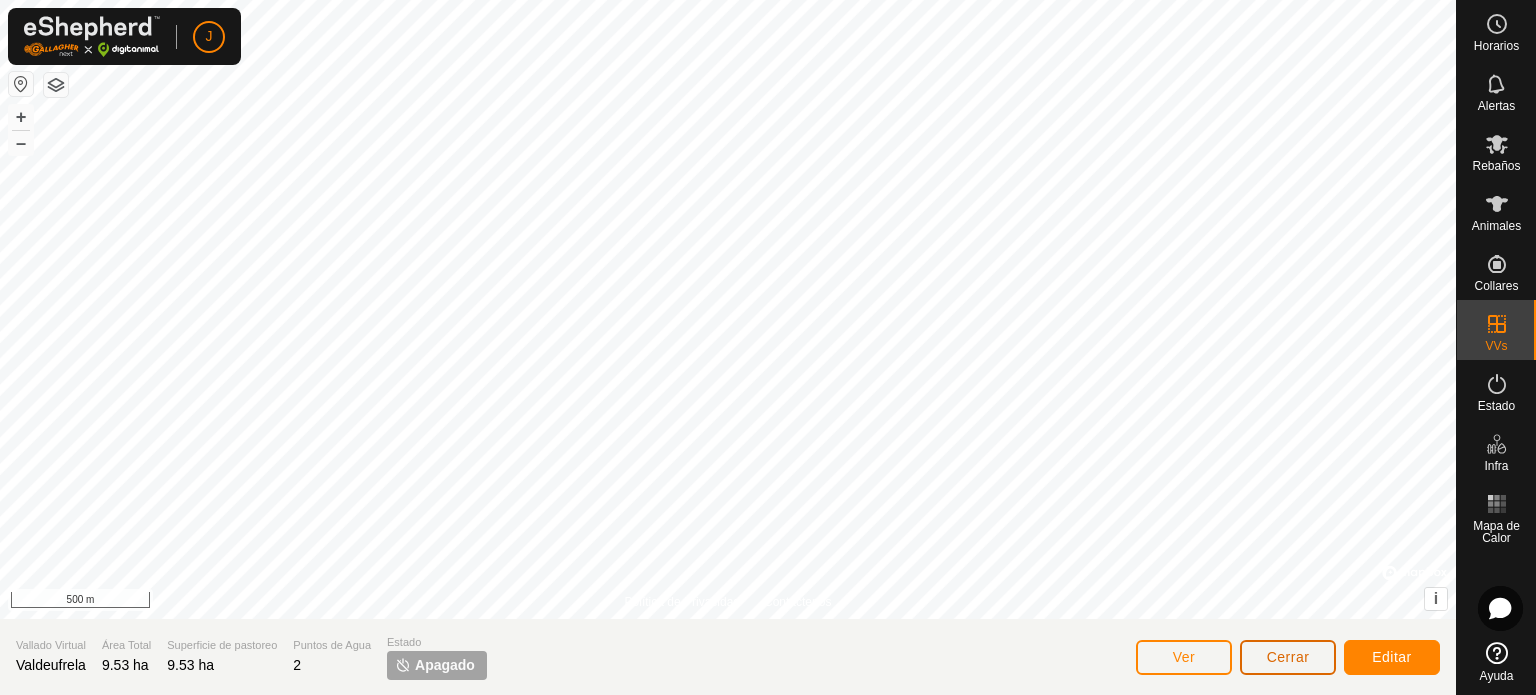 click on "Cerrar" 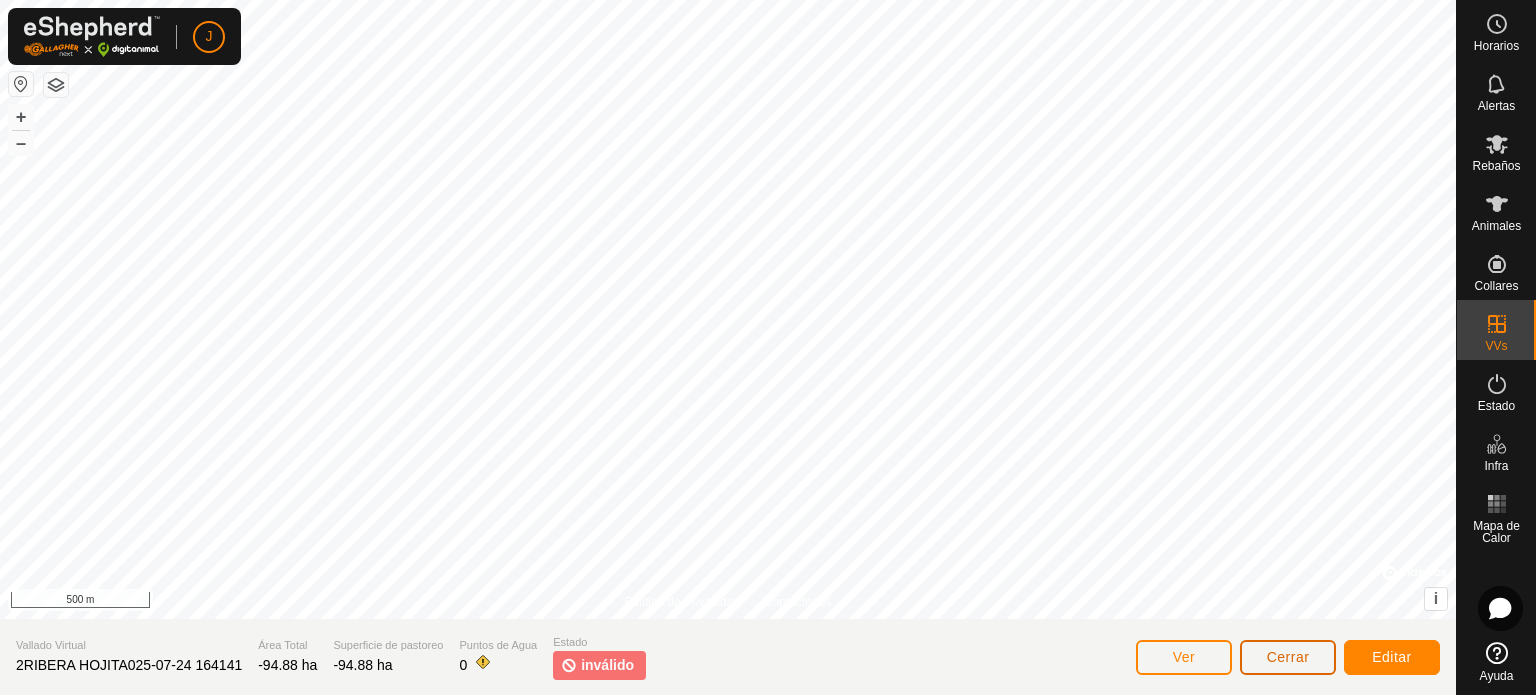 click on "Cerrar" 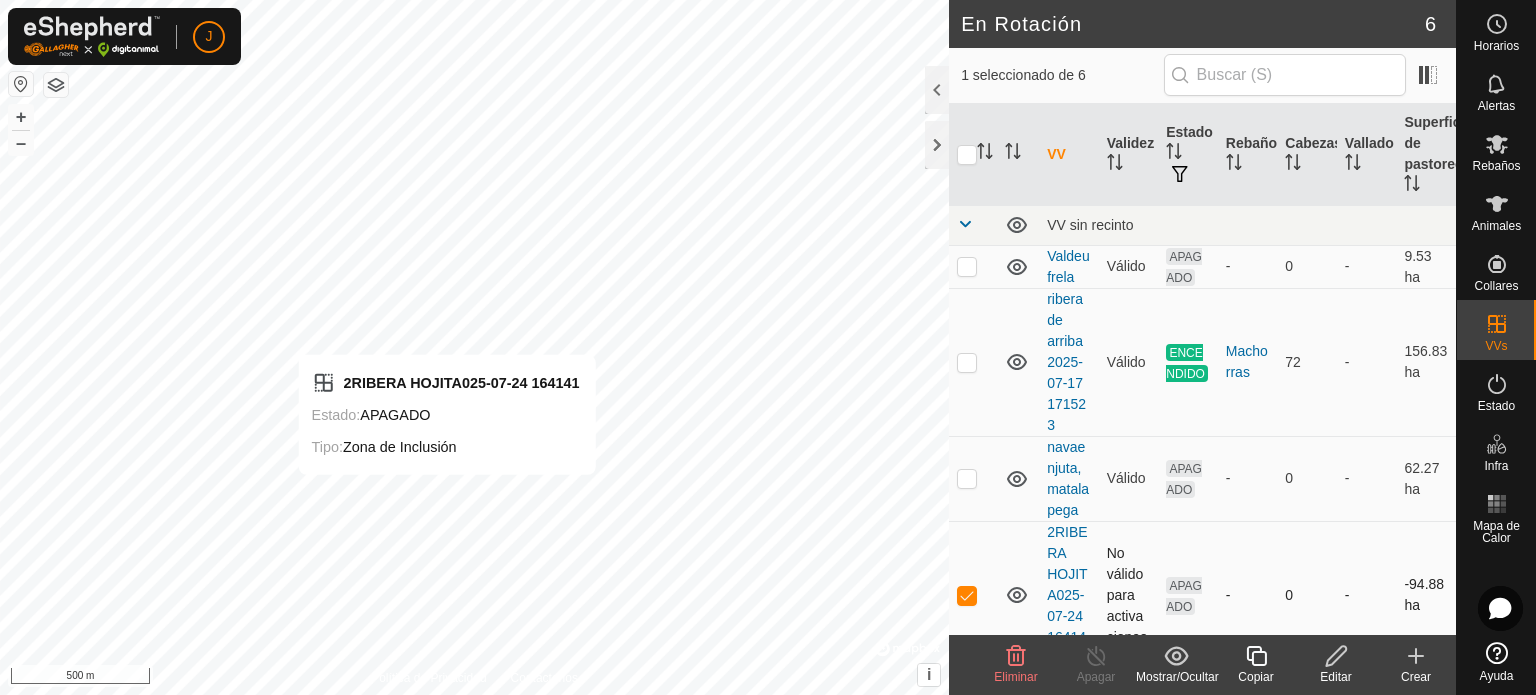 checkbox on "false" 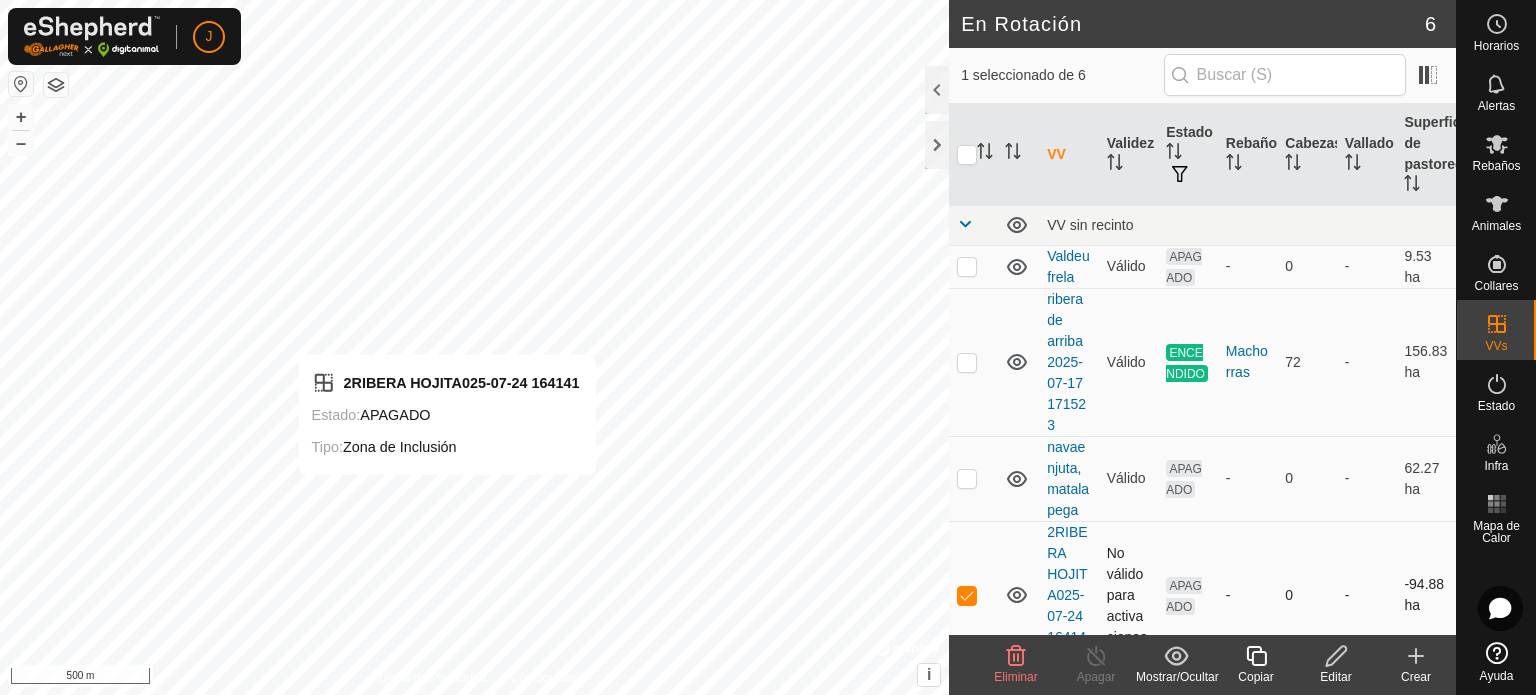 checkbox on "true" 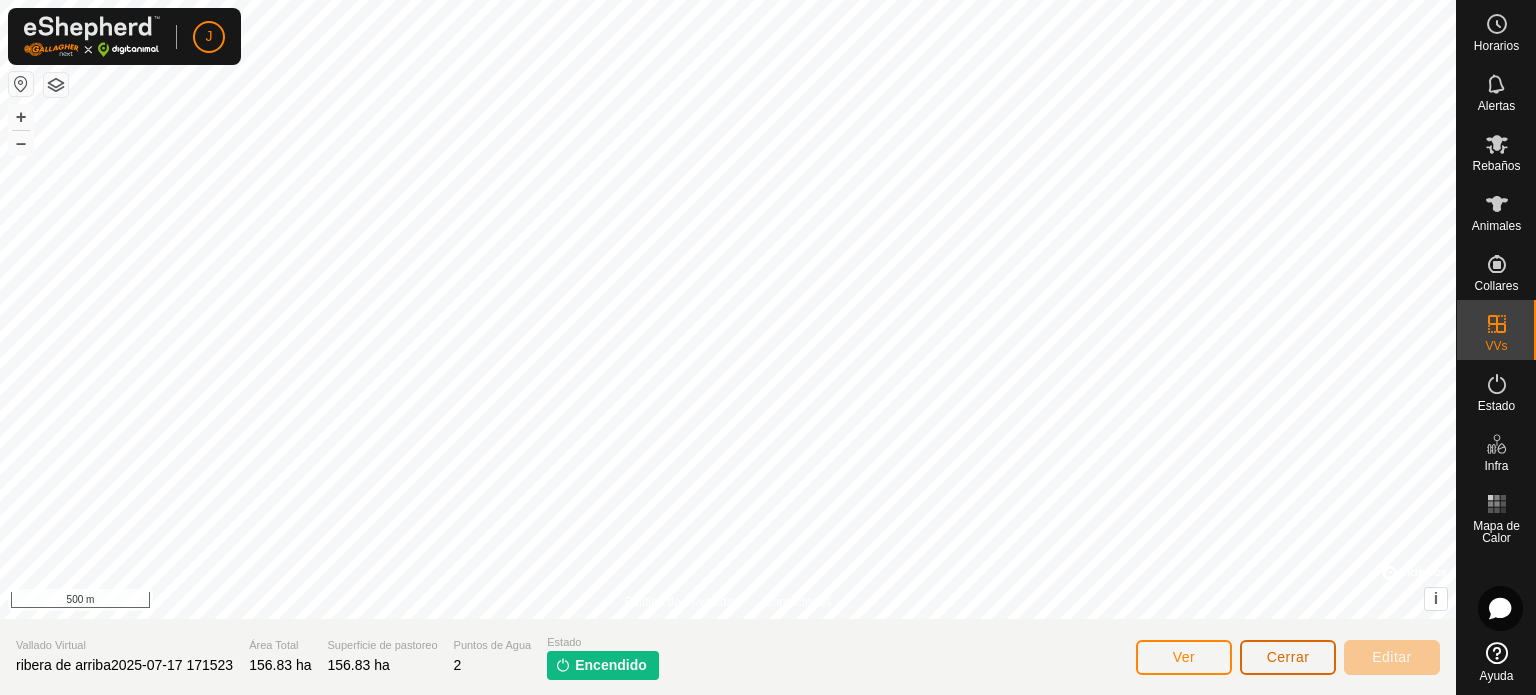click on "Cerrar" 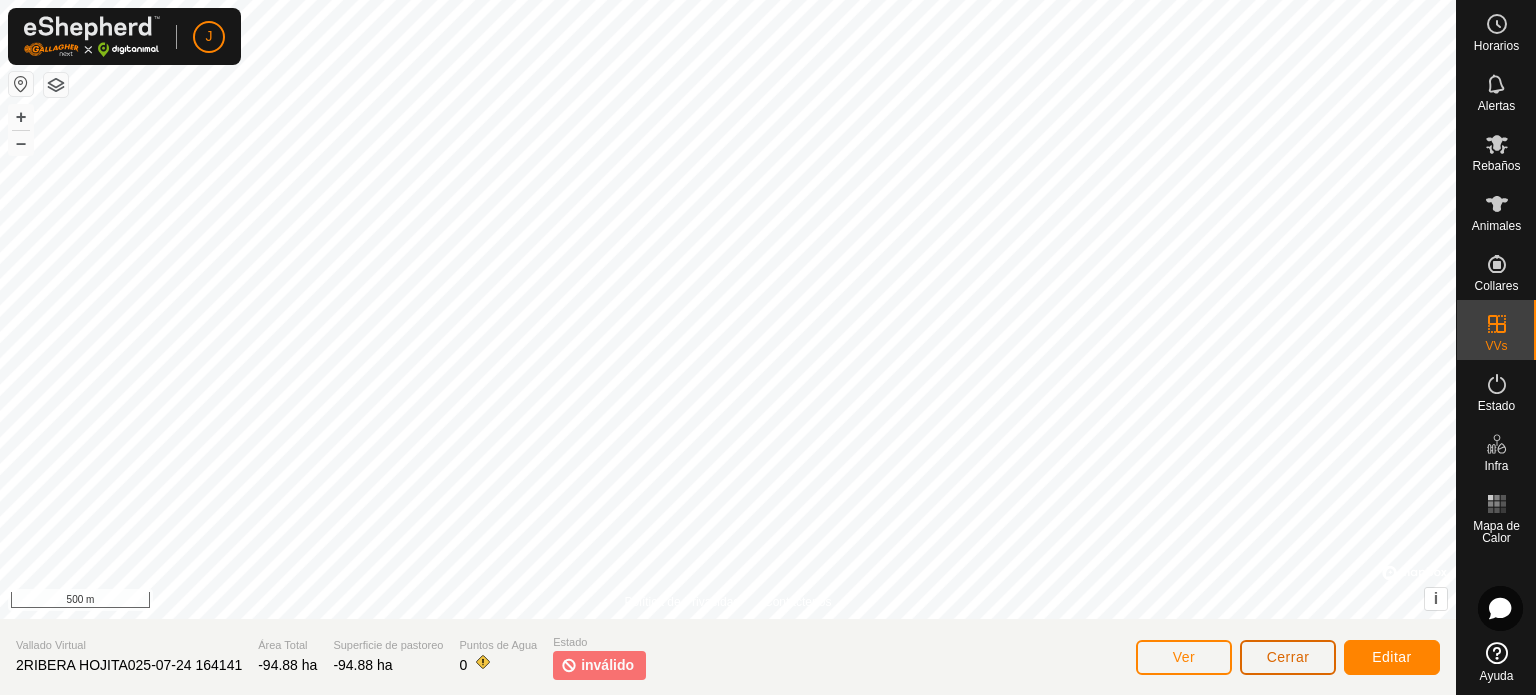 click on "Cerrar" 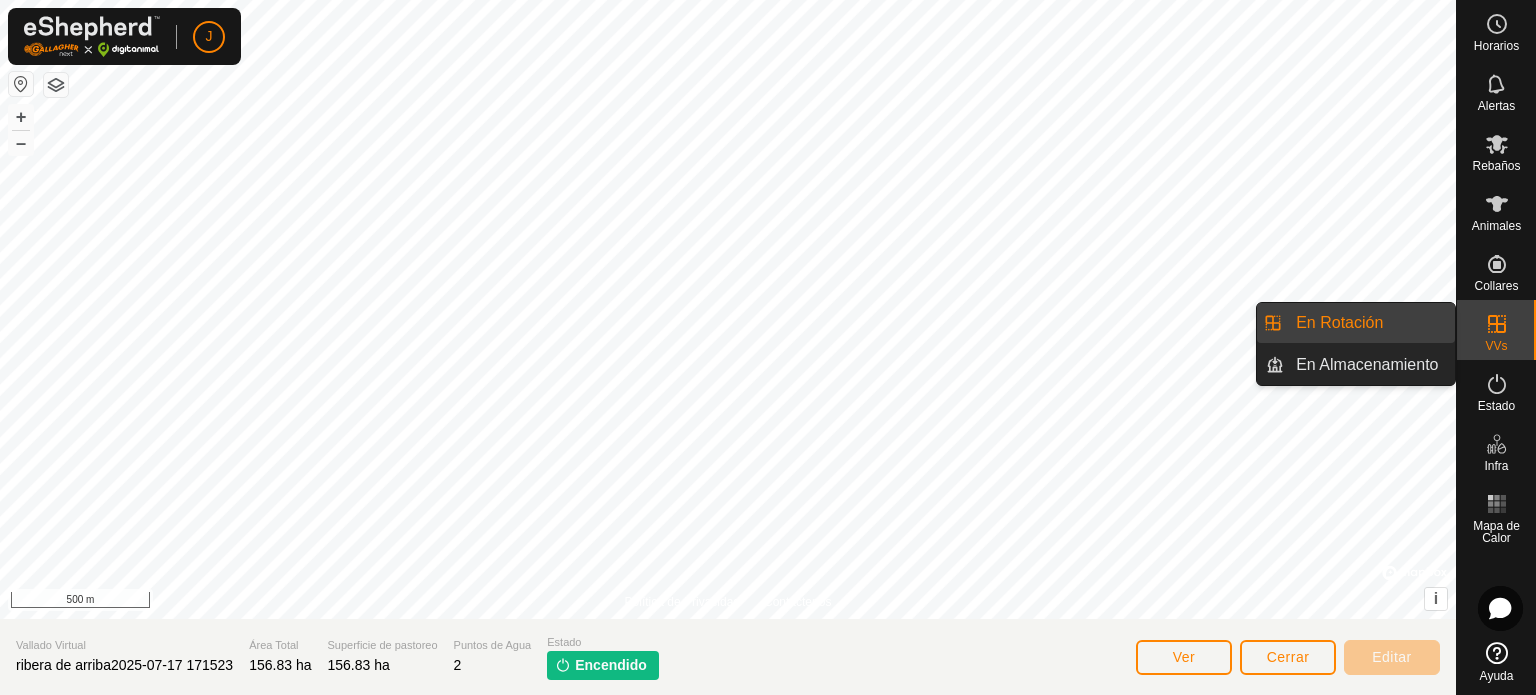 click 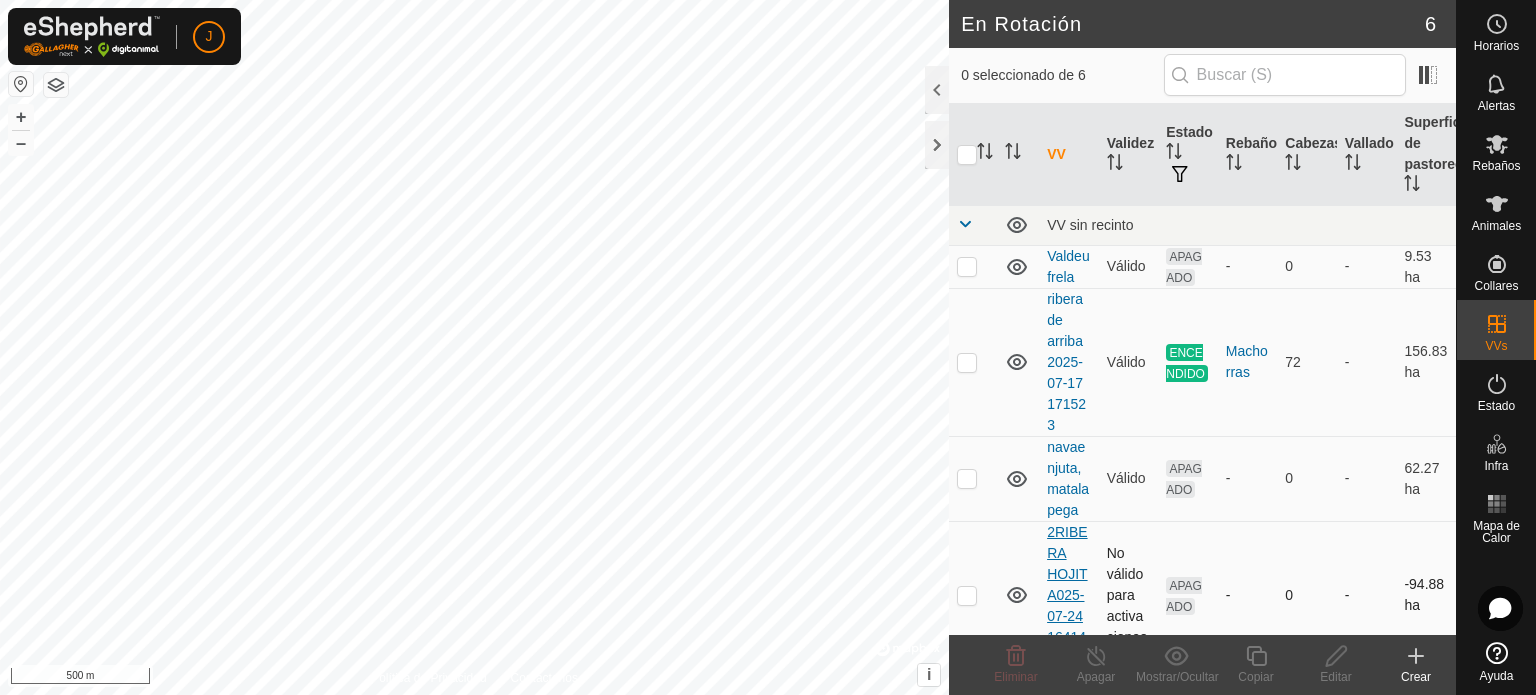 click on "2RIBERA HOJITA025-07-24 164141" at bounding box center (1067, 595) 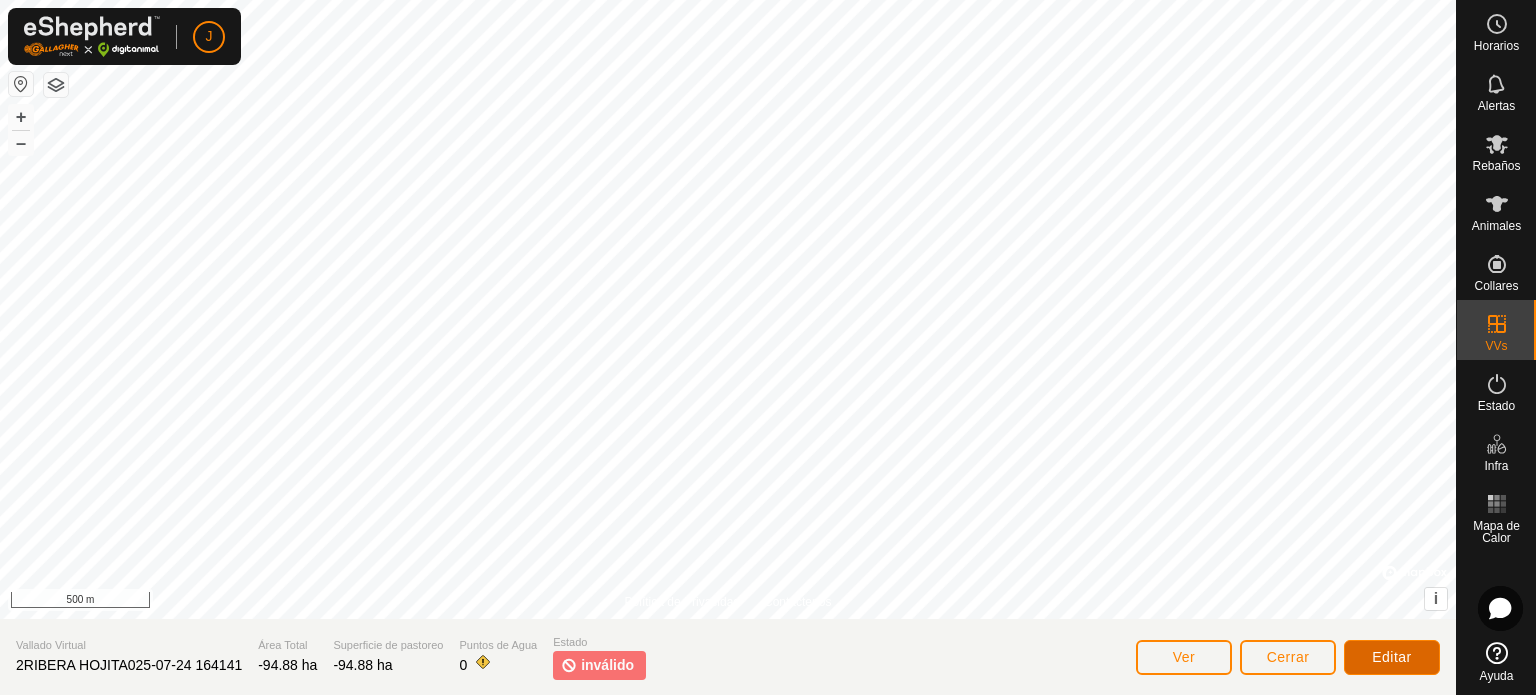 click on "Editar" 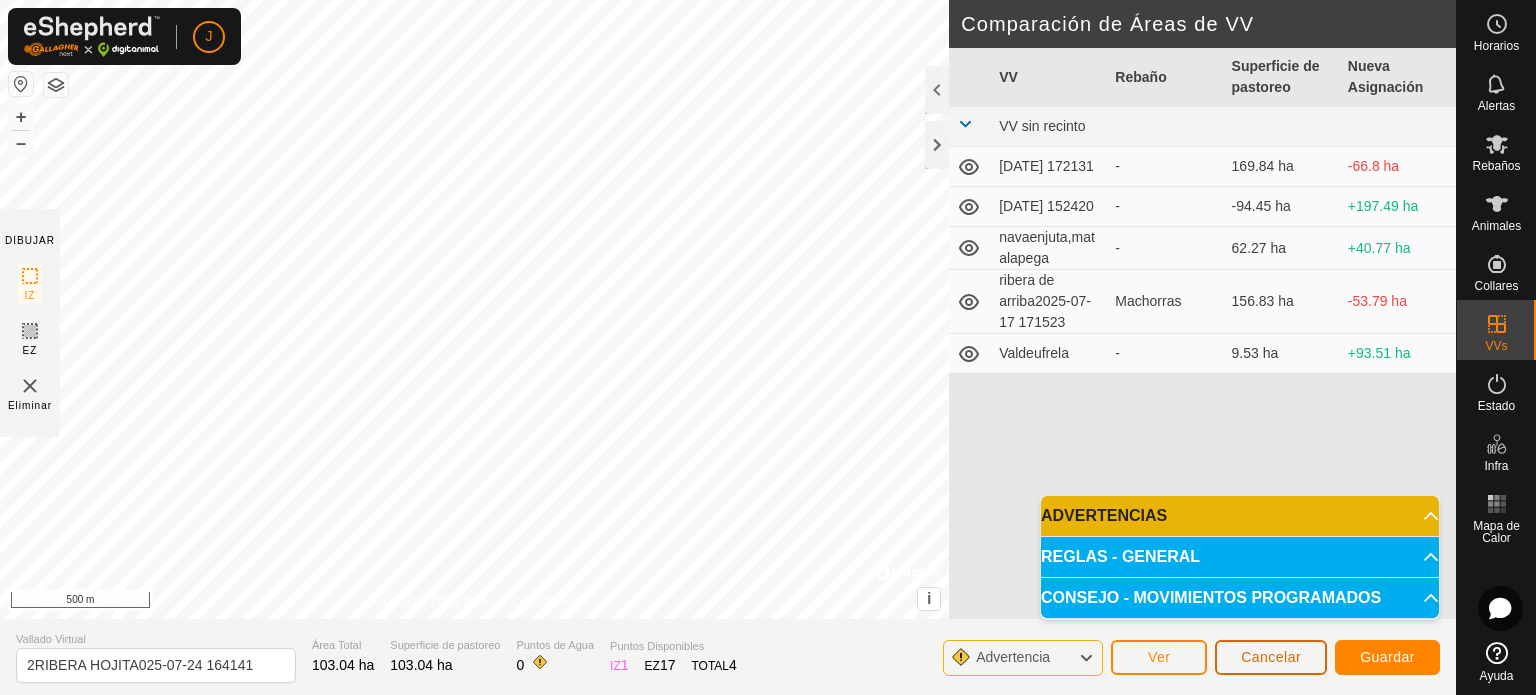 click on "Cancelar" 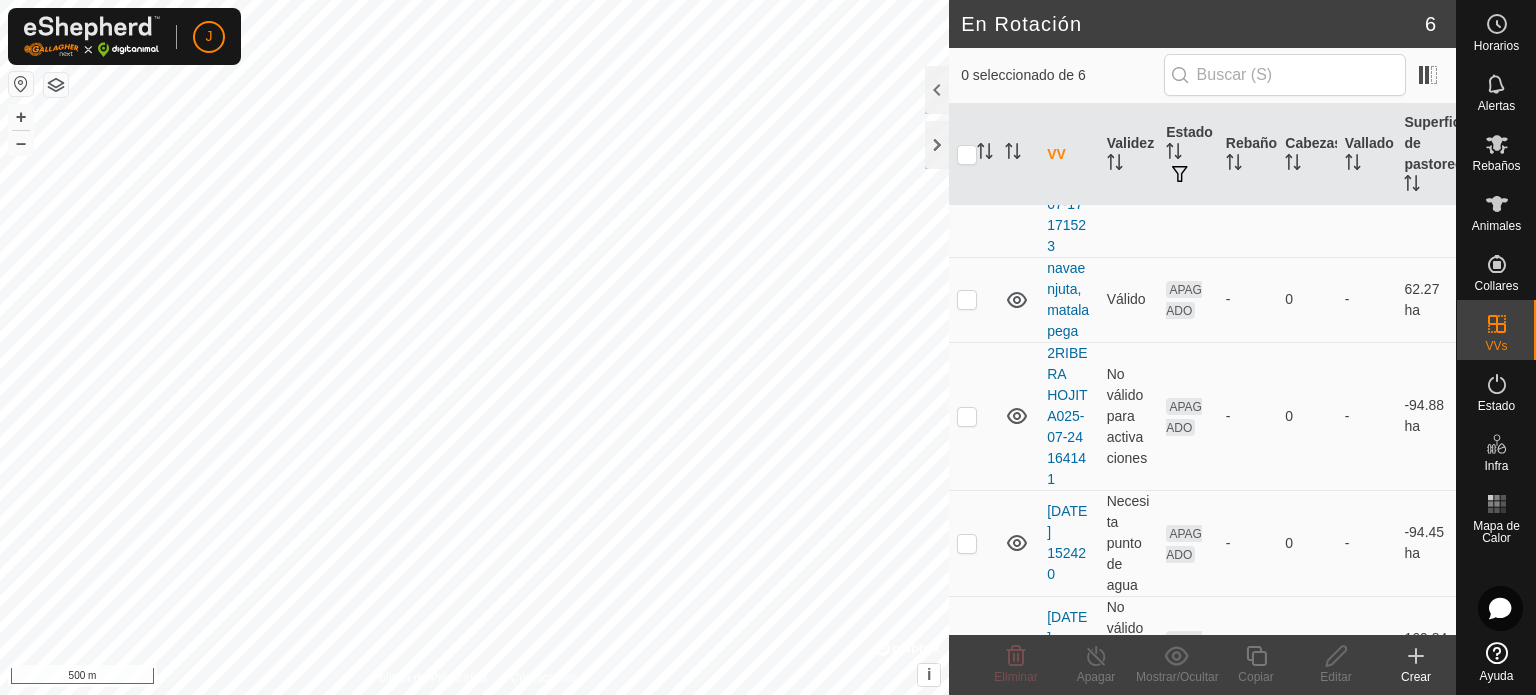 scroll, scrollTop: 182, scrollLeft: 0, axis: vertical 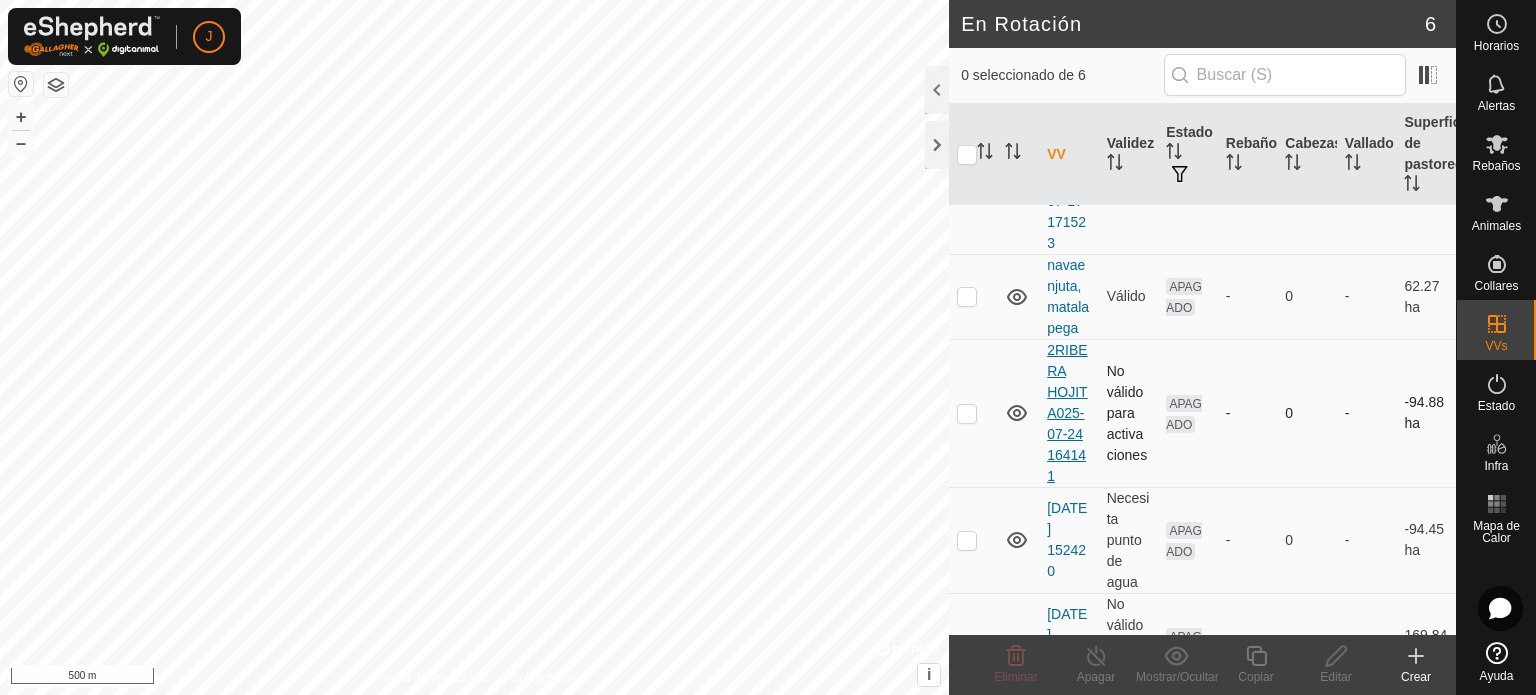 click on "2RIBERA HOJITA025-07-24 164141" at bounding box center (1067, 413) 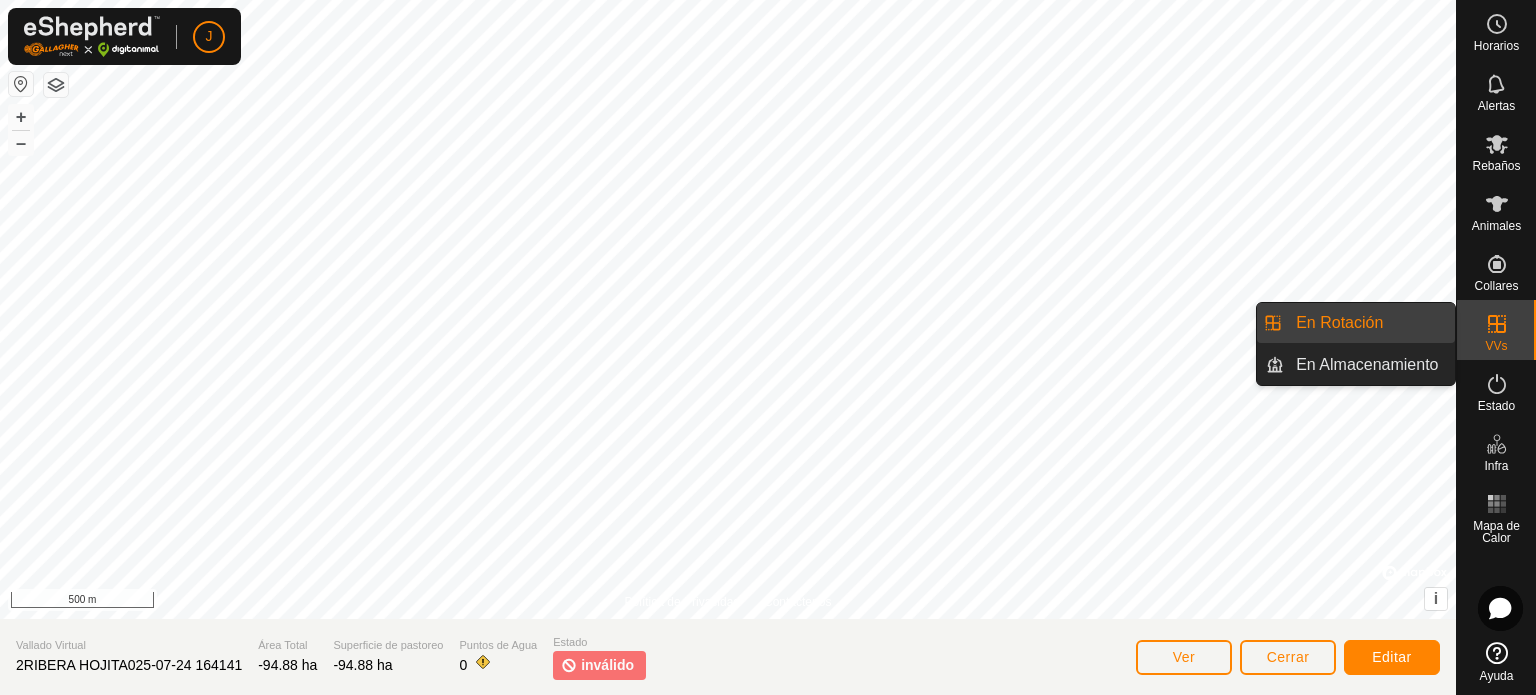 click on "En Rotación" at bounding box center (1369, 323) 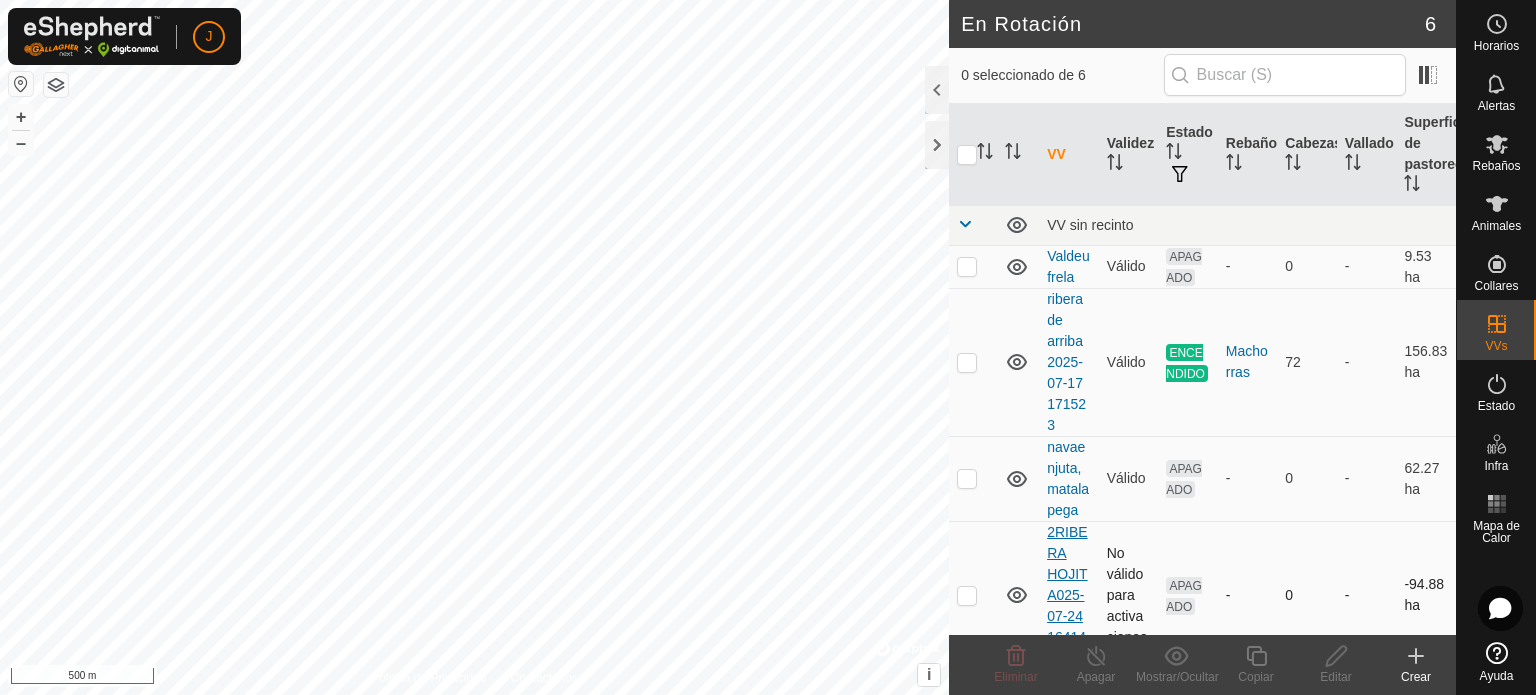 click on "2RIBERA HOJITA025-07-24 164141" at bounding box center [1067, 595] 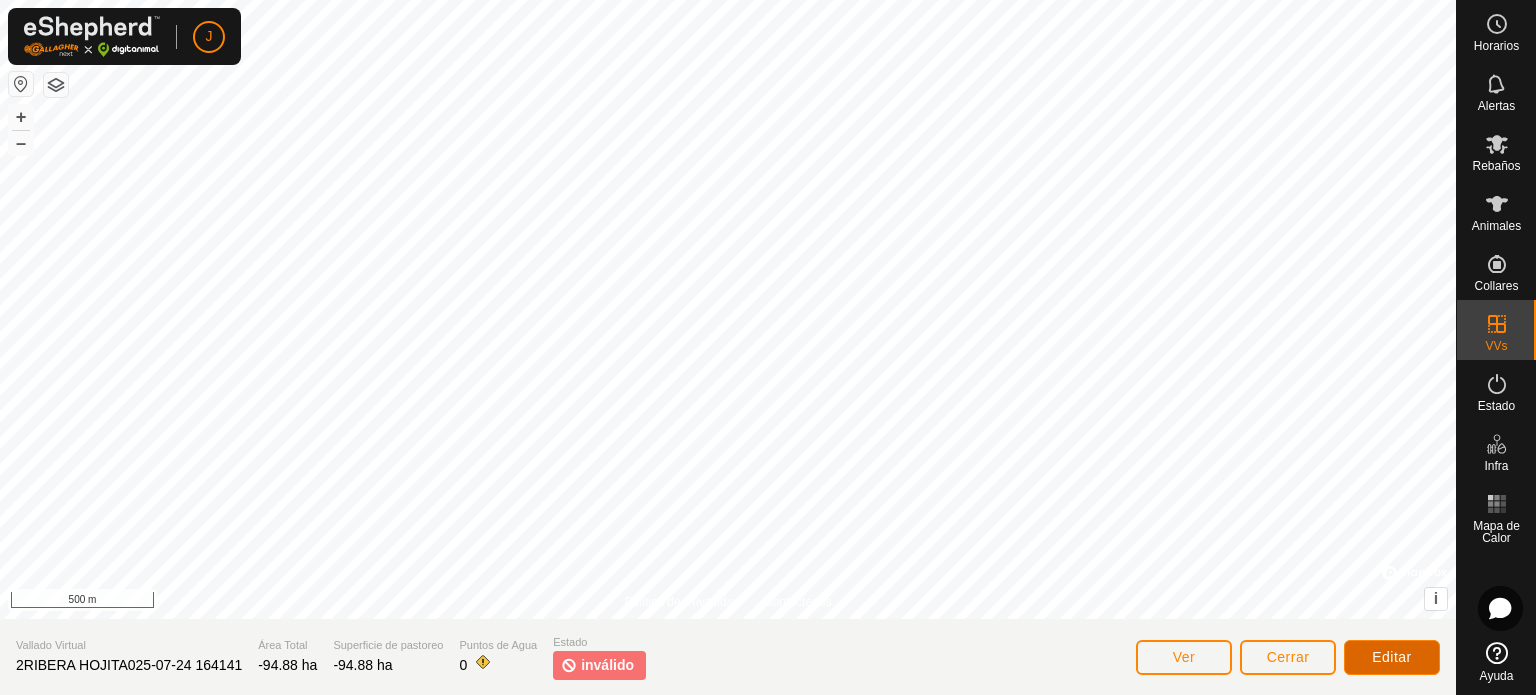 click on "Editar" 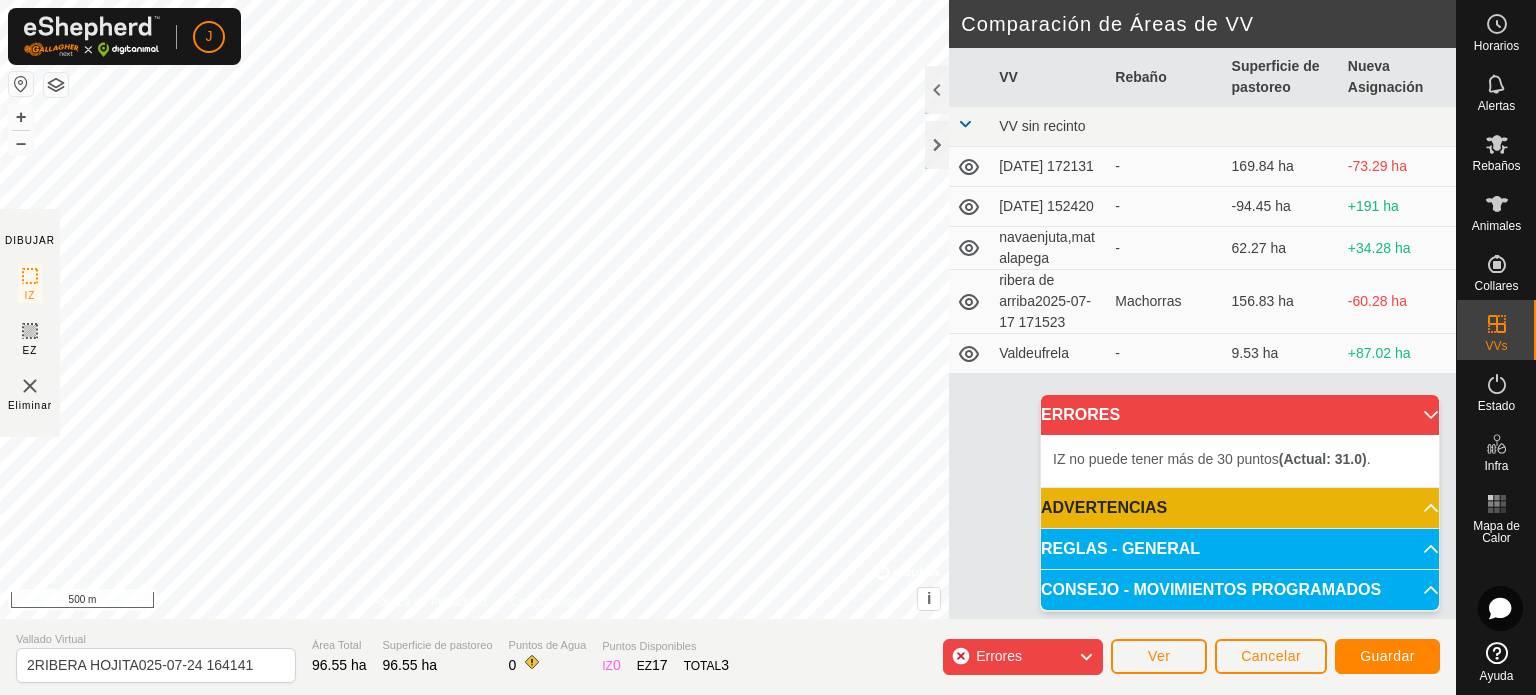 click on "Cancelar Guardar" 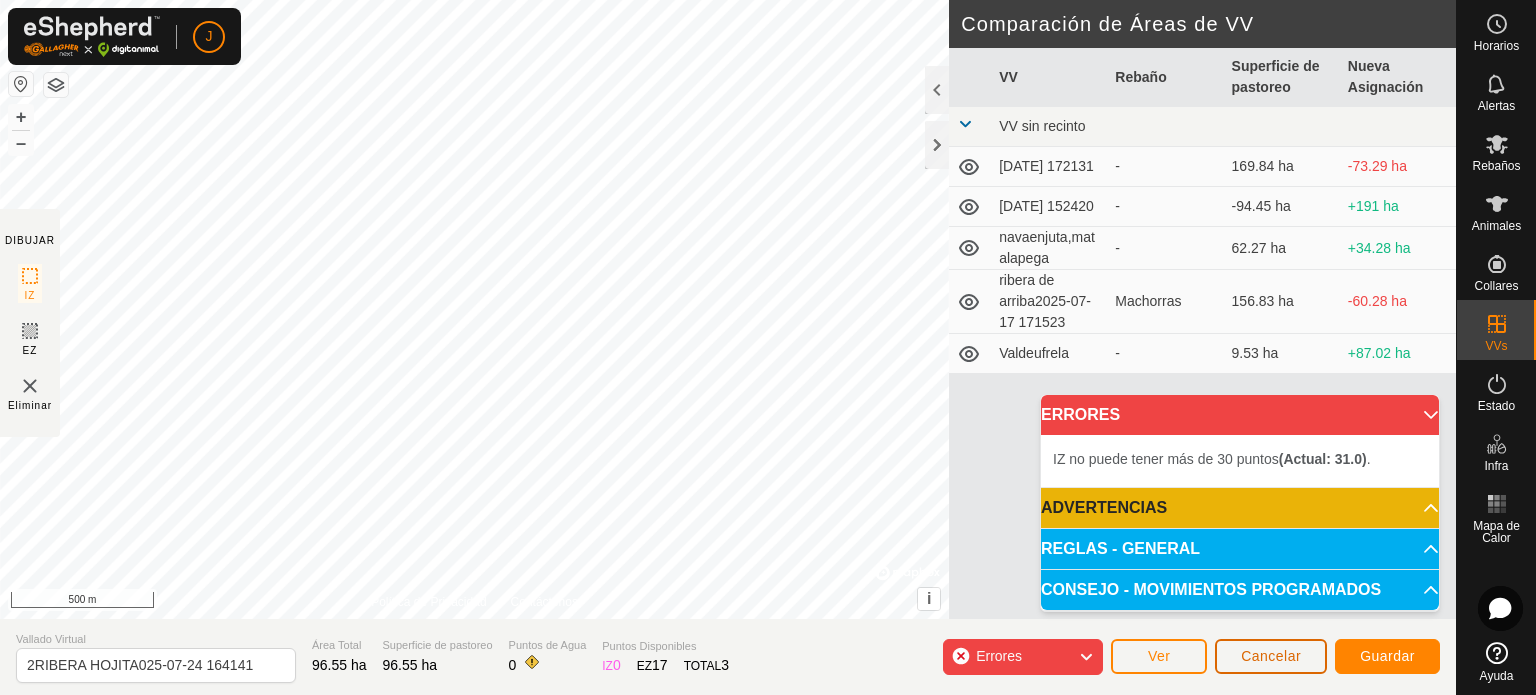 click on "Cancelar" 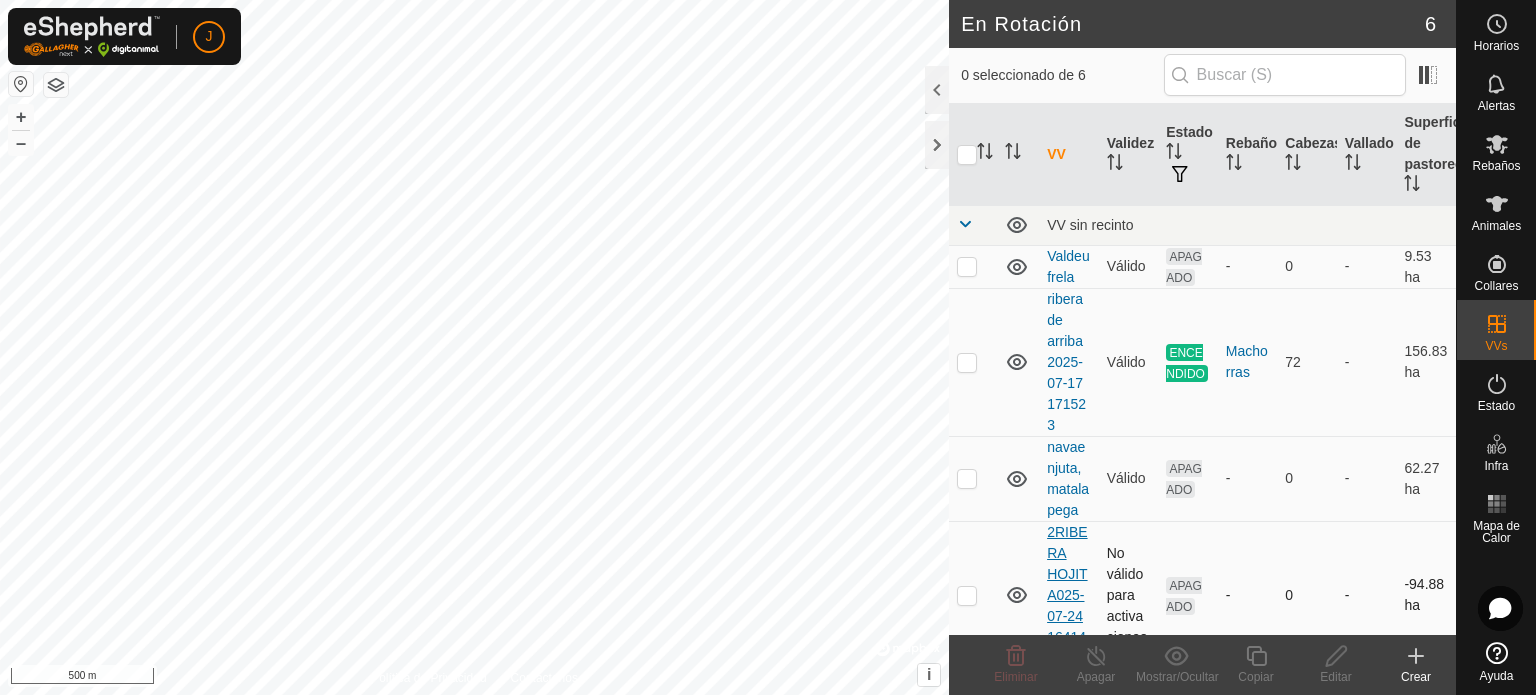 click on "2RIBERA HOJITA025-07-24 164141" at bounding box center (1067, 595) 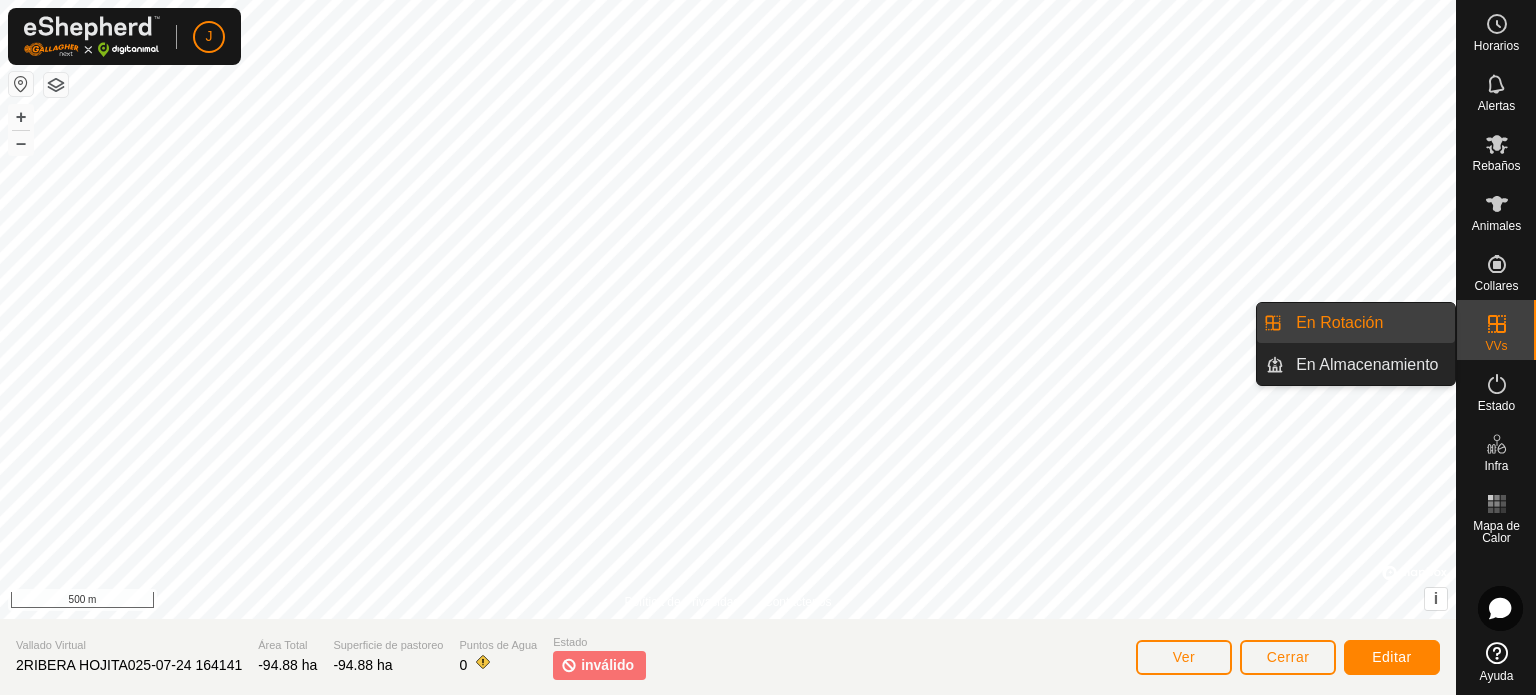click on "En Rotación" at bounding box center [1369, 323] 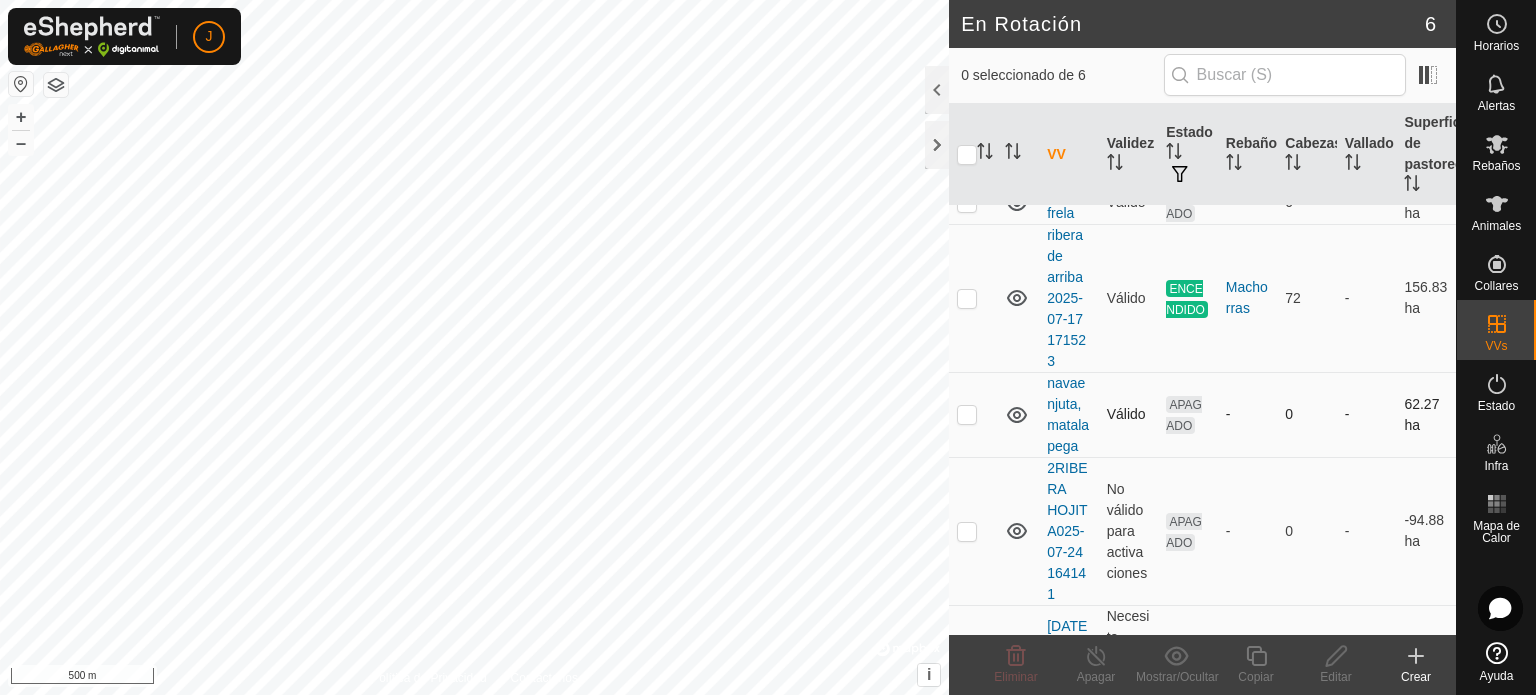 scroll, scrollTop: 144, scrollLeft: 0, axis: vertical 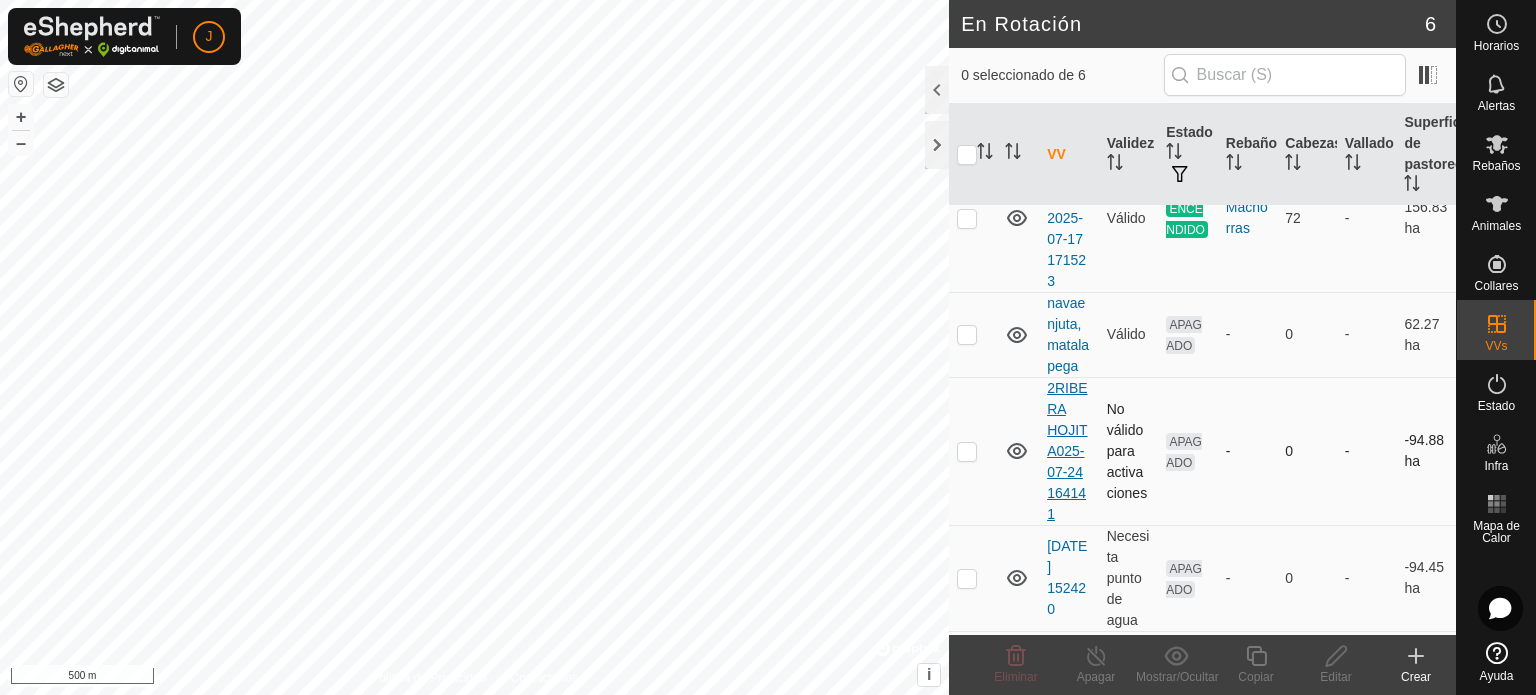 click on "2RIBERA HOJITA025-07-24 164141" at bounding box center (1067, 451) 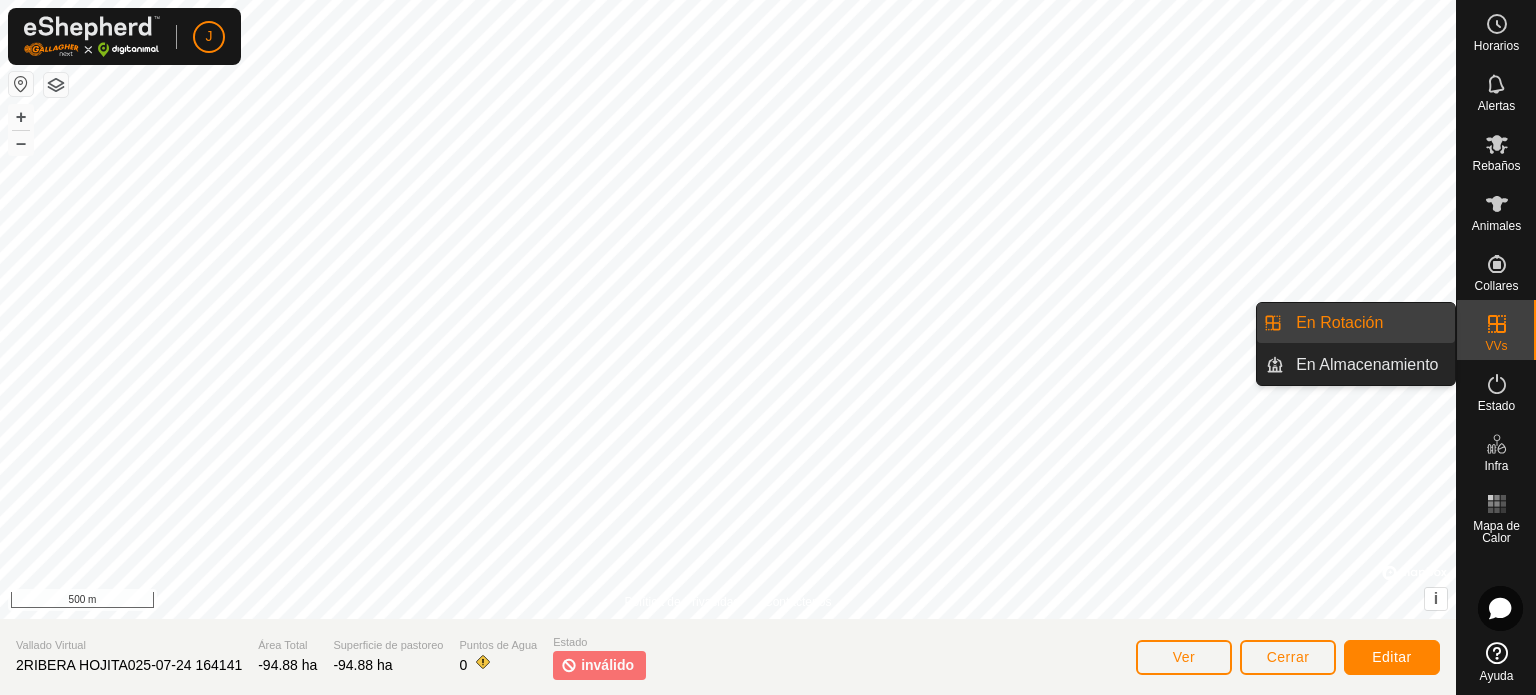click on "En Rotación" at bounding box center [1369, 323] 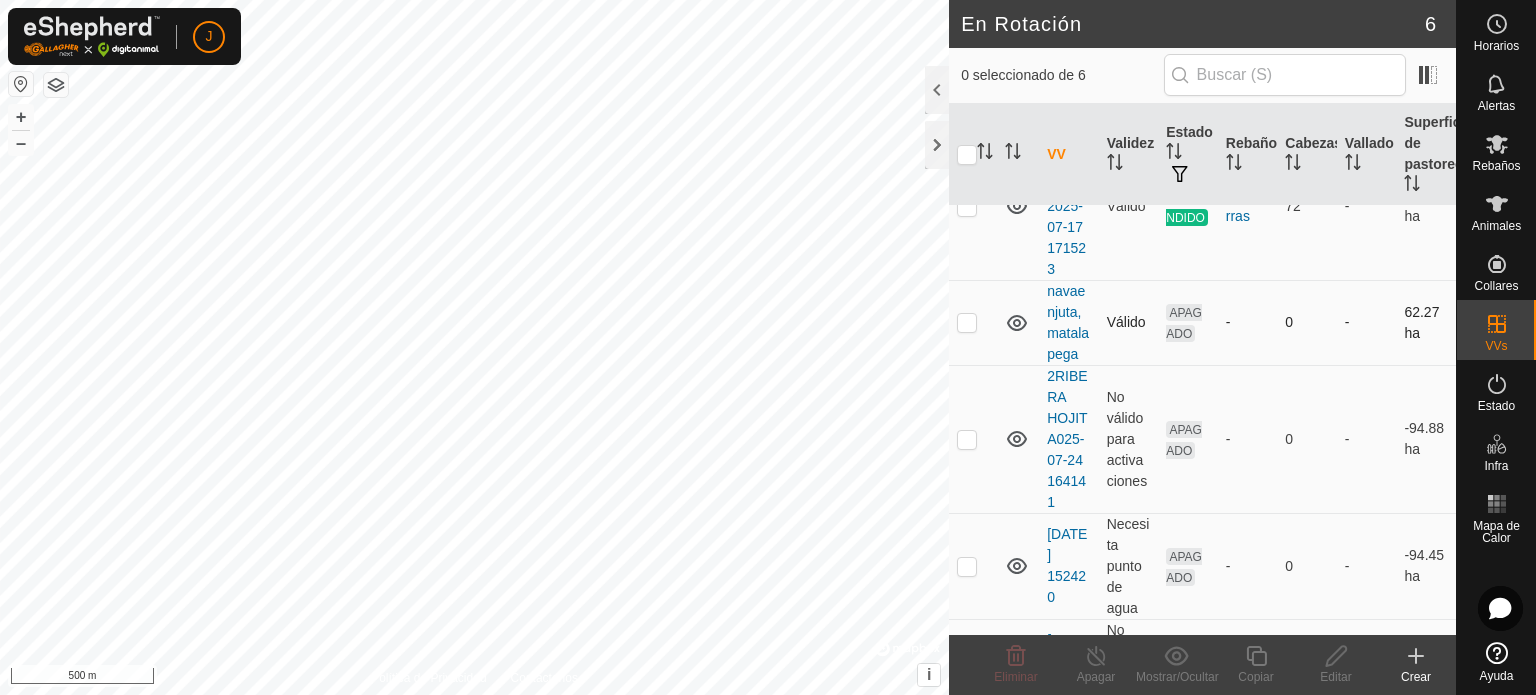 scroll, scrollTop: 224, scrollLeft: 0, axis: vertical 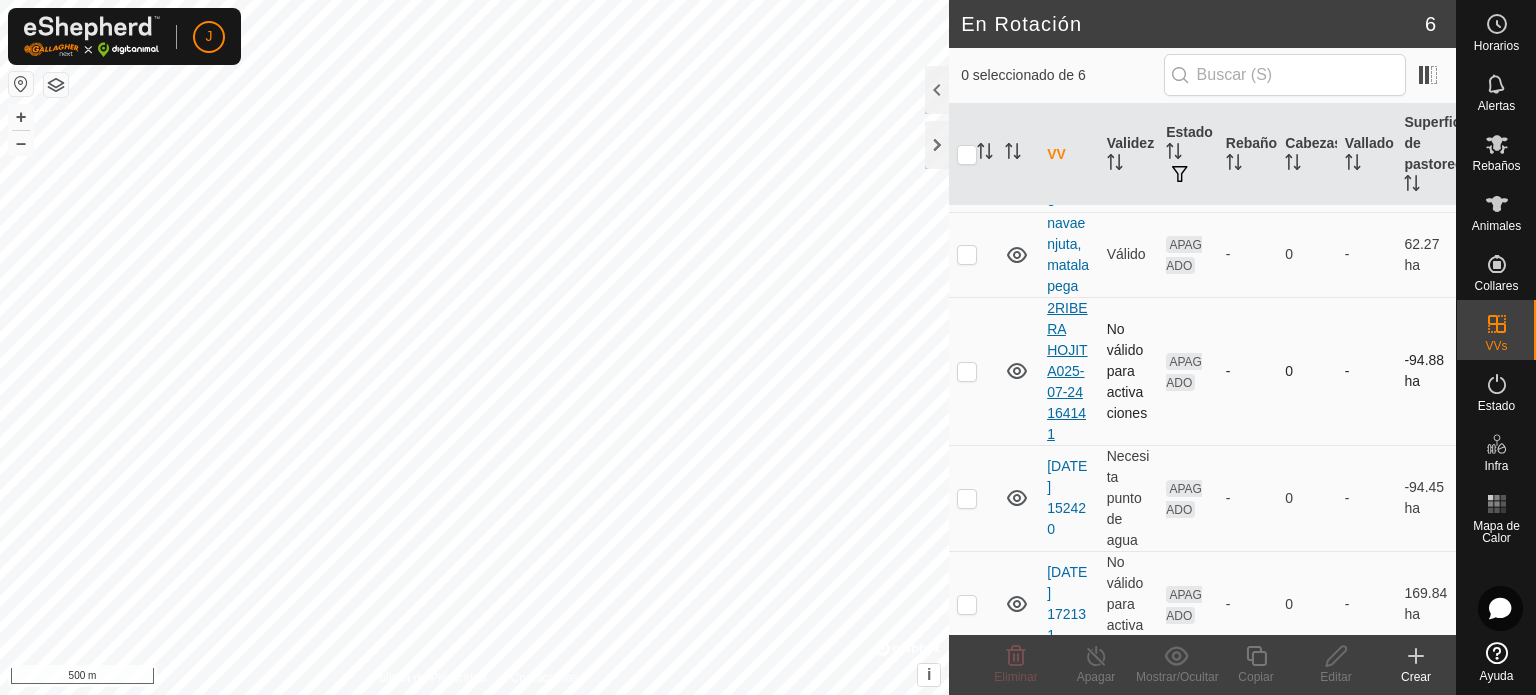 click on "2RIBERA HOJITA025-07-24 164141" at bounding box center [1067, 371] 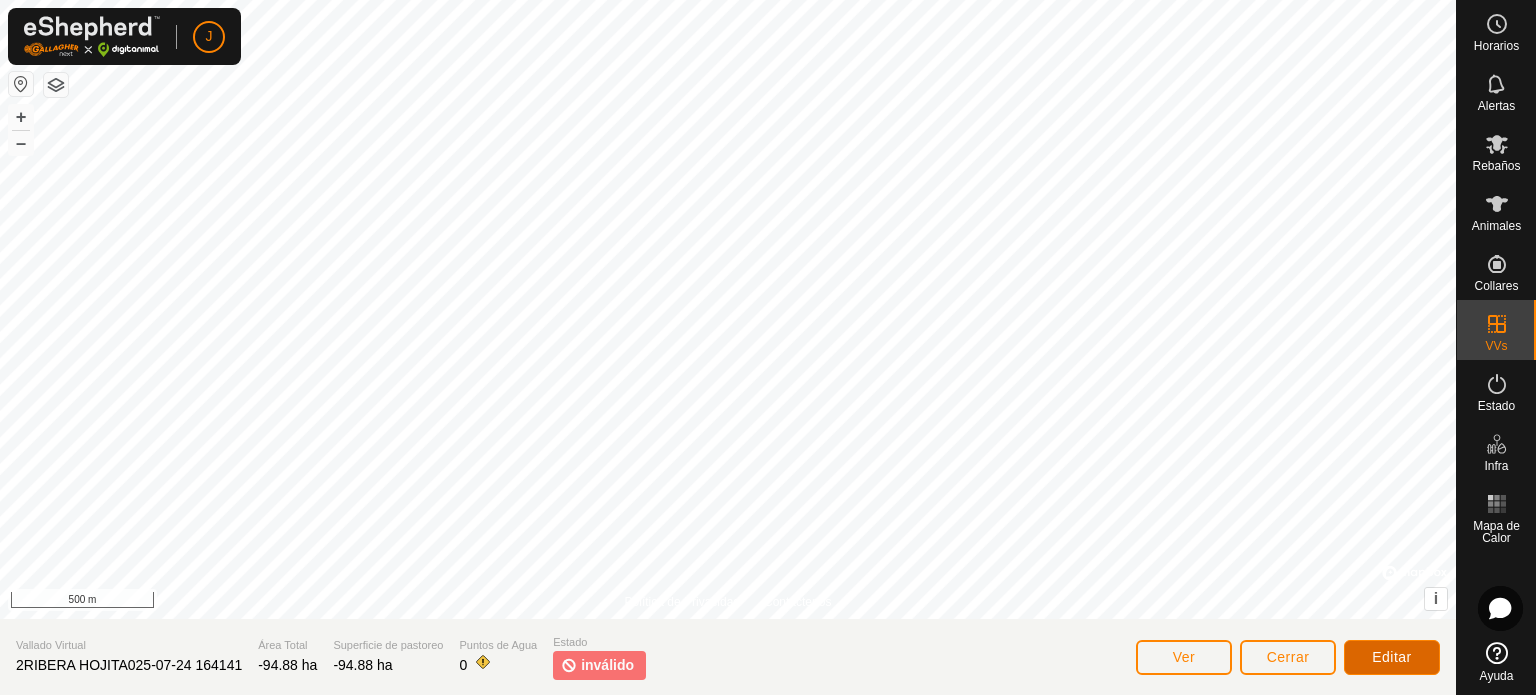 click on "Editar" 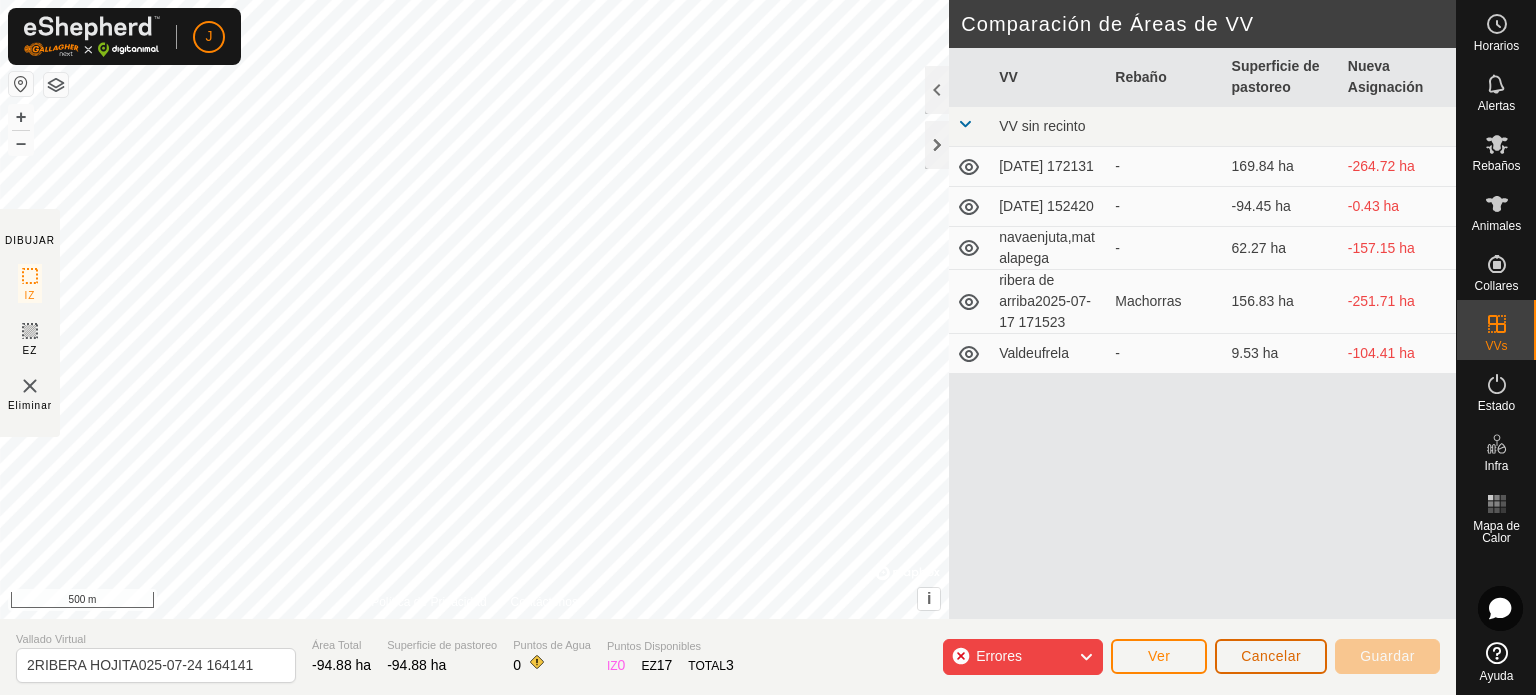 click on "Cancelar" 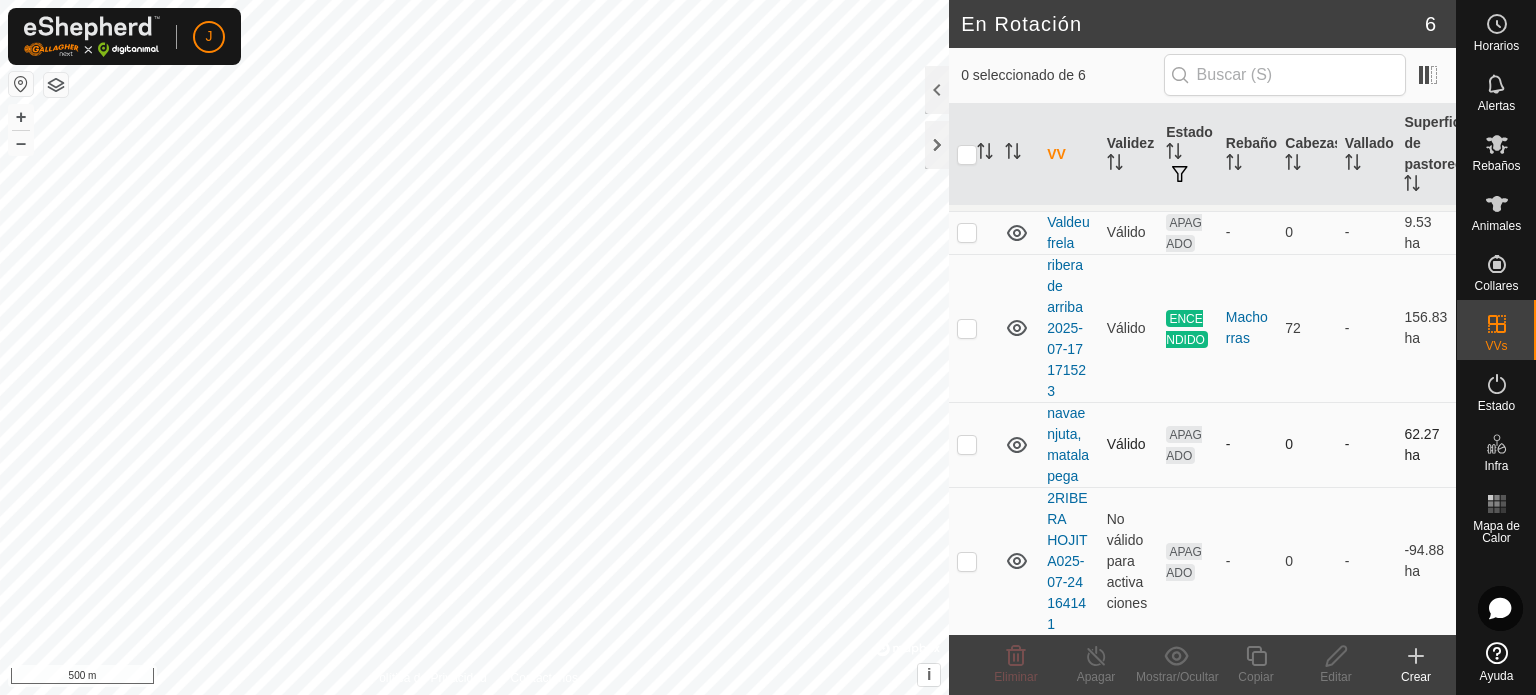 scroll, scrollTop: 0, scrollLeft: 0, axis: both 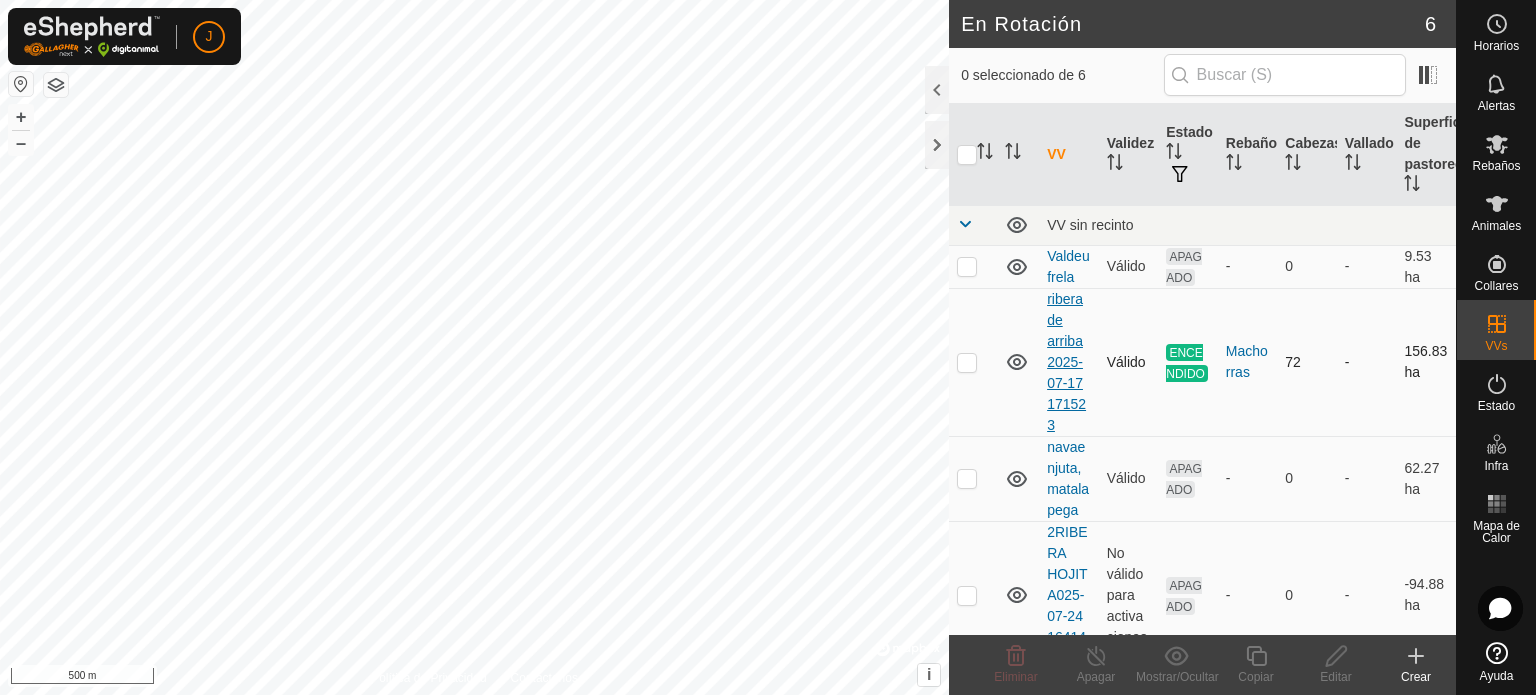 click on "ribera de arriba2025-07-17 171523" at bounding box center (1066, 362) 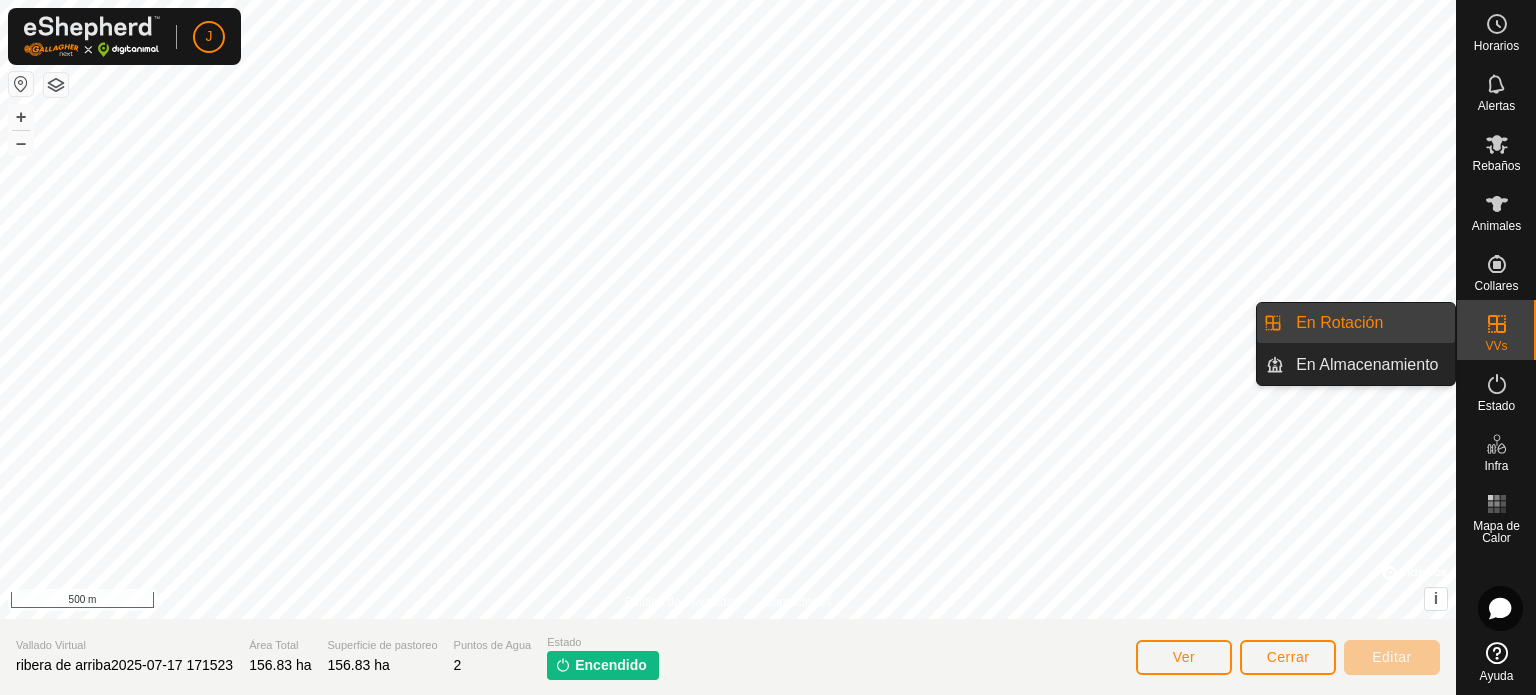 click on "En Rotación" at bounding box center (1369, 323) 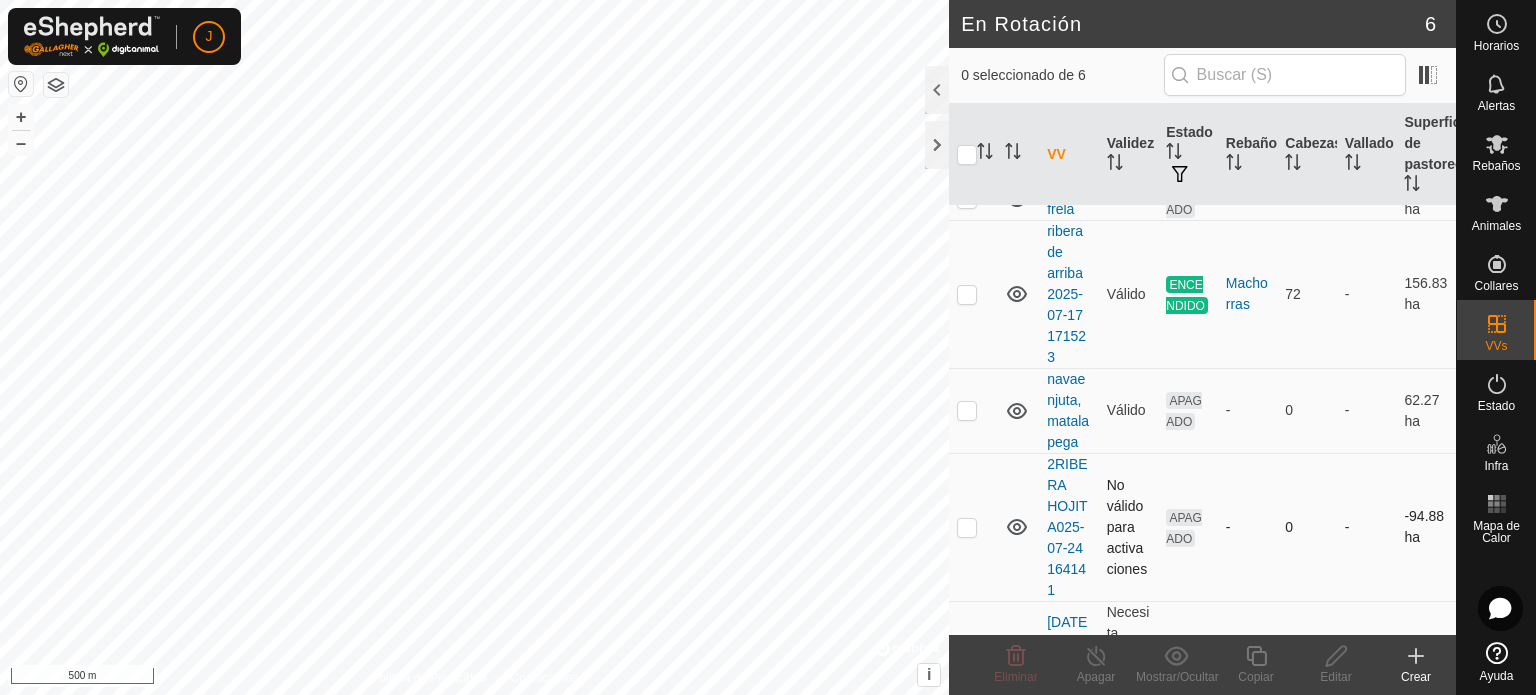 scroll, scrollTop: 0, scrollLeft: 0, axis: both 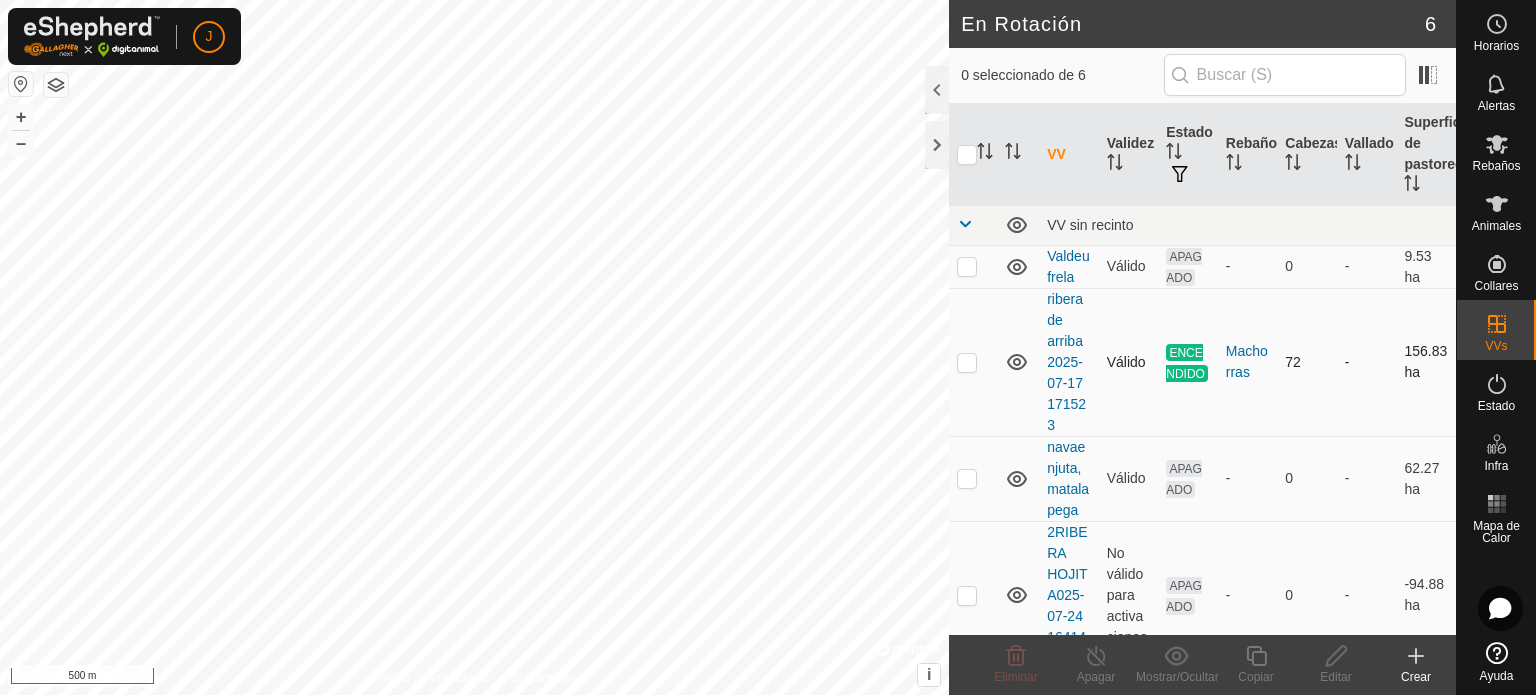 click at bounding box center [967, 362] 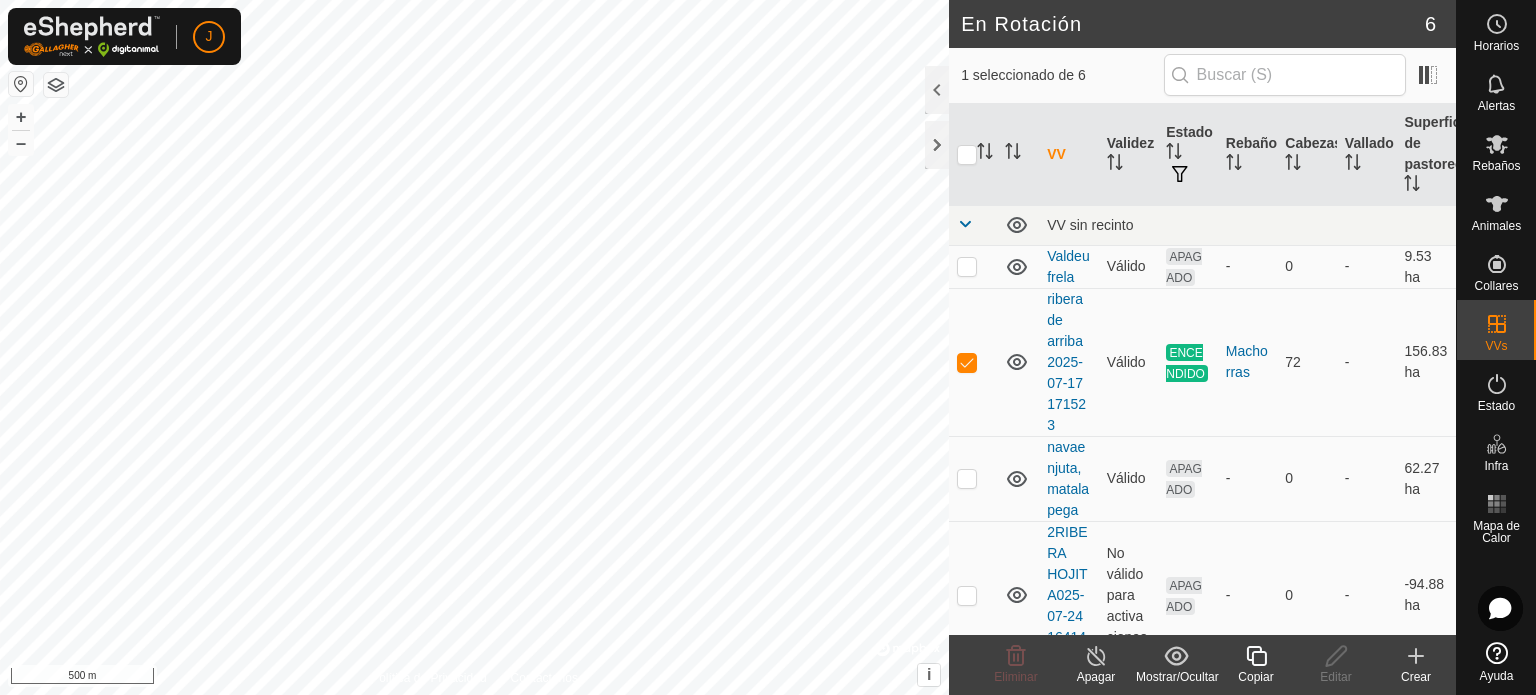 click on "Copiar" 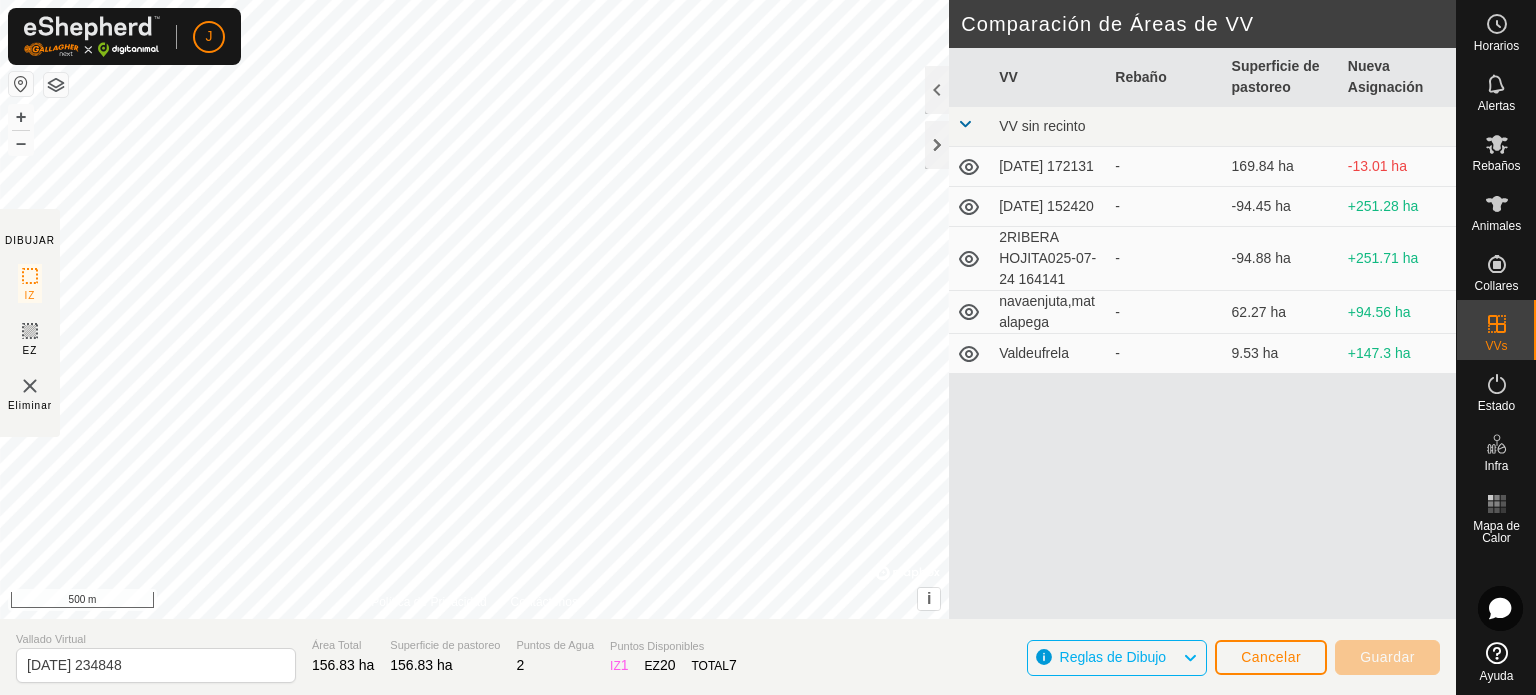 click on "[DATE] 152420" at bounding box center [1049, 207] 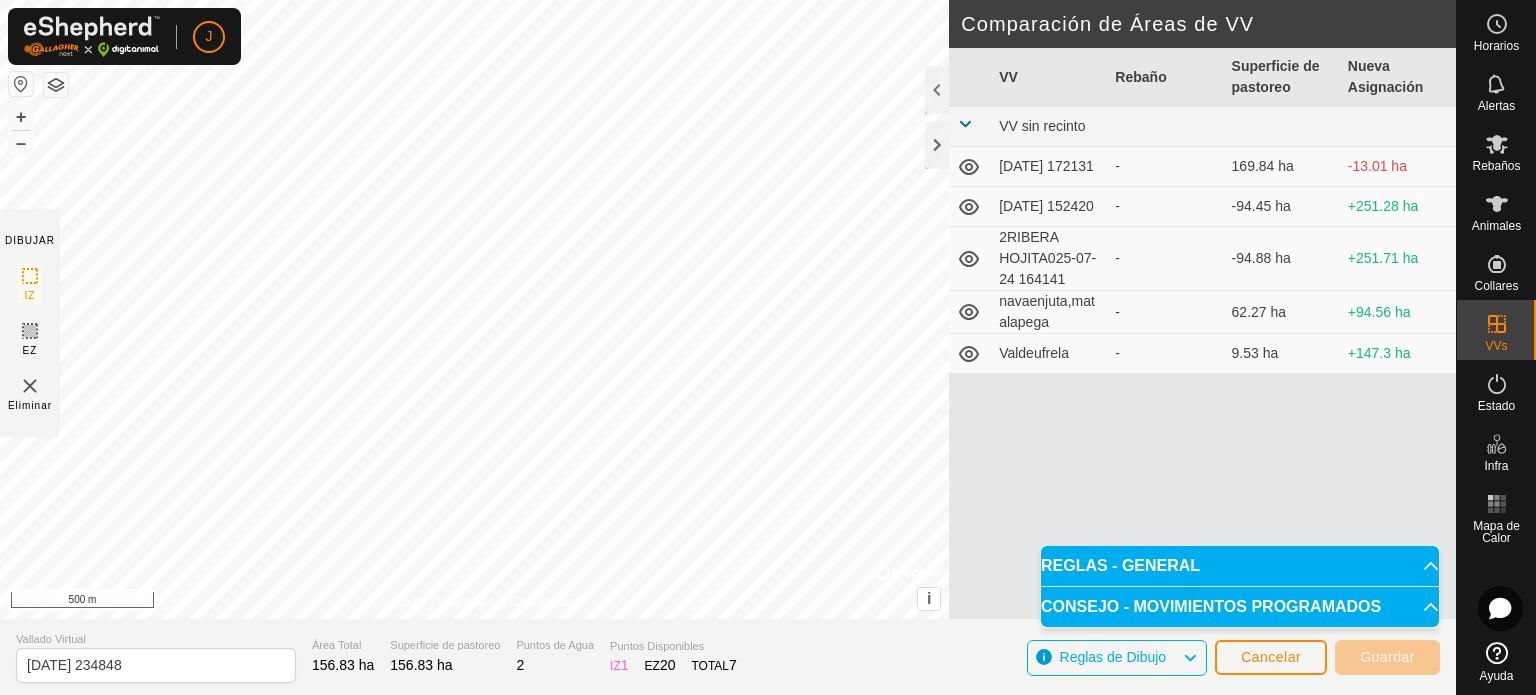 click on "CONSEJO - MOVIMIENTOS PROGRAMADOS" at bounding box center (1240, 607) 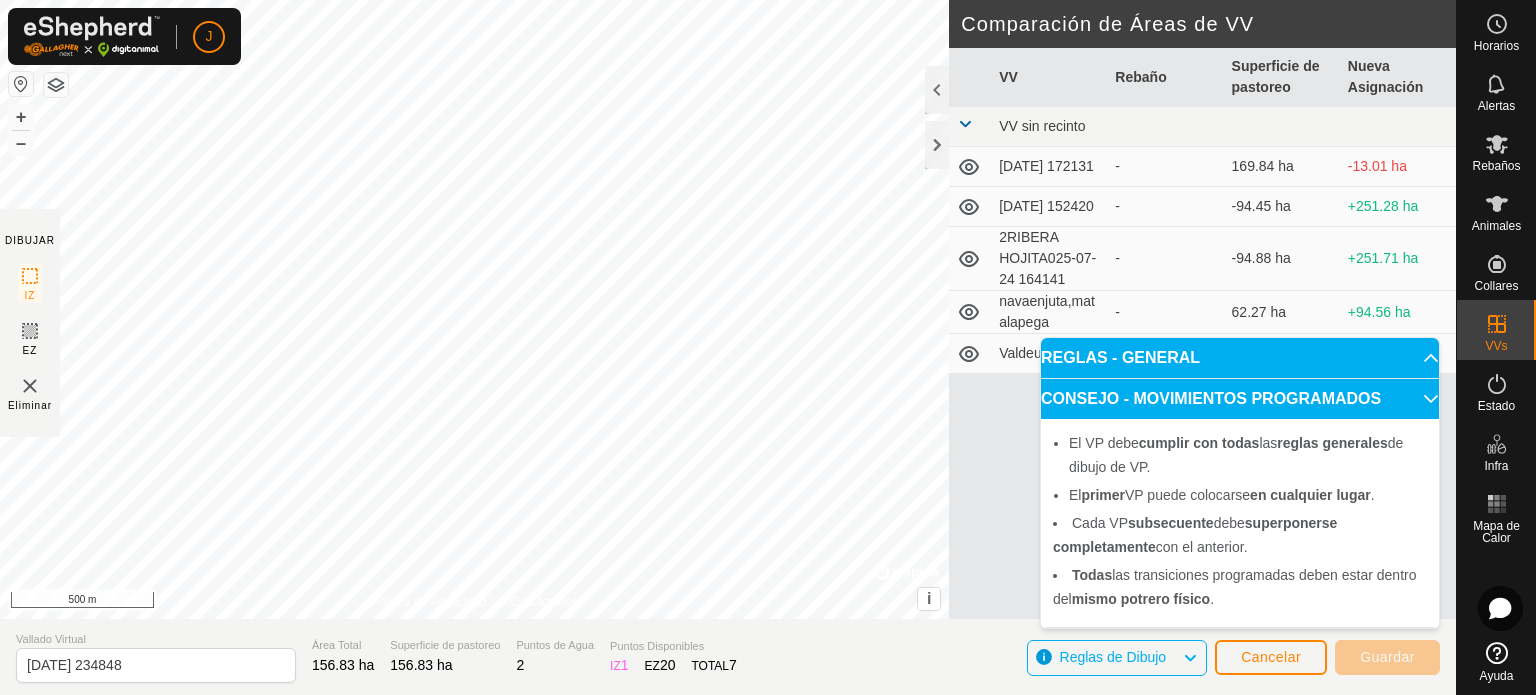 click on "REGLAS - GENERAL" at bounding box center [1240, 358] 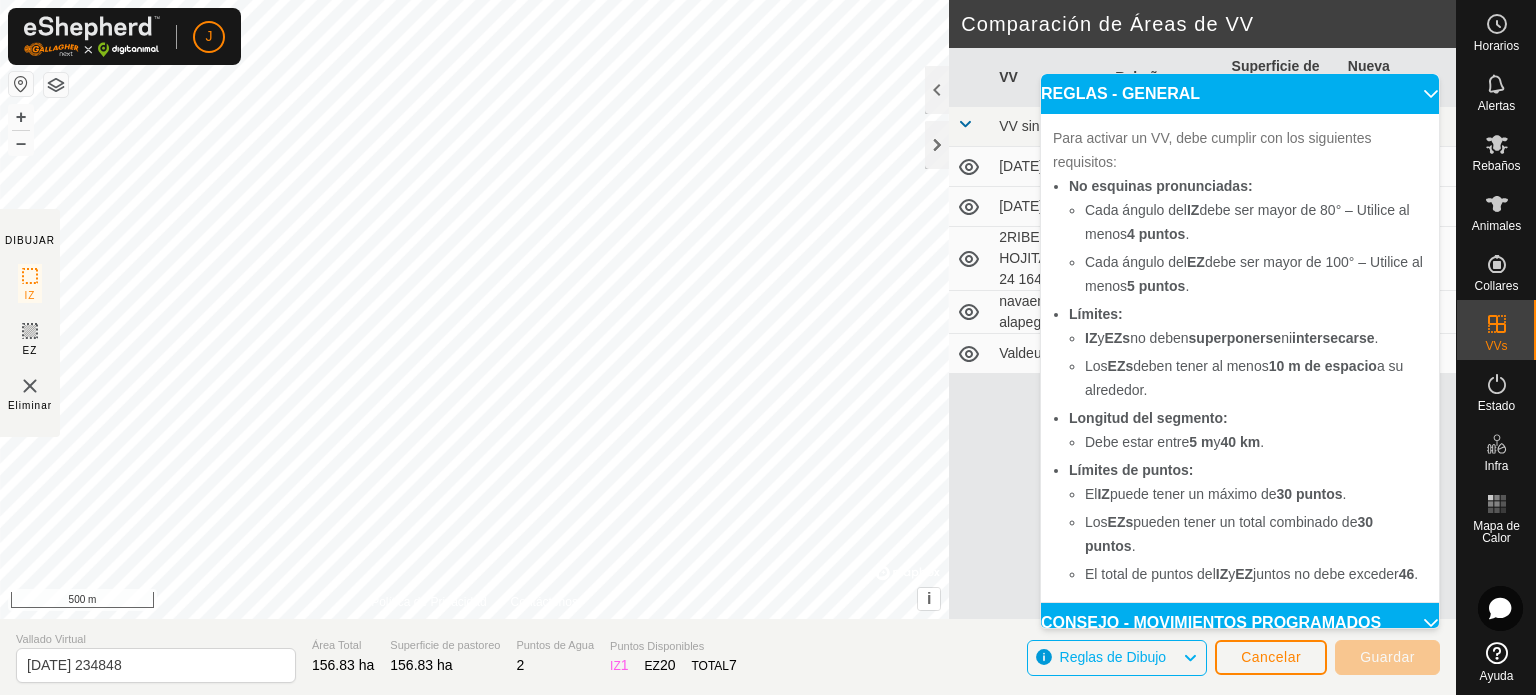 click on "VV   Rebaño   Superficie de pastoreo   Nueva Asignación  VV sin recinto  [DATE] 172131  -  169.84 ha  -13.01 ha  [DATE] 152420  -  -94.45 ha  +251.28 ha  2RIBERA HOJITA025-07-24 164141  -  -94.88 ha  +251.71 ha  navaenjuta,matalapega  -  62.27 ha  +94.56 ha  Valdeufrela  -  9.53 ha  +147.3 ha" at bounding box center [1202, 357] 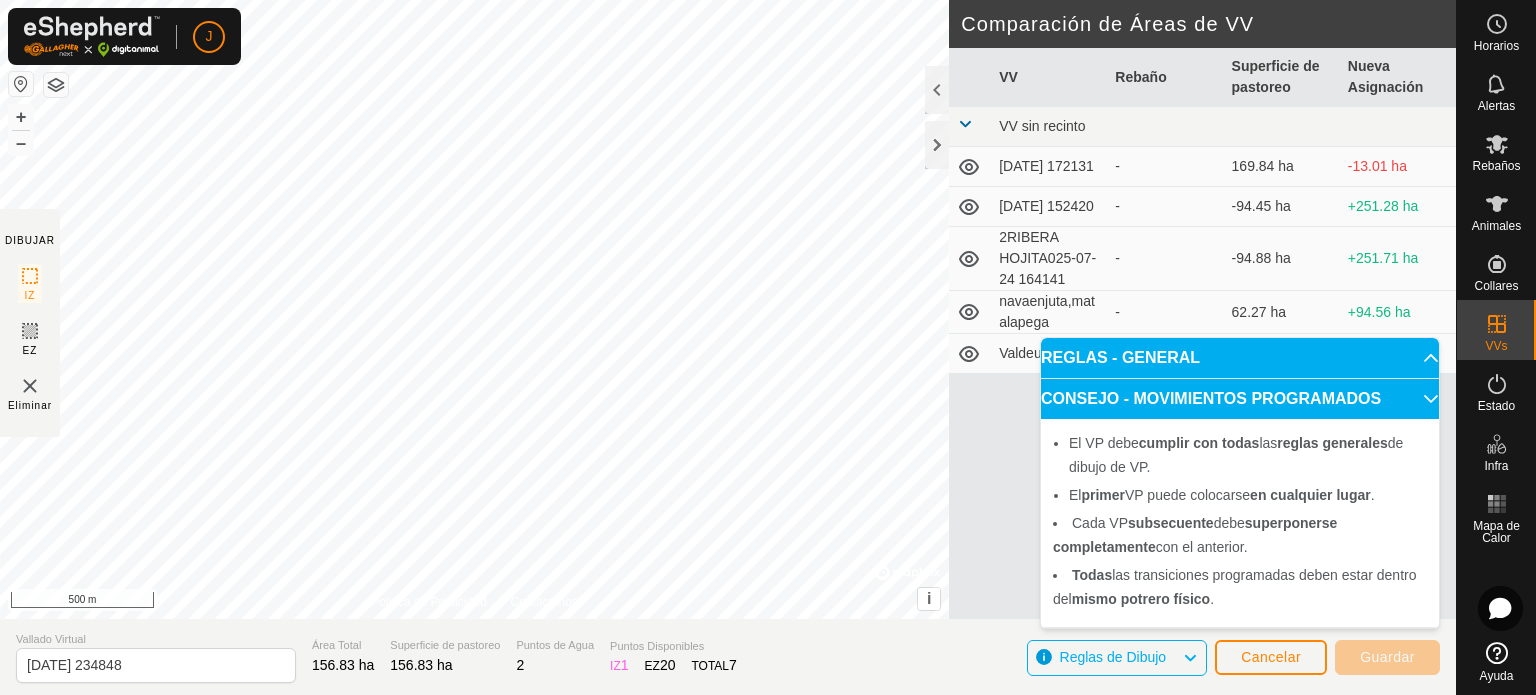click on "CONSEJO - MOVIMIENTOS PROGRAMADOS" at bounding box center [1240, 399] 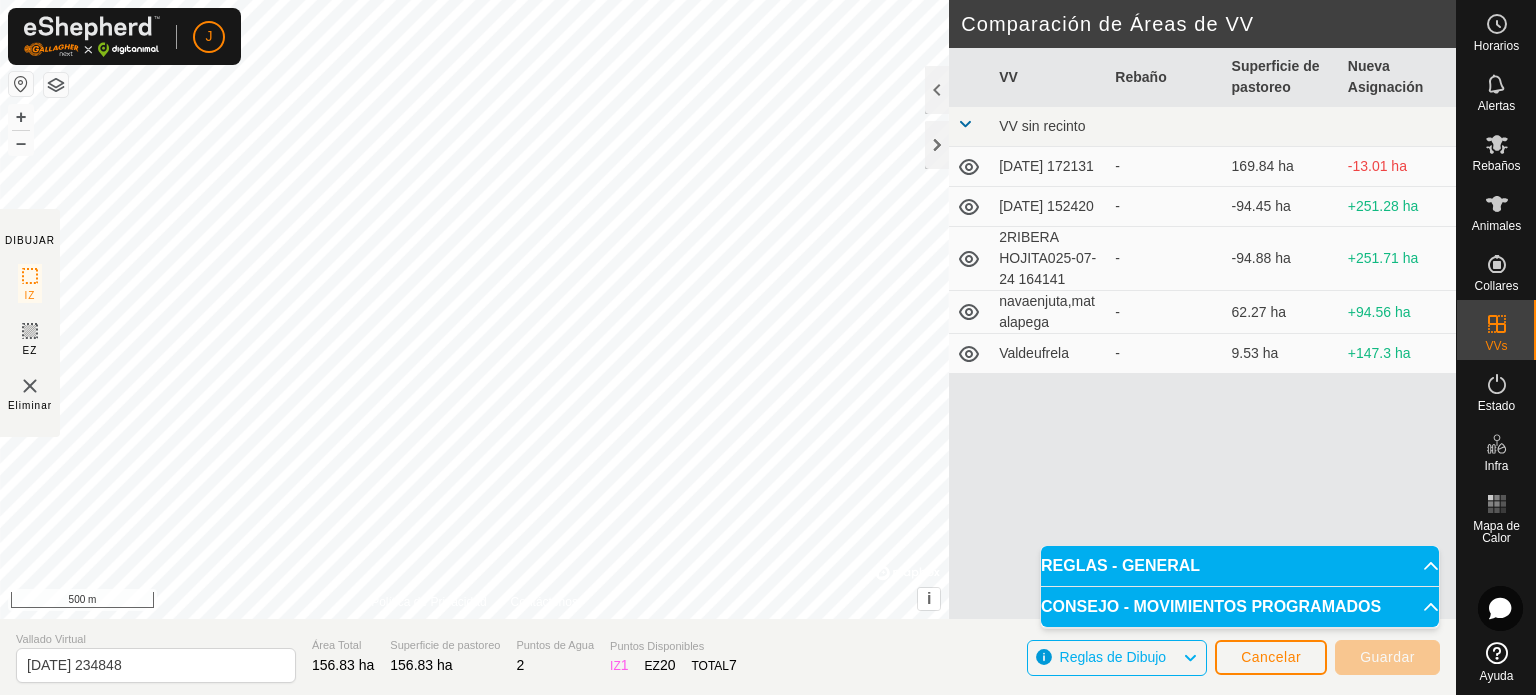 click on "Valdeufrela" at bounding box center (1049, 354) 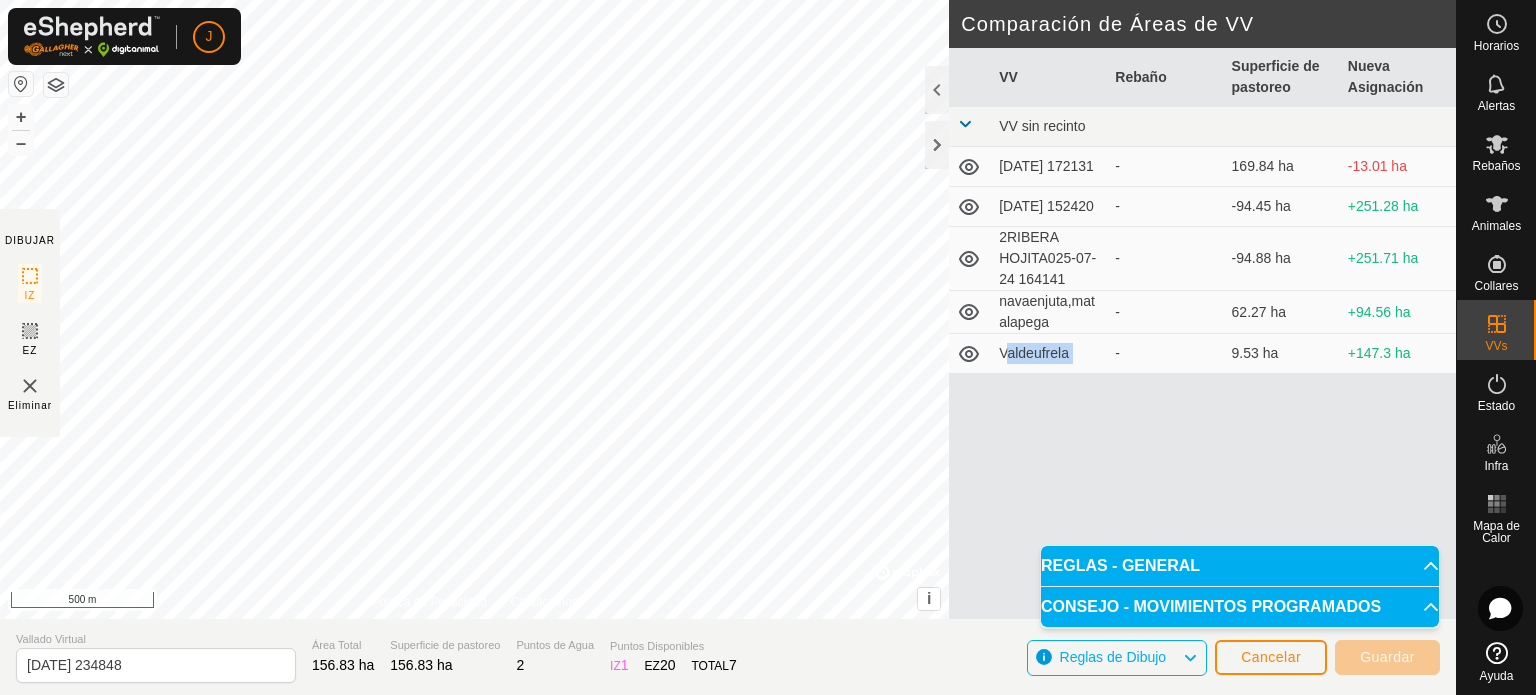 click on "Valdeufrela" at bounding box center [1049, 354] 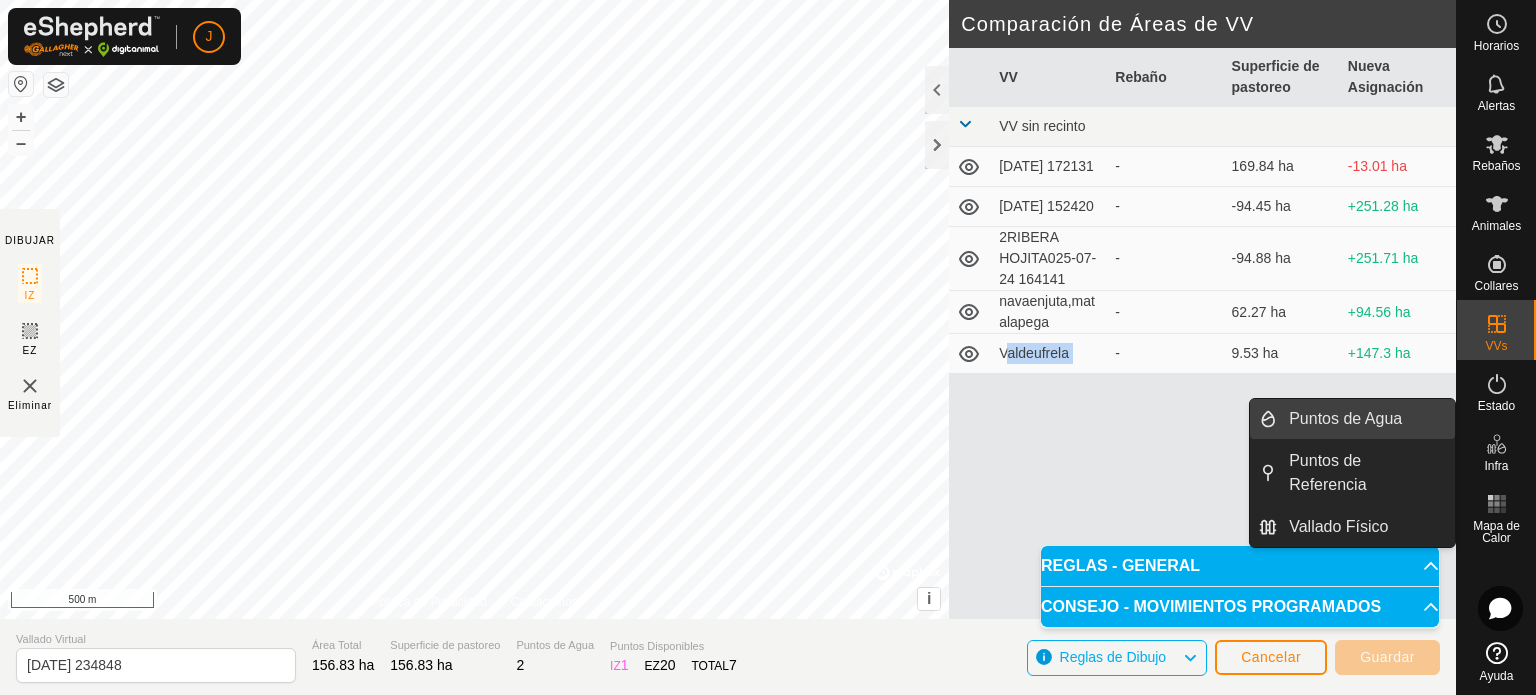 click on "Puntos de Agua" at bounding box center (1366, 419) 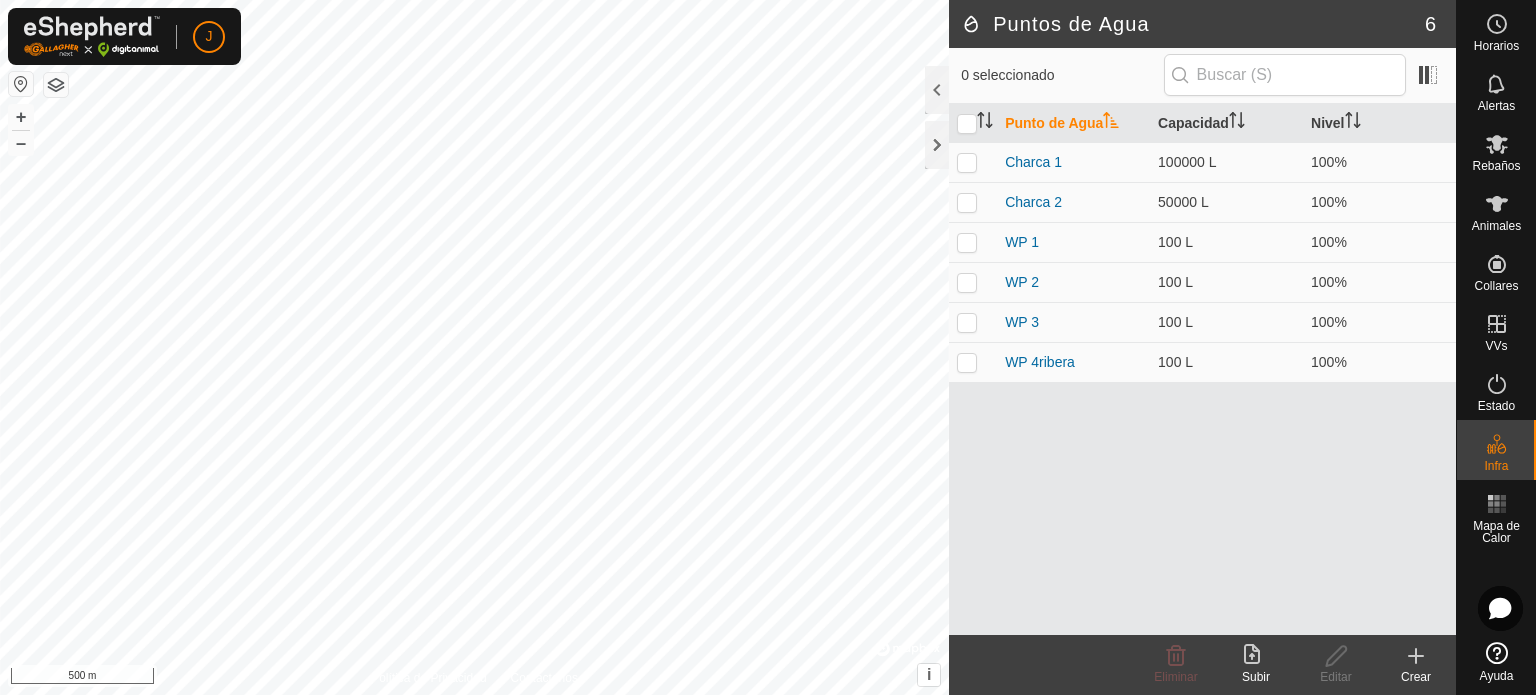 click on "Crear" 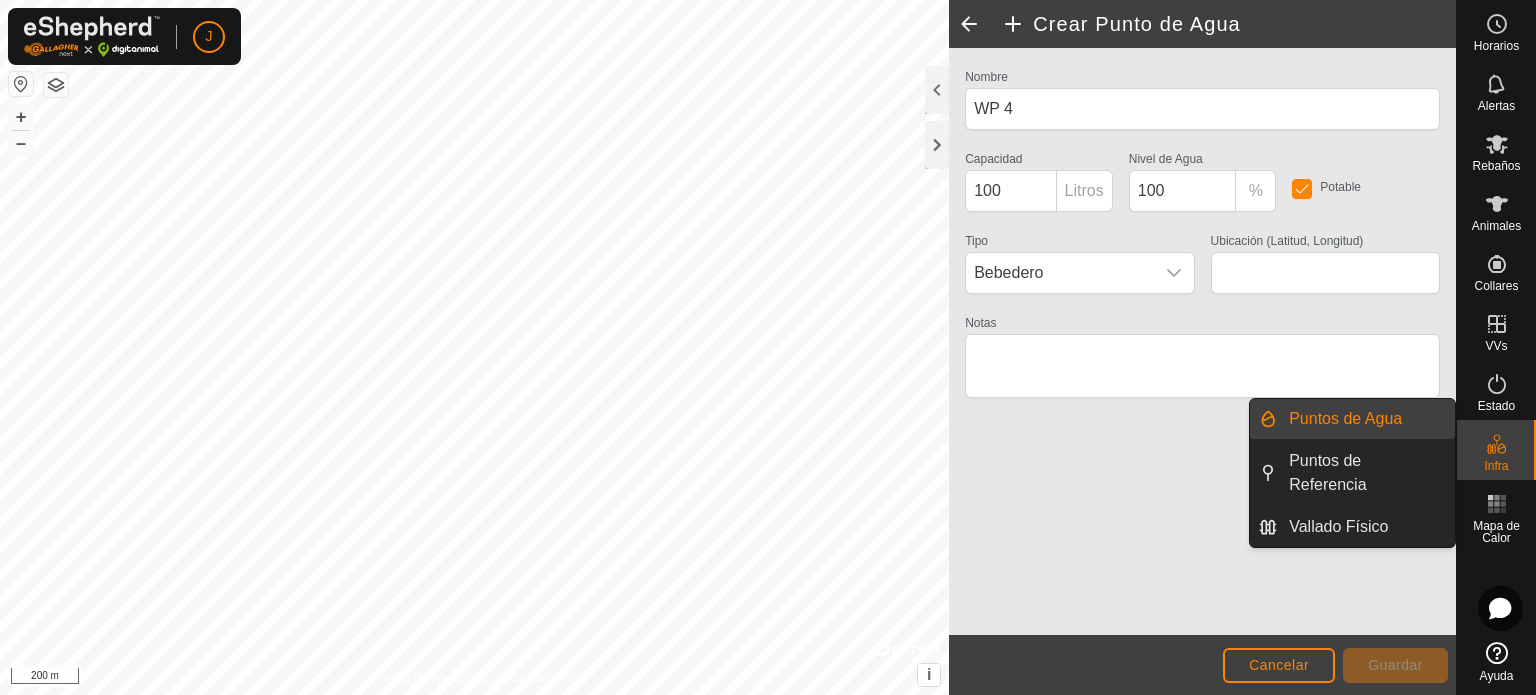 click on "Infra" at bounding box center (1496, 450) 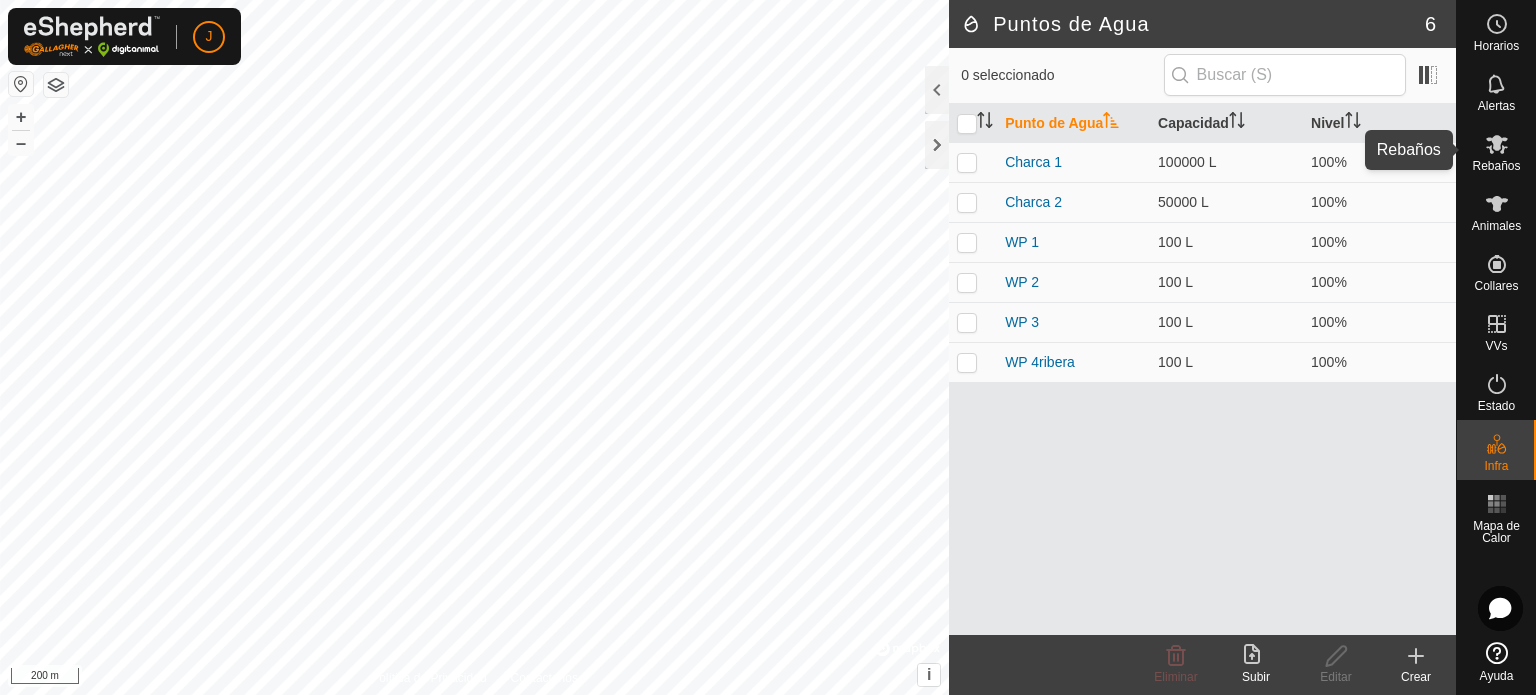 click on "Rebaños" at bounding box center [1496, 150] 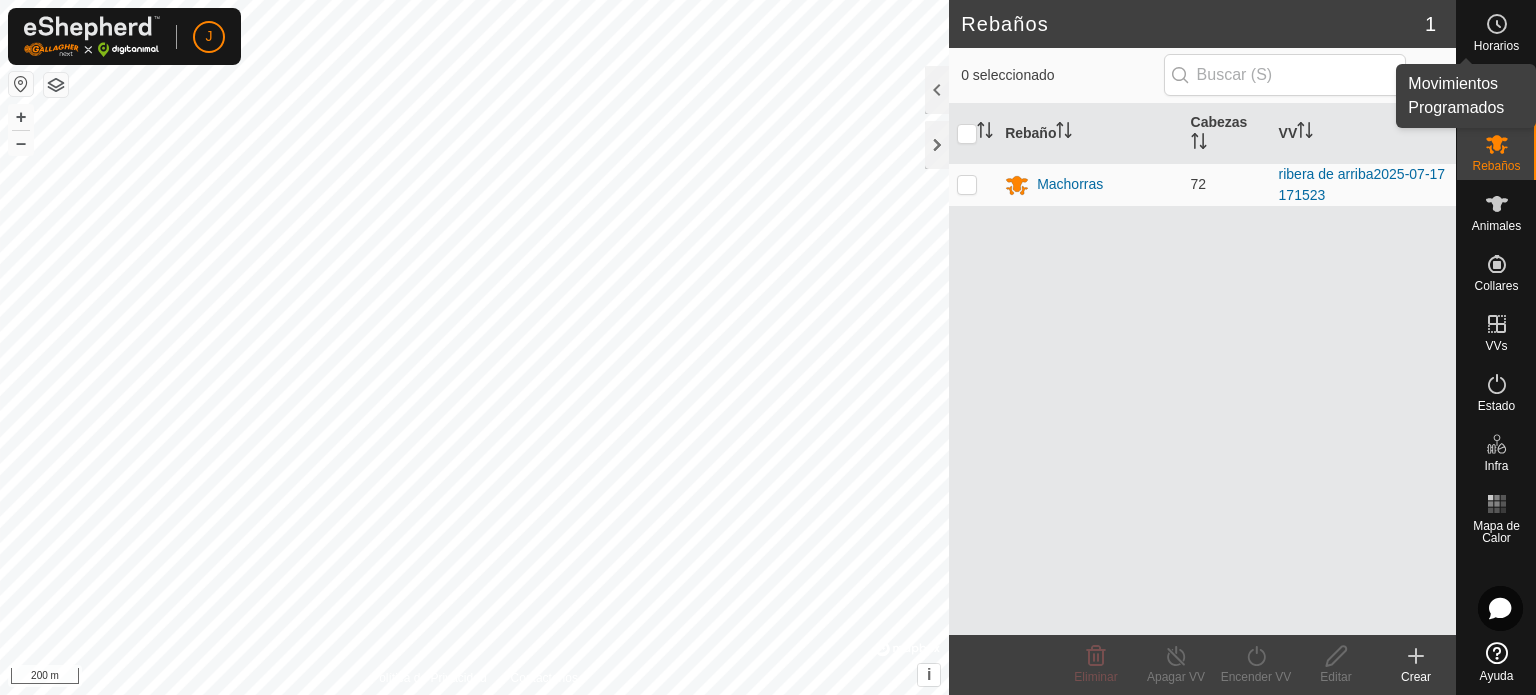 click 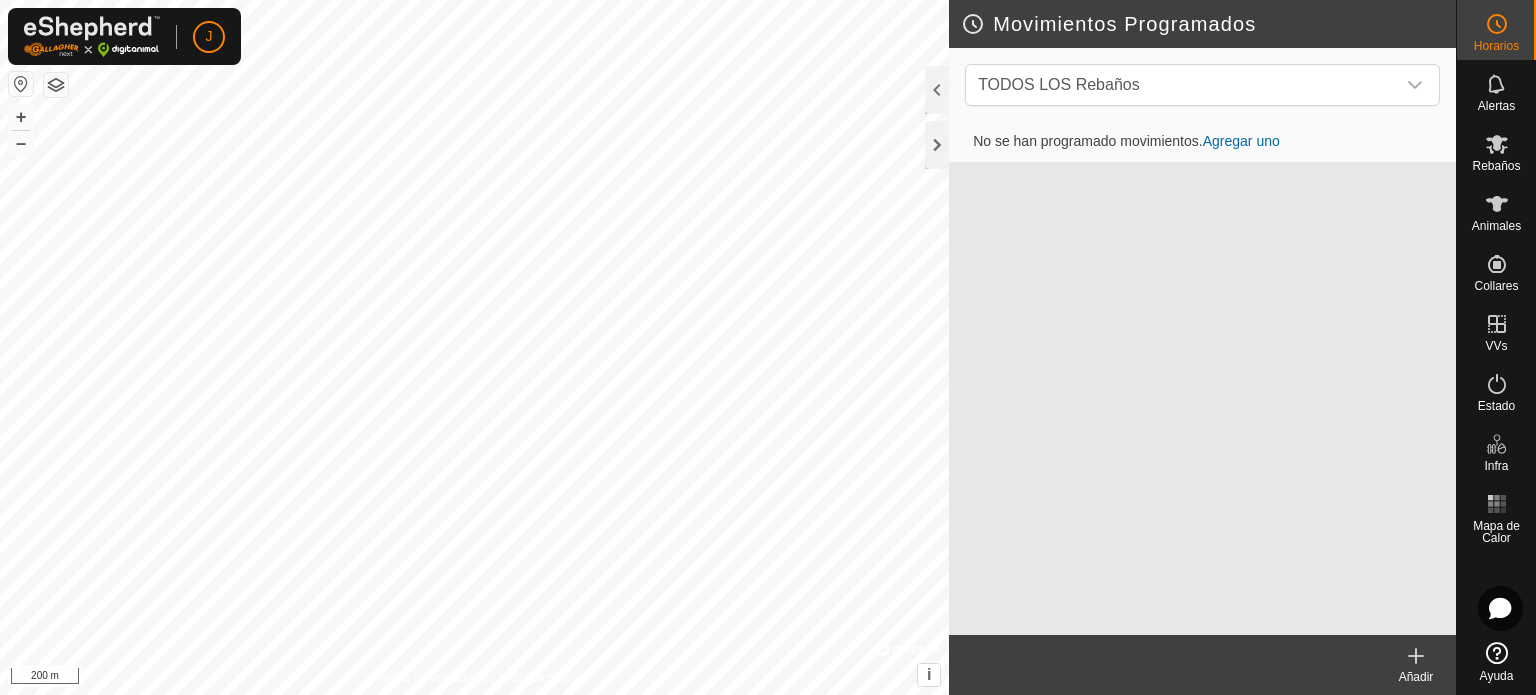 click on "Rebaños" at bounding box center (1496, 150) 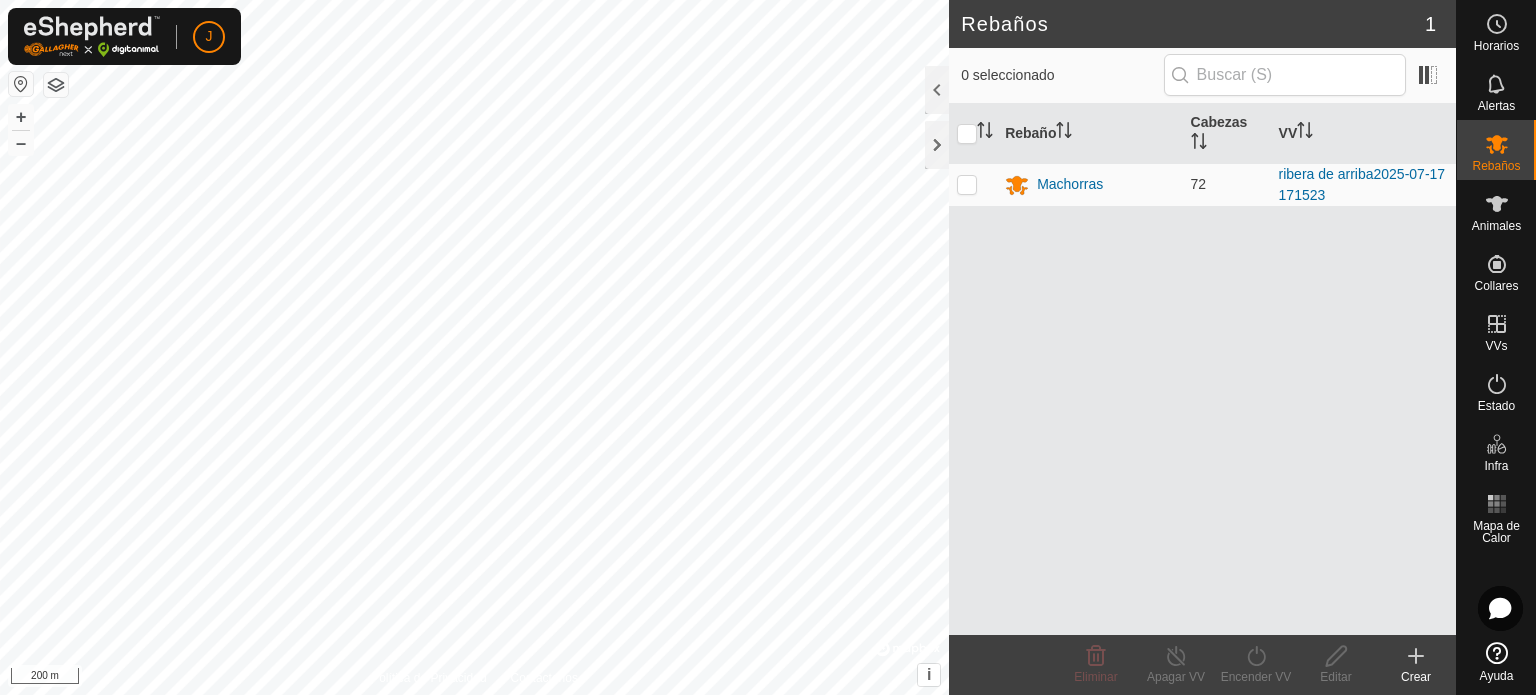 click on "Animales" at bounding box center (1496, 210) 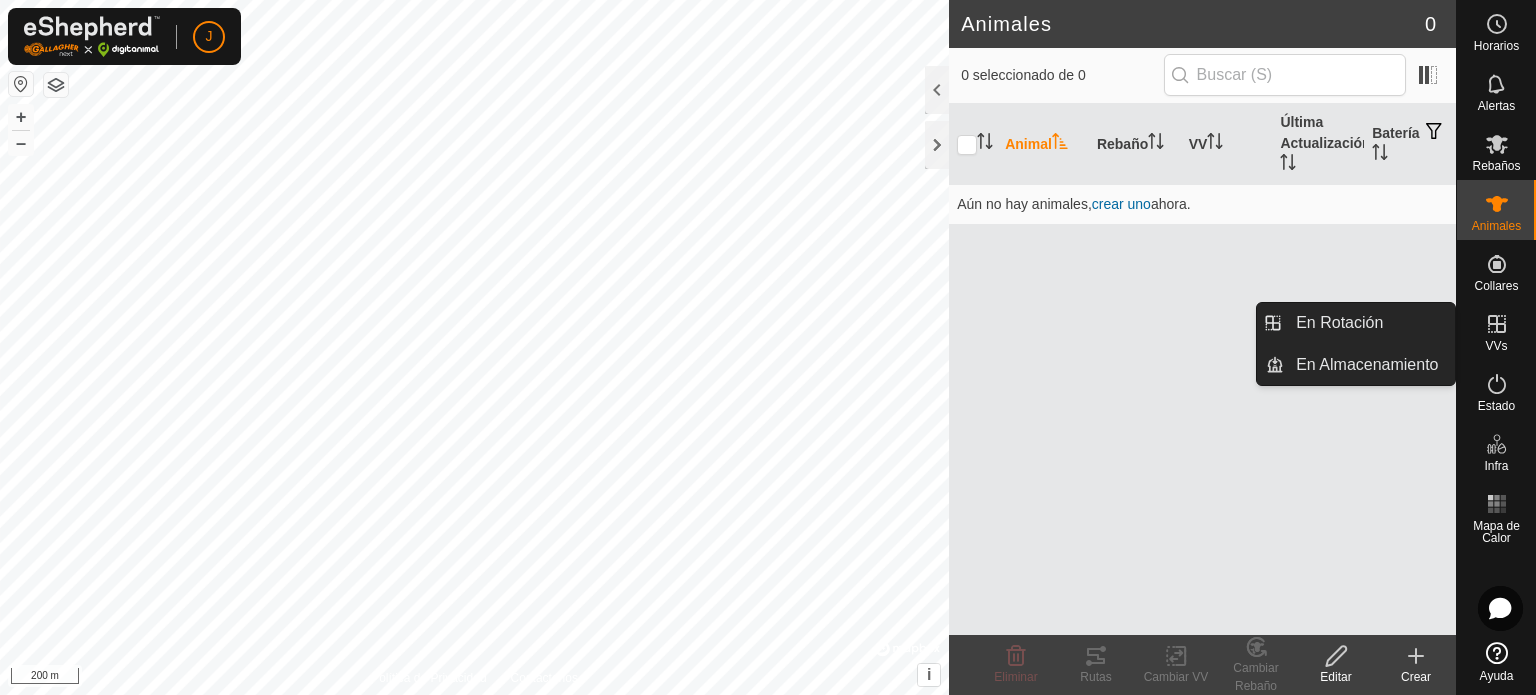 click on "VVs" at bounding box center (1496, 330) 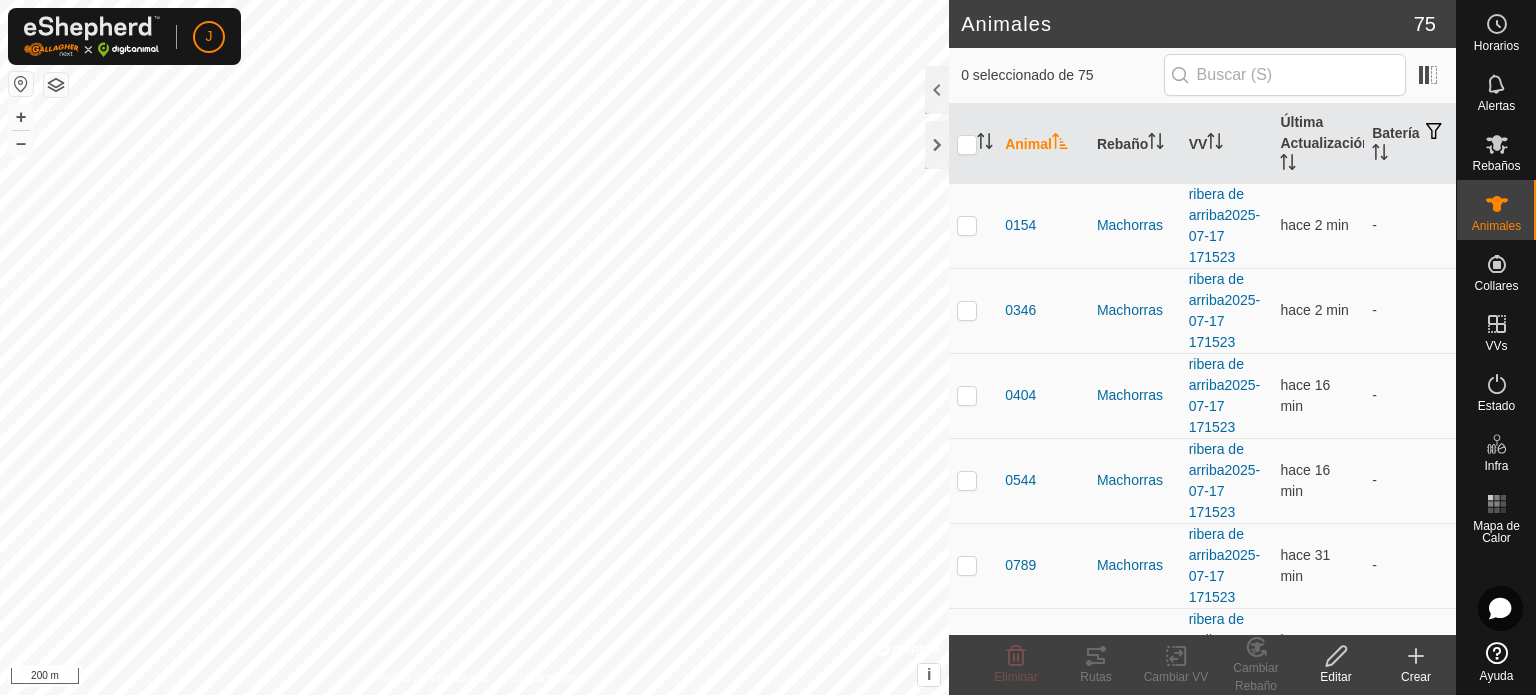 scroll, scrollTop: 896, scrollLeft: 0, axis: vertical 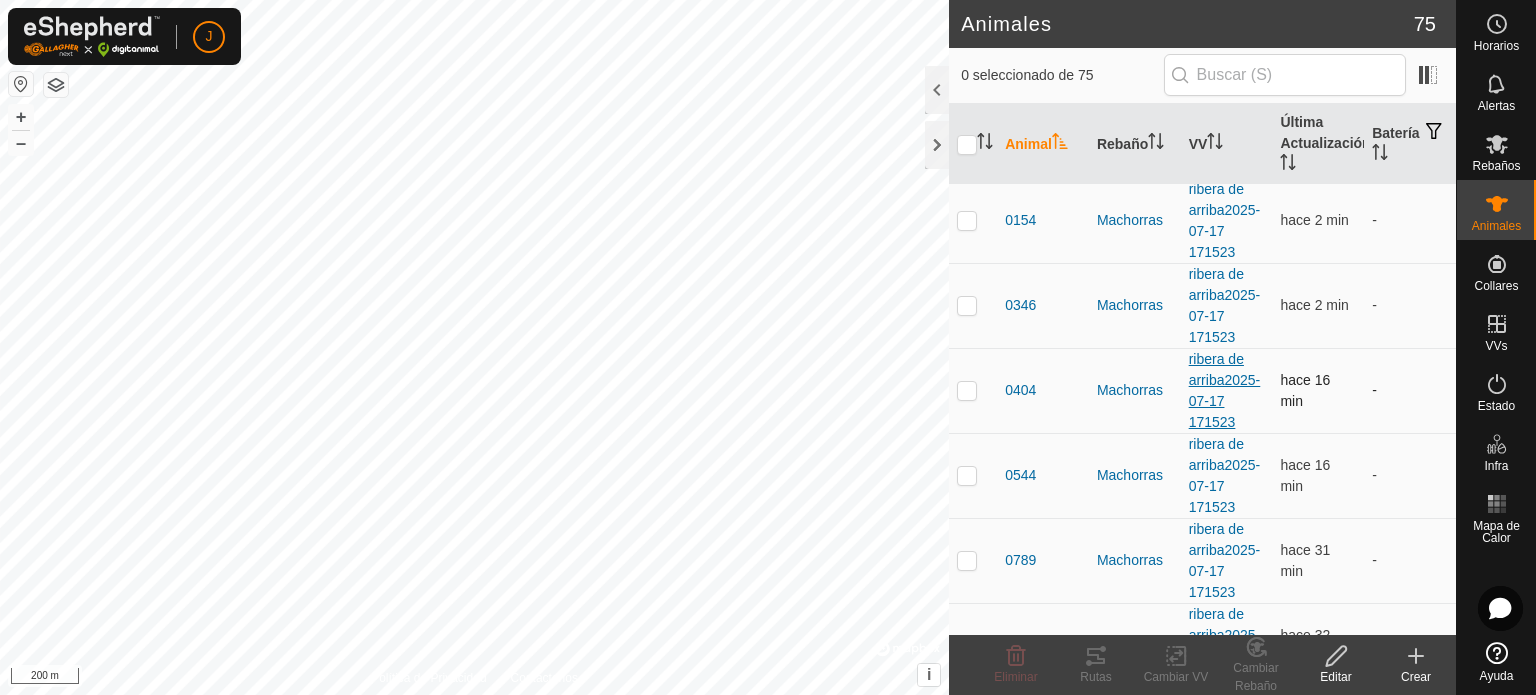 click on "ribera de arriba2025-07-17 171523" at bounding box center [1225, 390] 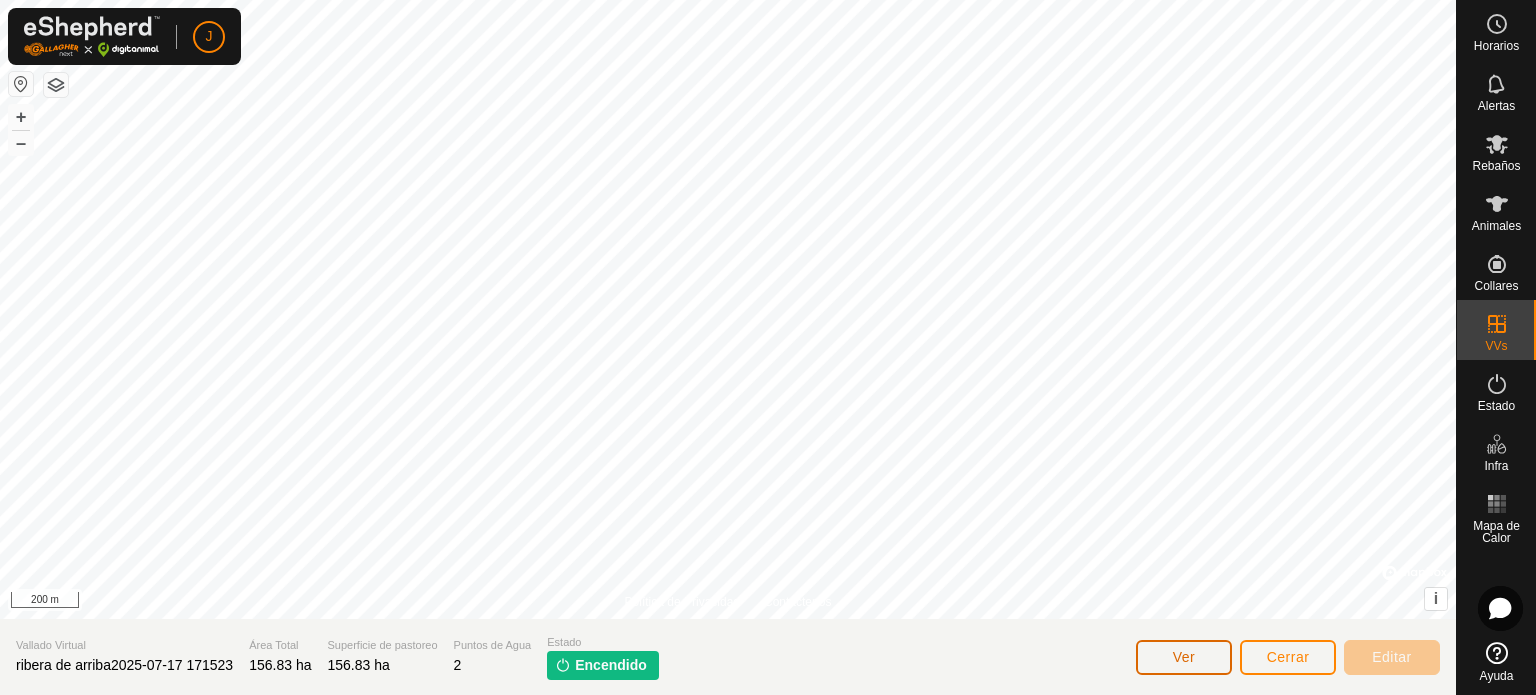 click on "Ver" 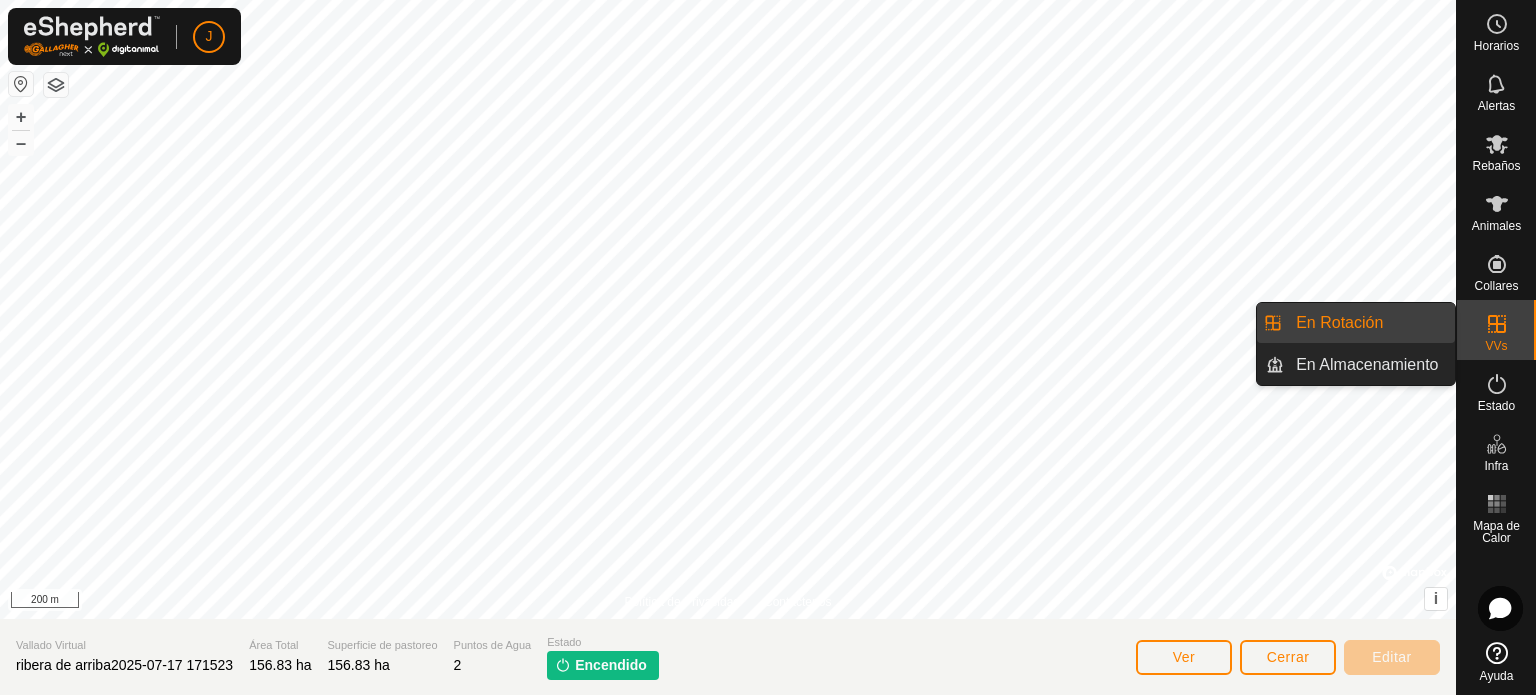 click on "En Rotación" at bounding box center (1369, 323) 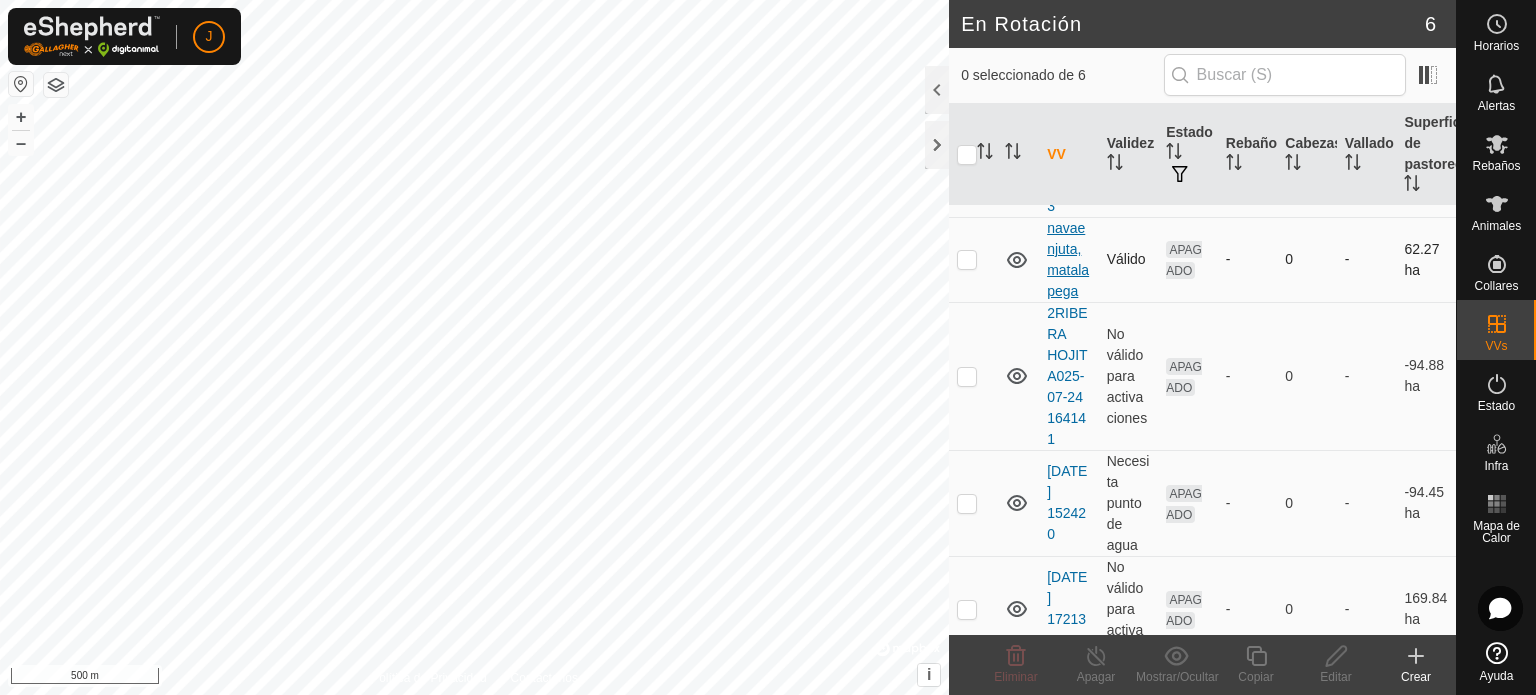 scroll, scrollTop: 189, scrollLeft: 0, axis: vertical 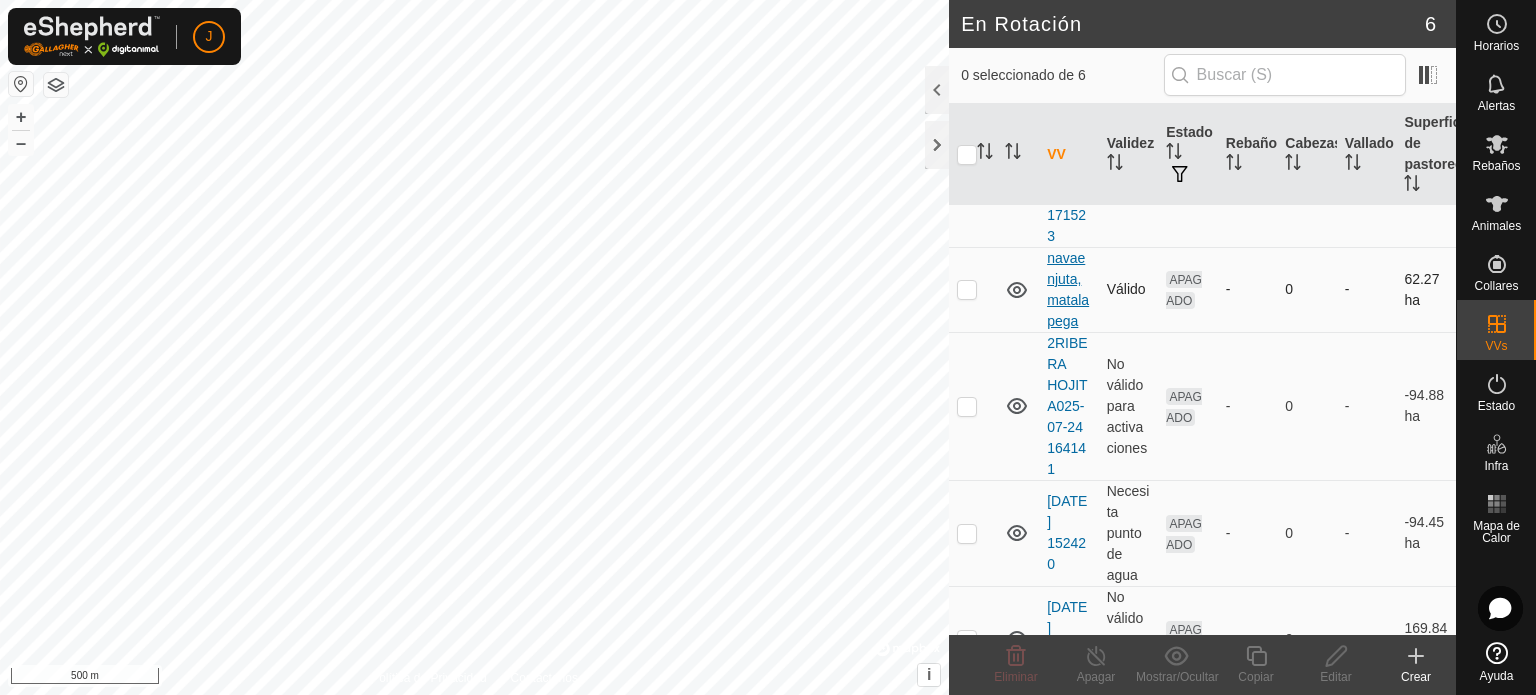 click on "2RIBERA HOJITA025-07-24 164141" at bounding box center [1067, 406] 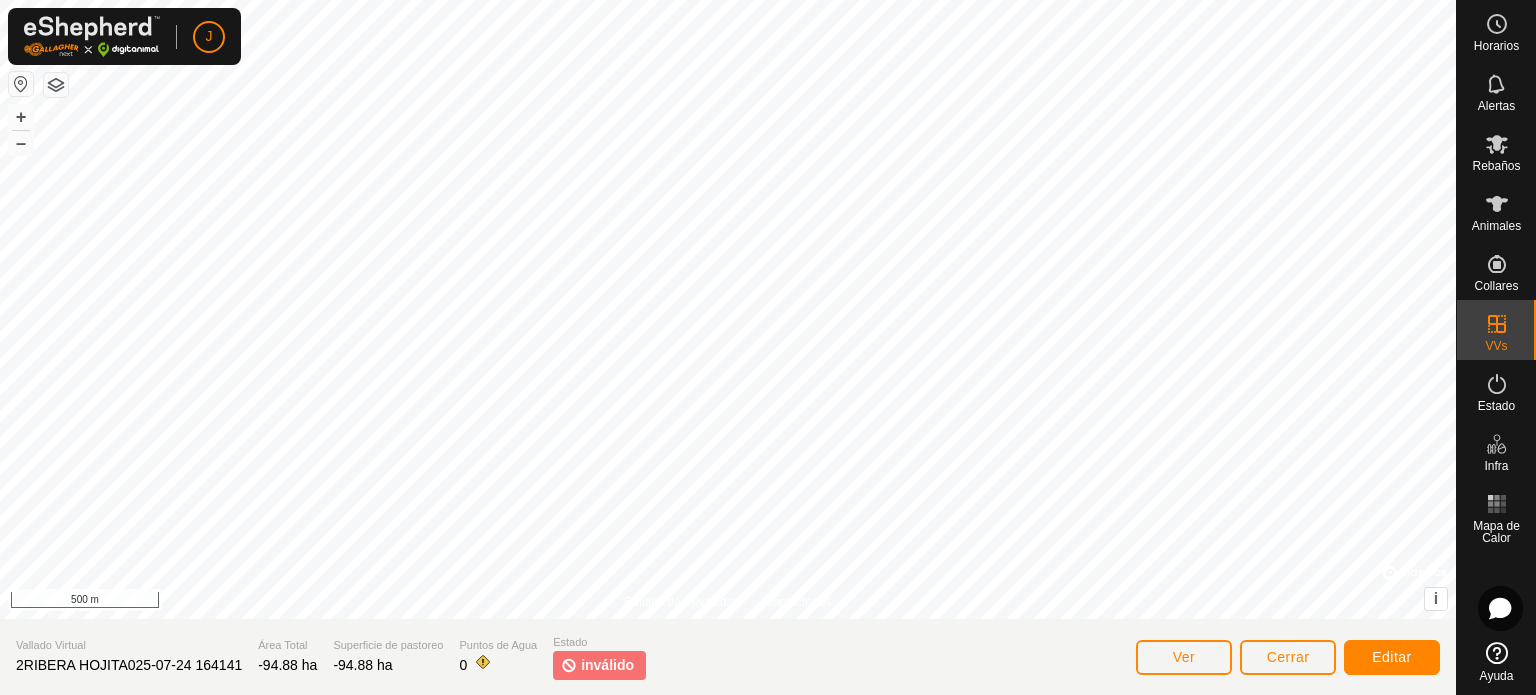click on "Ver Cerrar Editar" 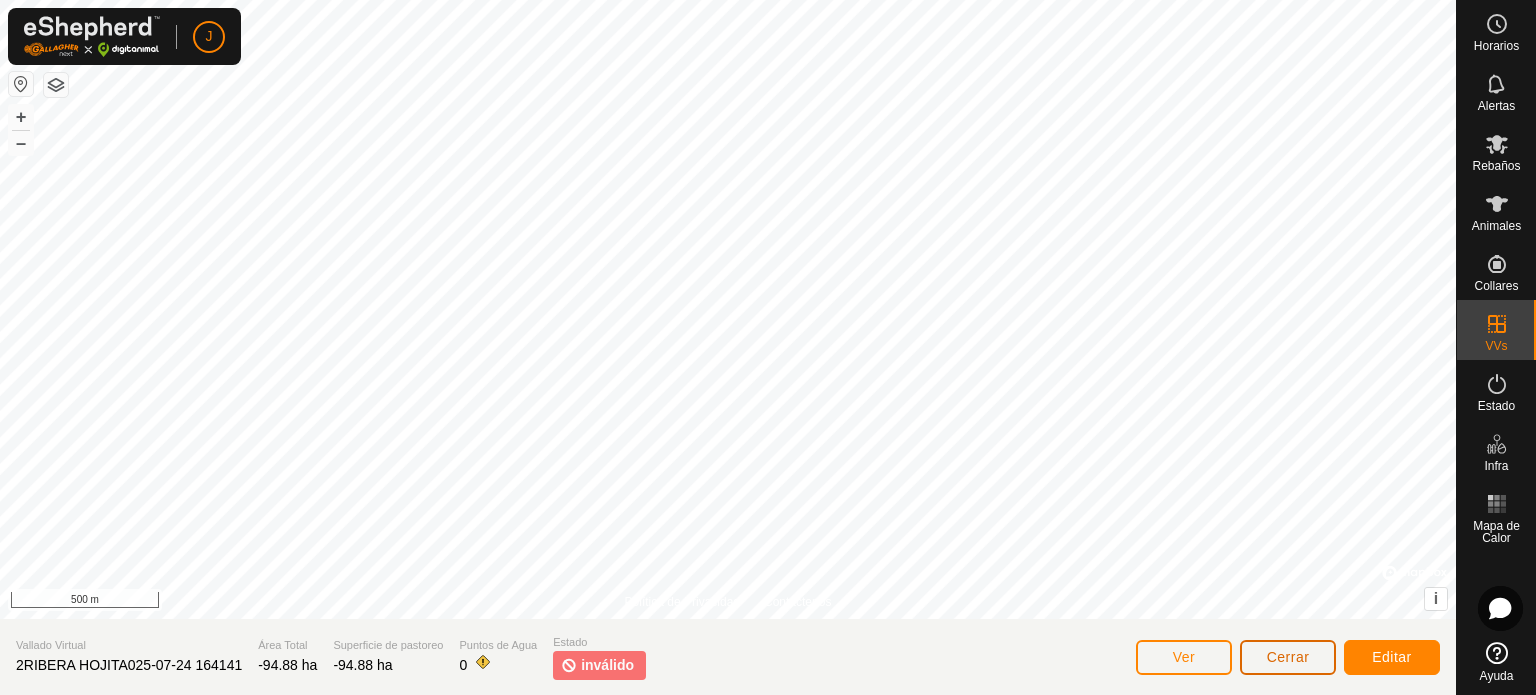 click on "Cerrar" 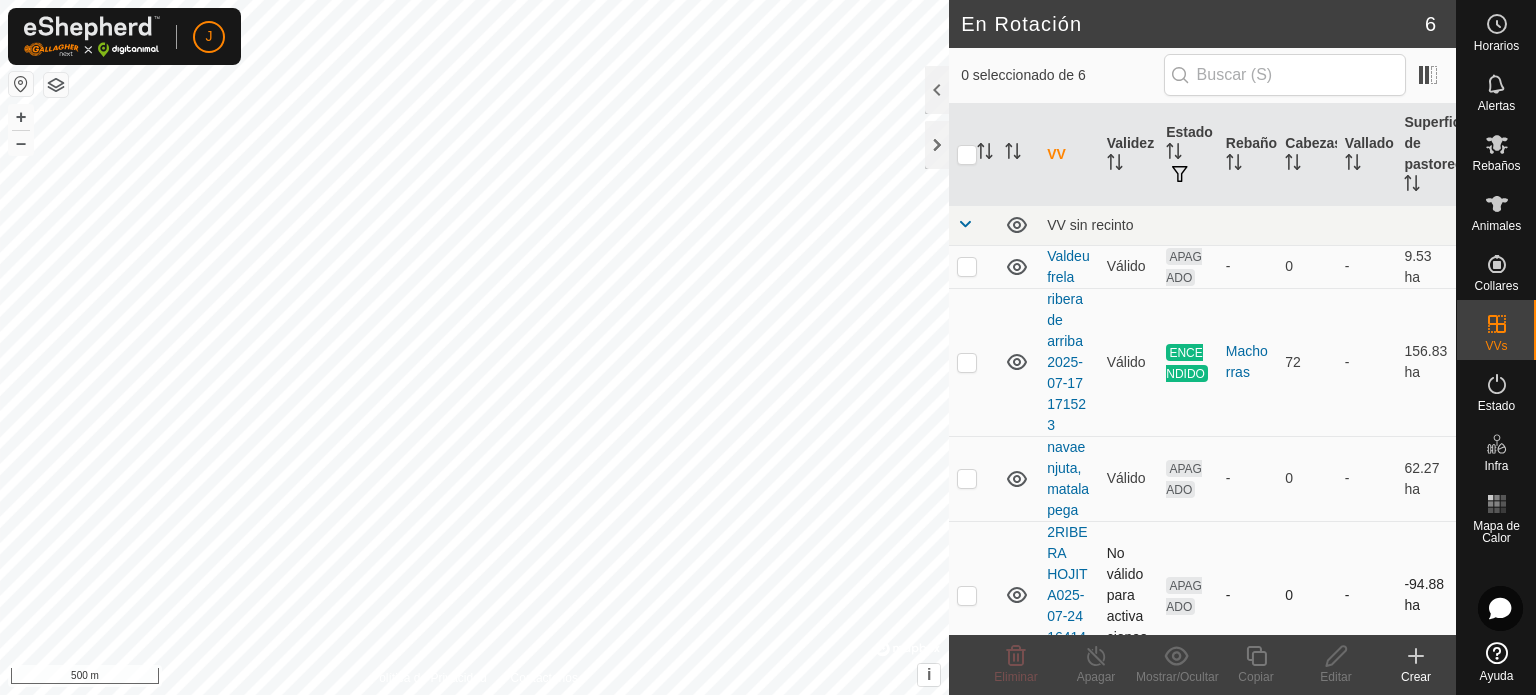 checkbox on "true" 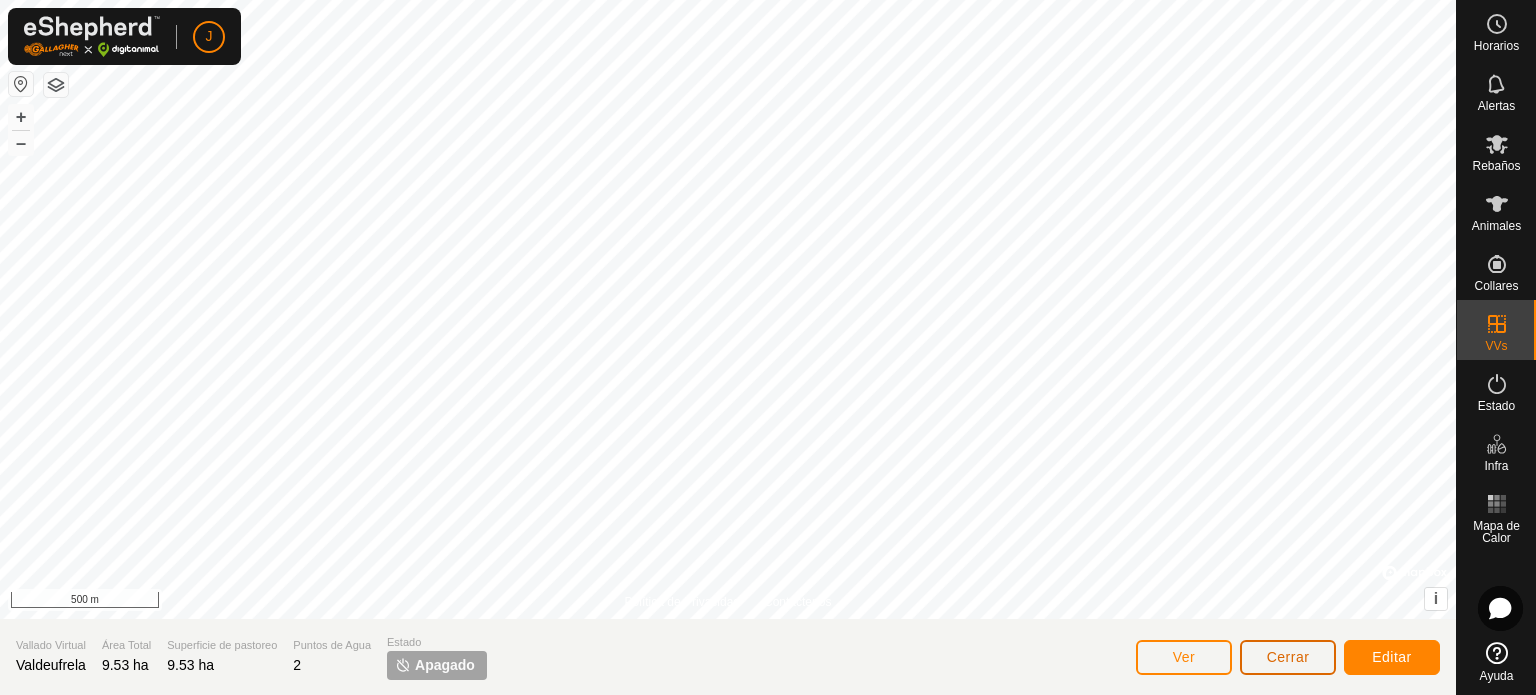 click on "Cerrar" 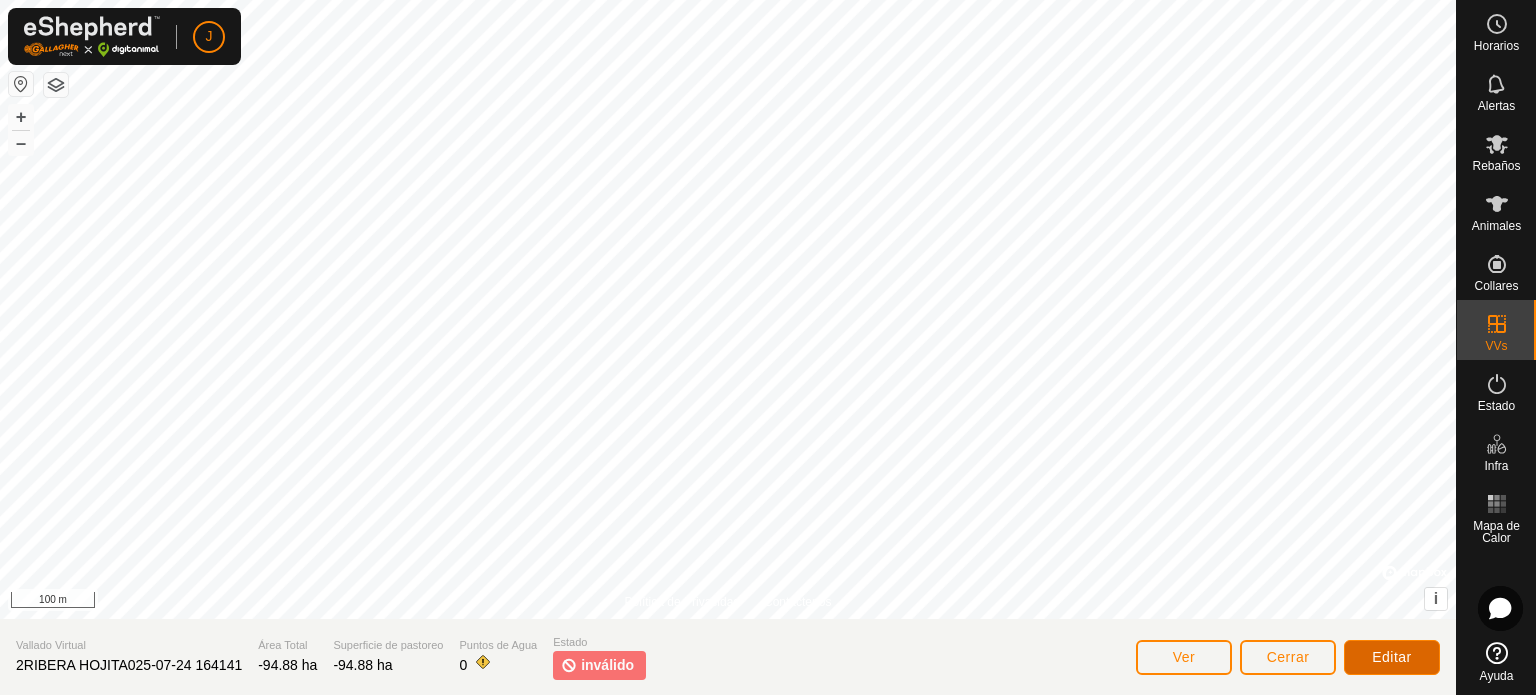 click on "Editar" 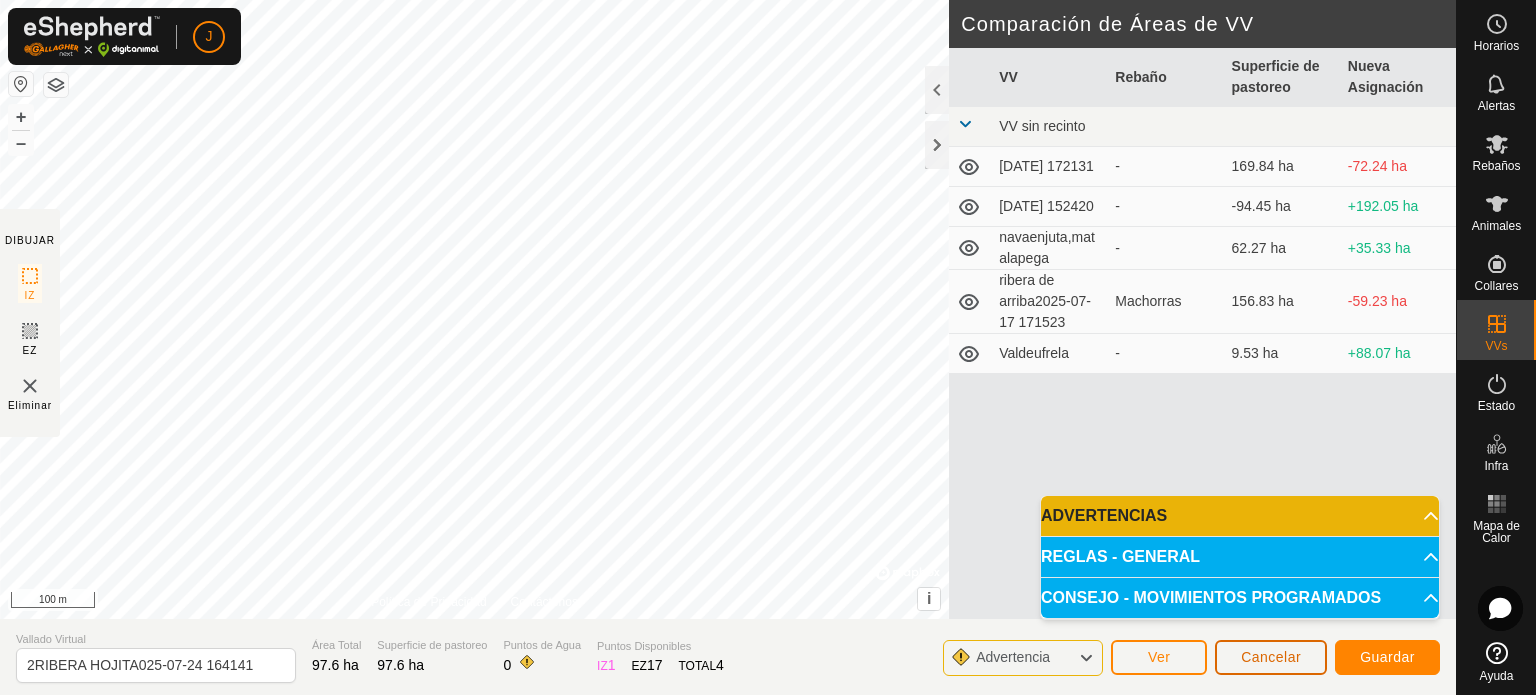 click on "Cancelar" 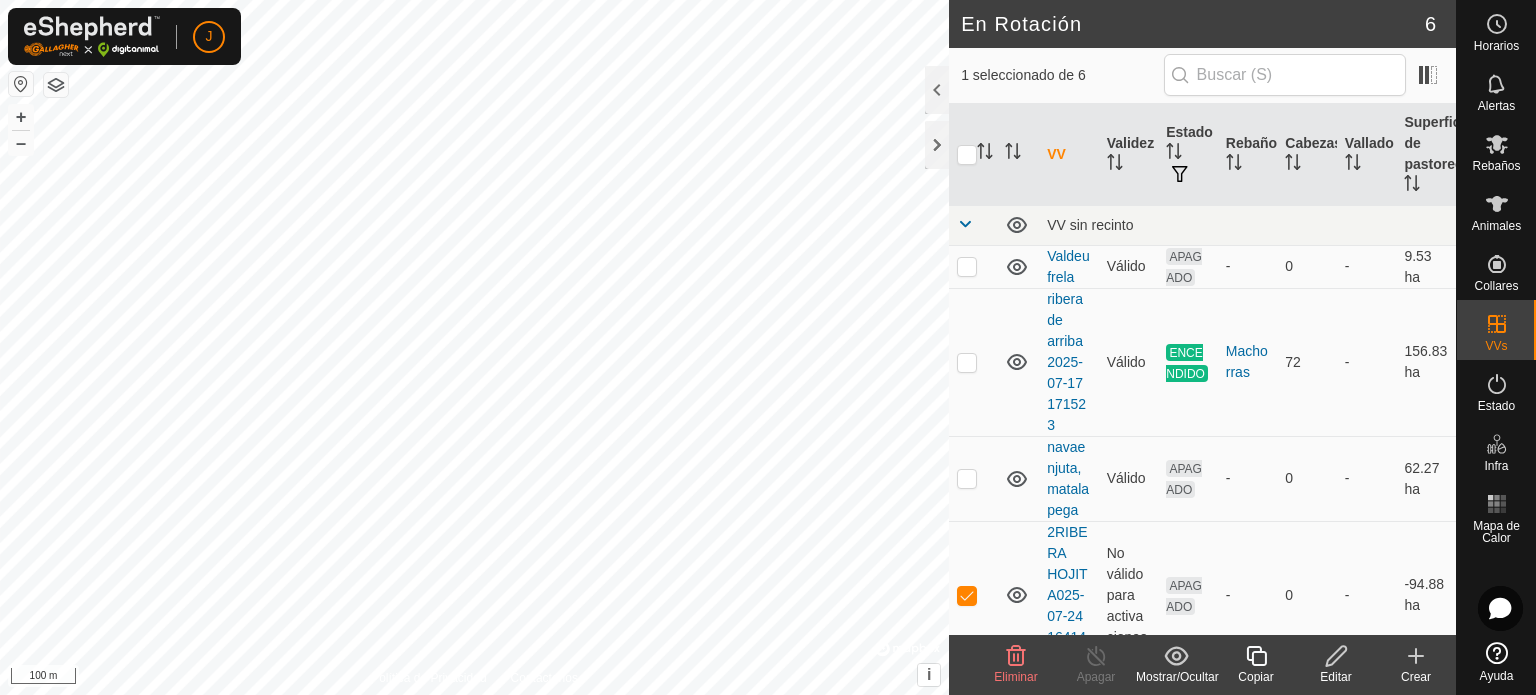 checkbox on "false" 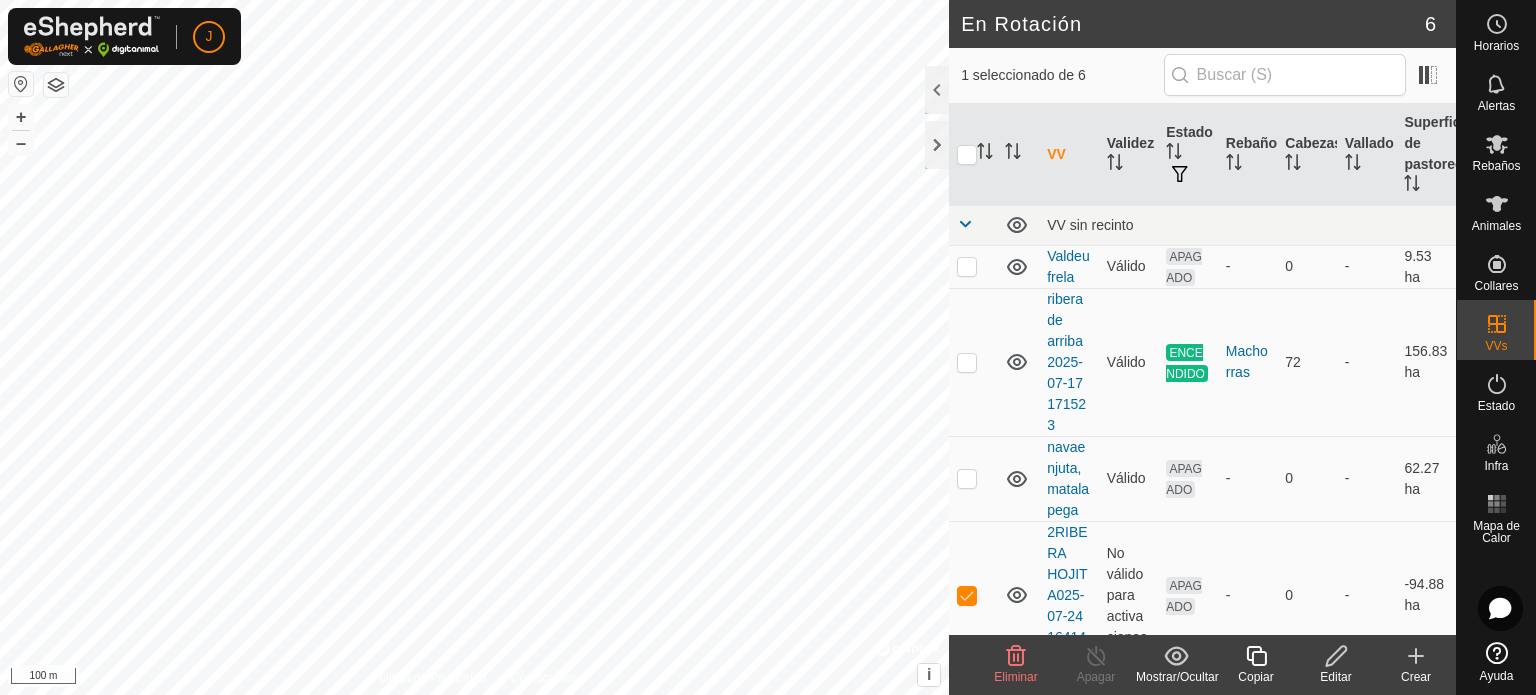 checkbox on "true" 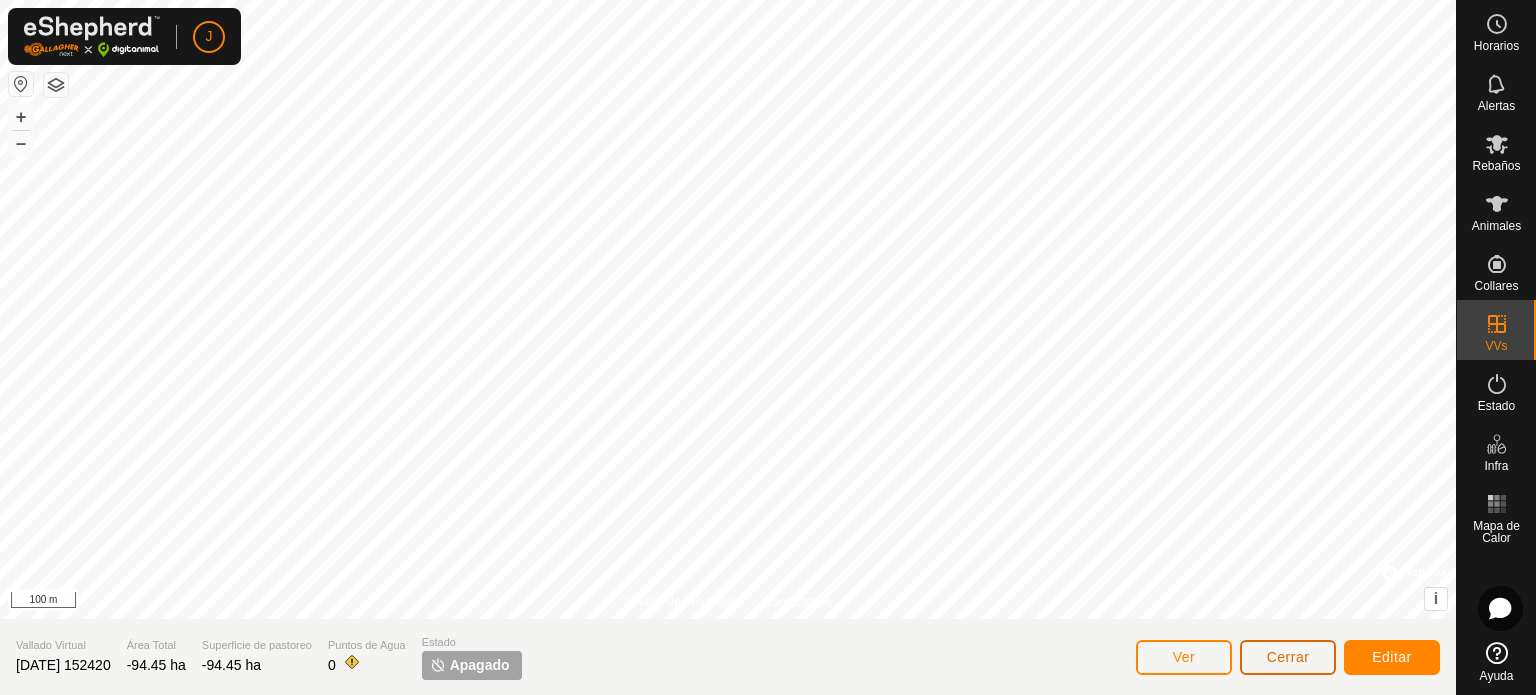 click on "Cerrar" 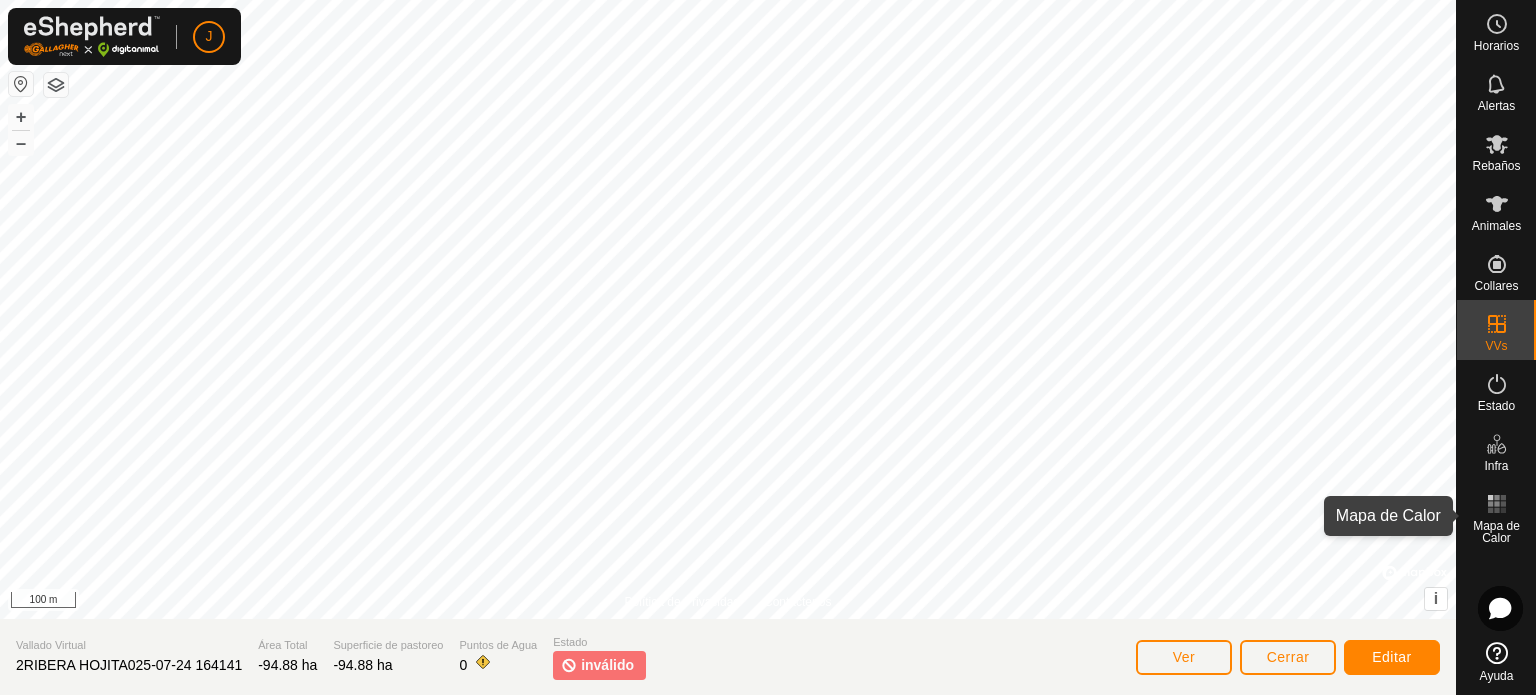 click on "Mapa de Calor" at bounding box center (1496, 516) 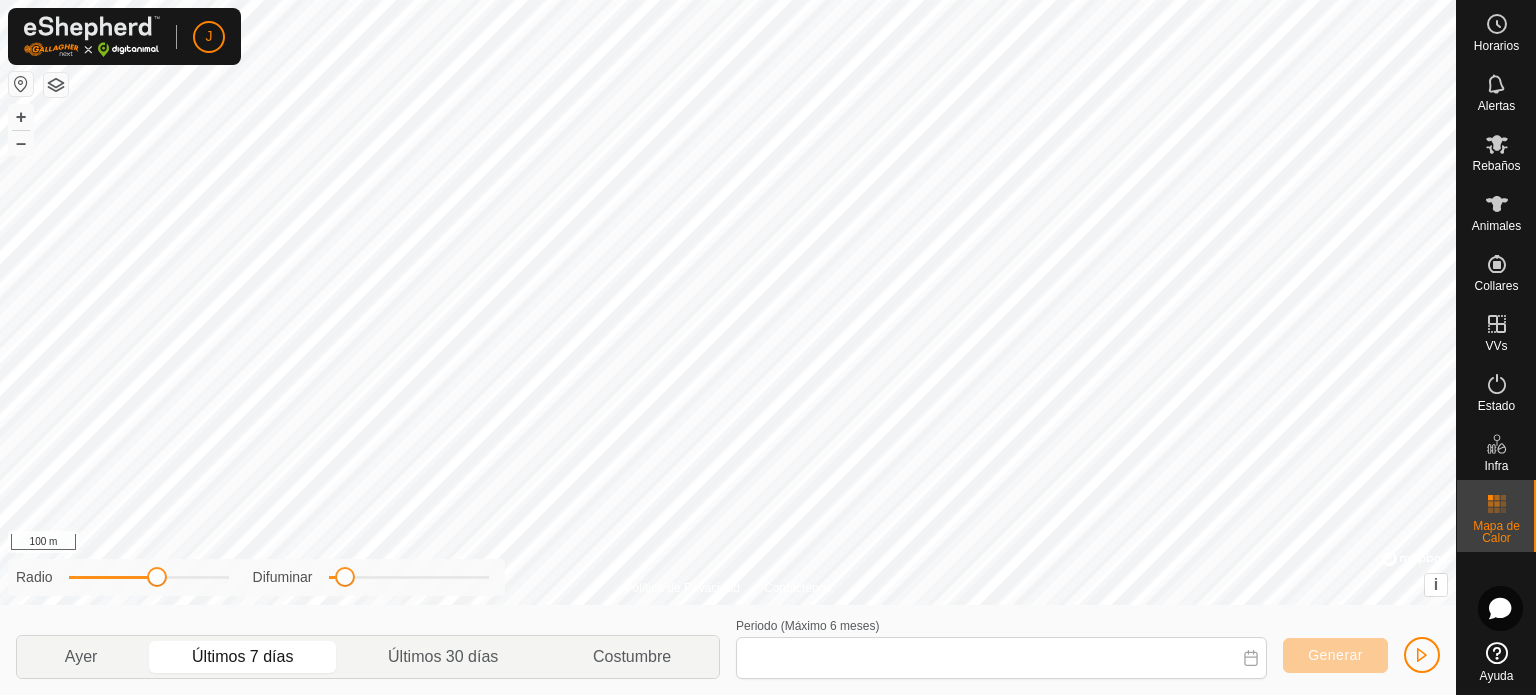 type on "[DATE] - [DATE]" 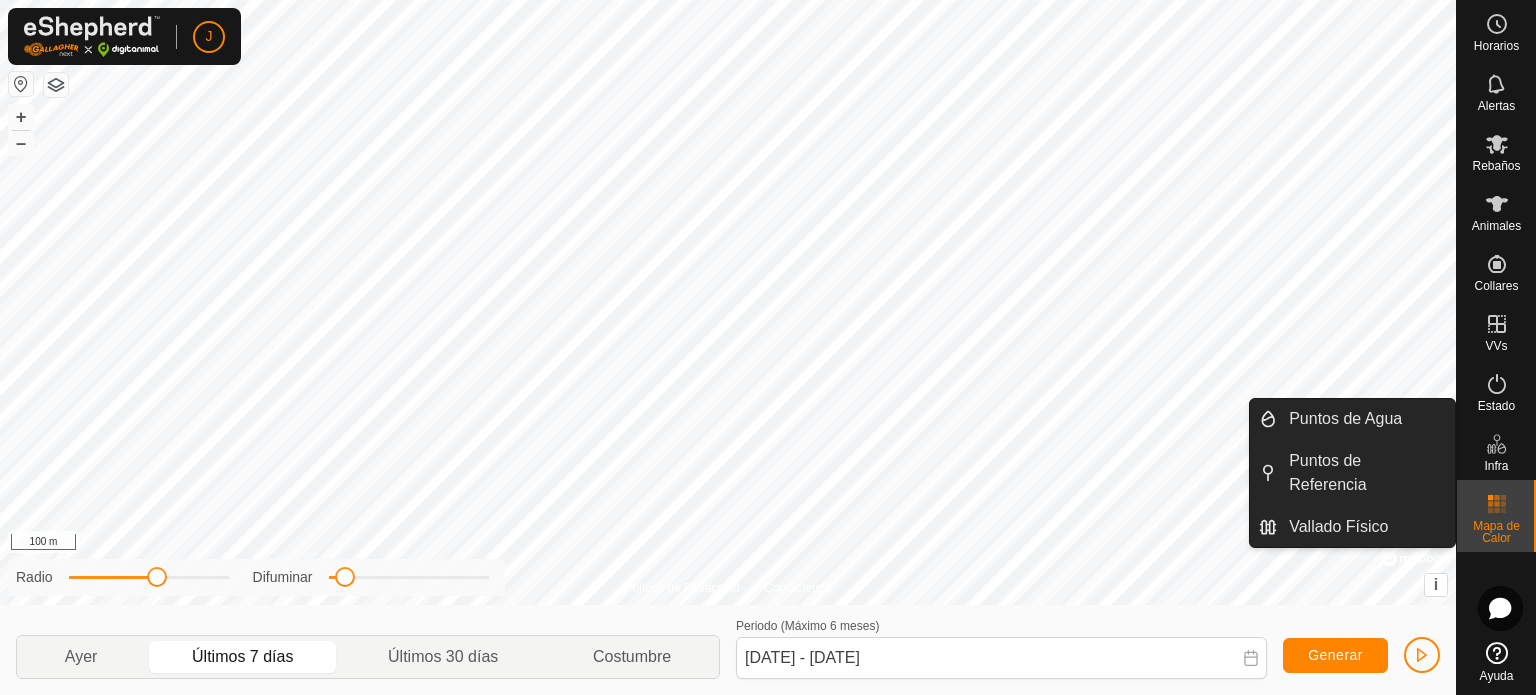 click on "Infra" at bounding box center (1496, 450) 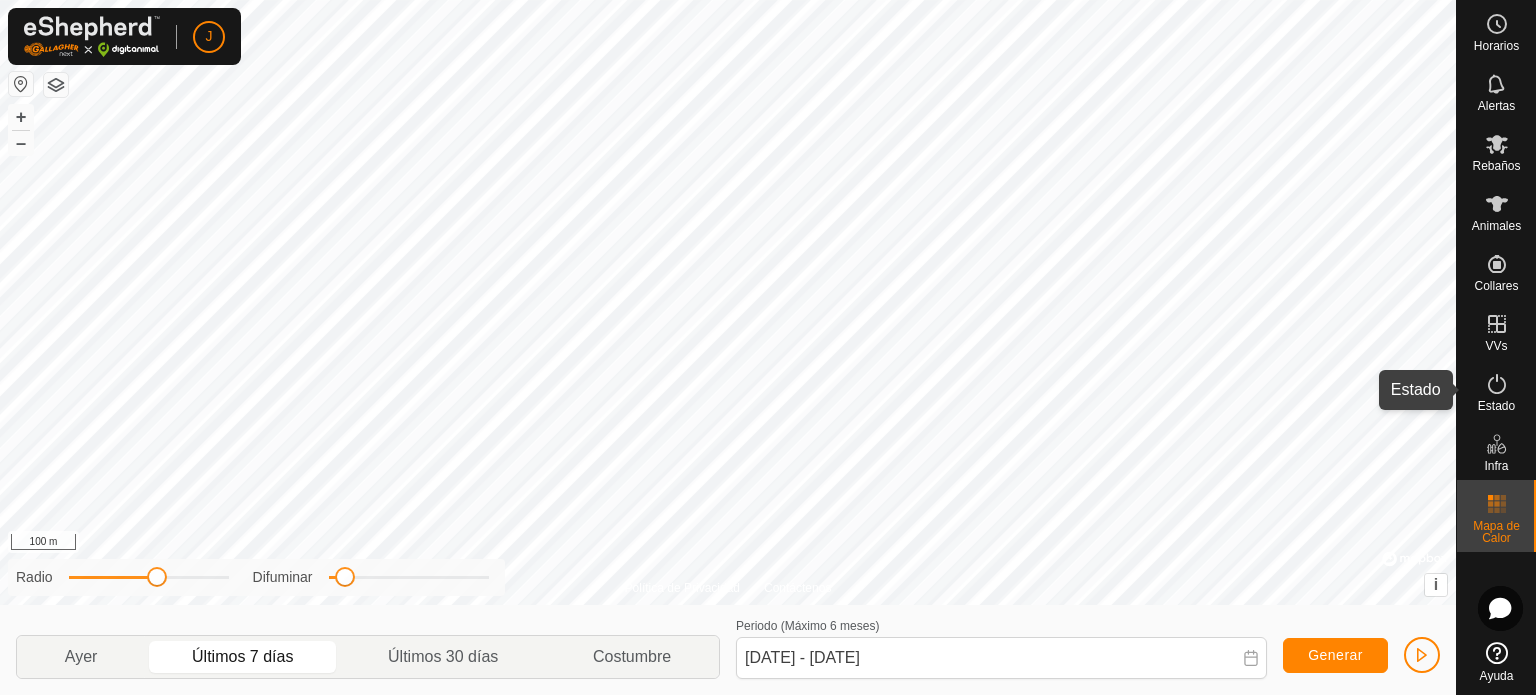 click 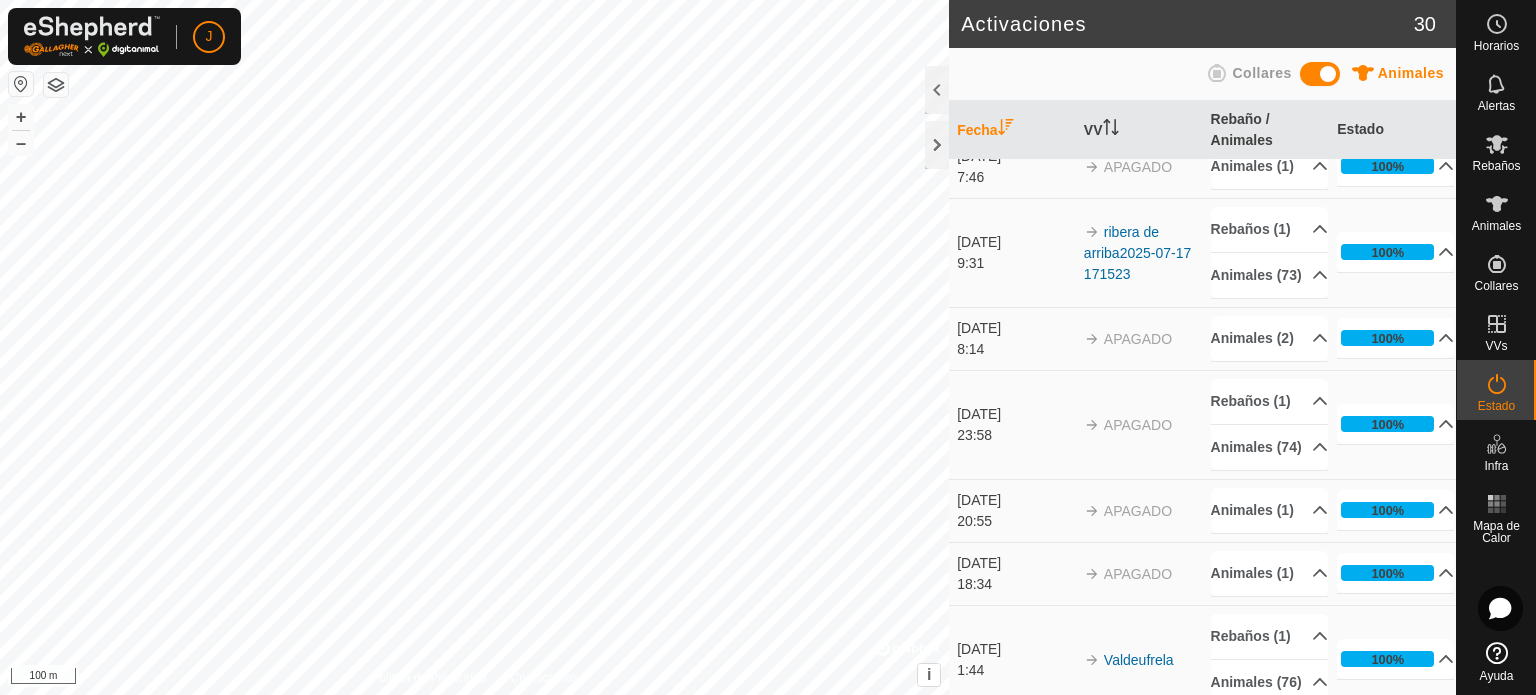 scroll, scrollTop: 26, scrollLeft: 0, axis: vertical 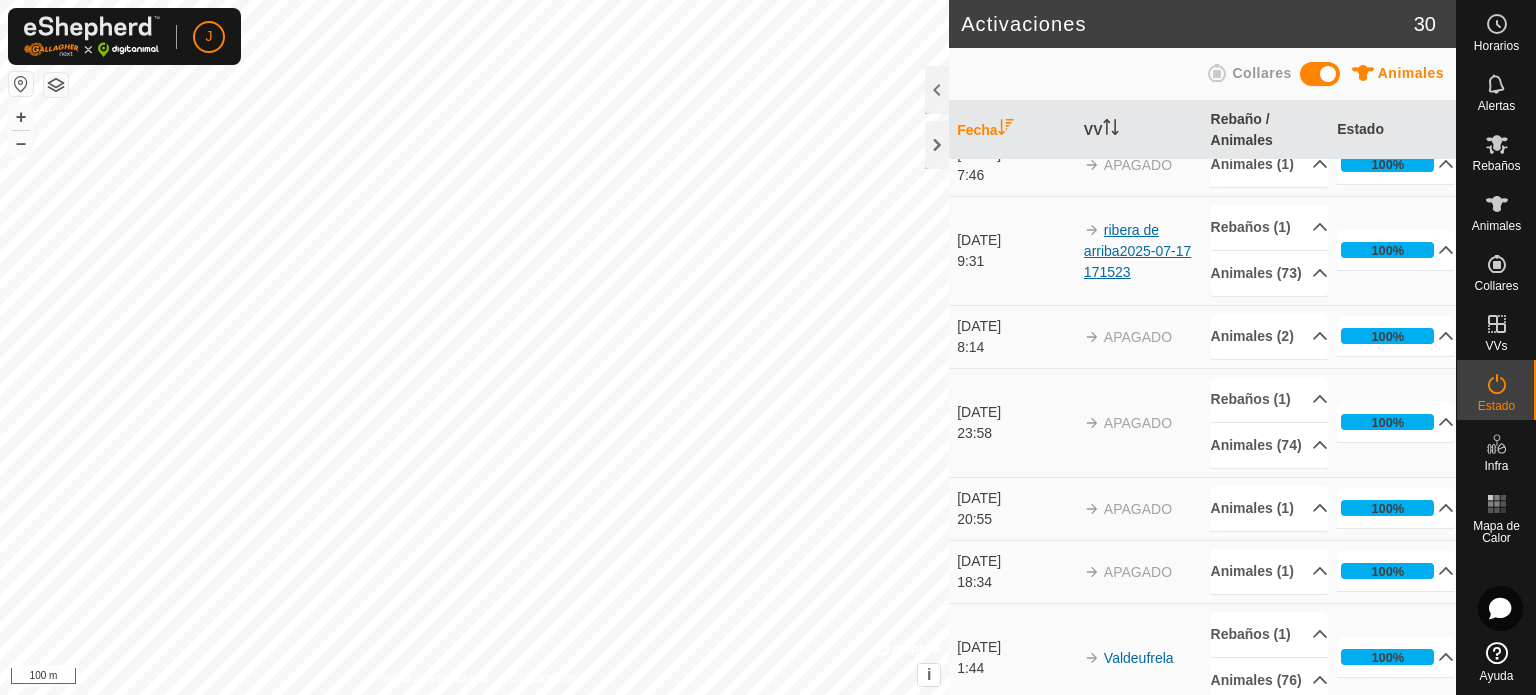 click on "ribera de arriba2025-07-17 171523" at bounding box center [1137, 251] 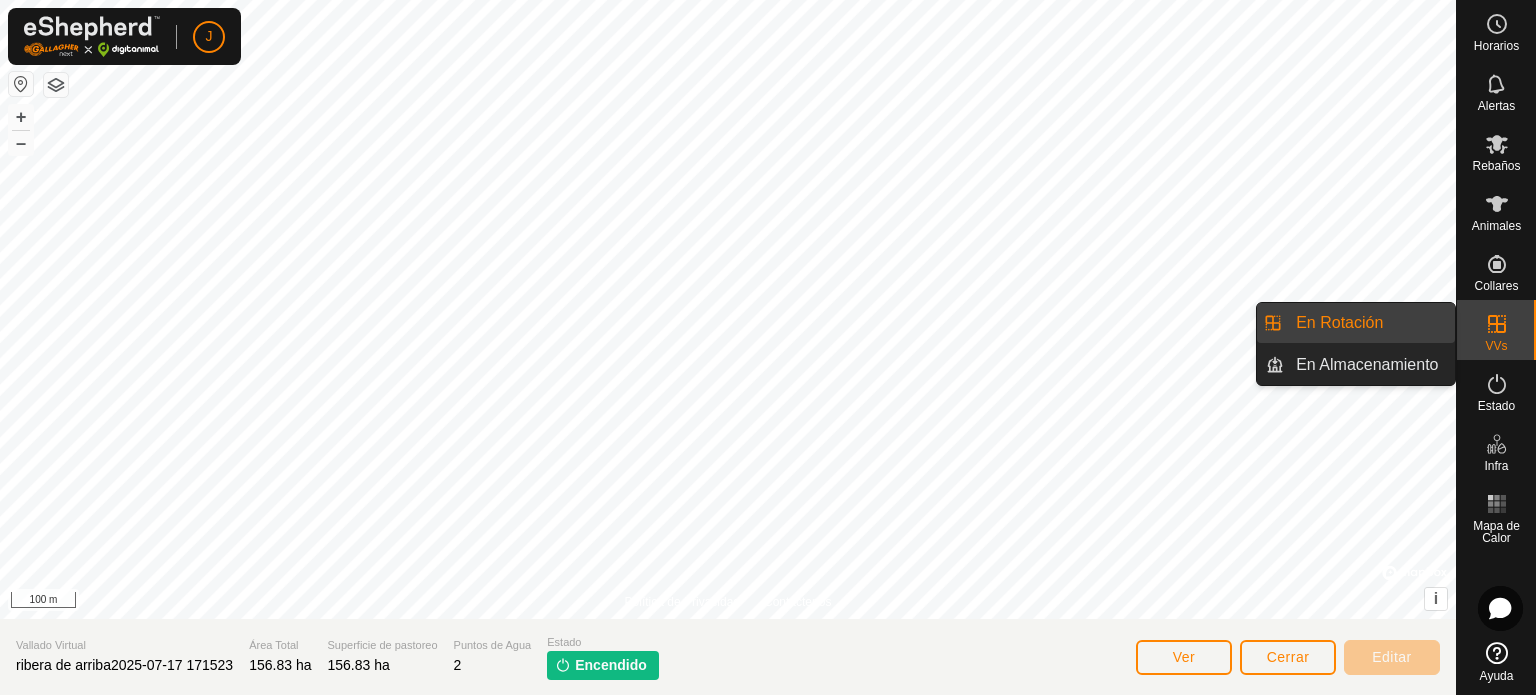 click on "VVs" at bounding box center [1496, 330] 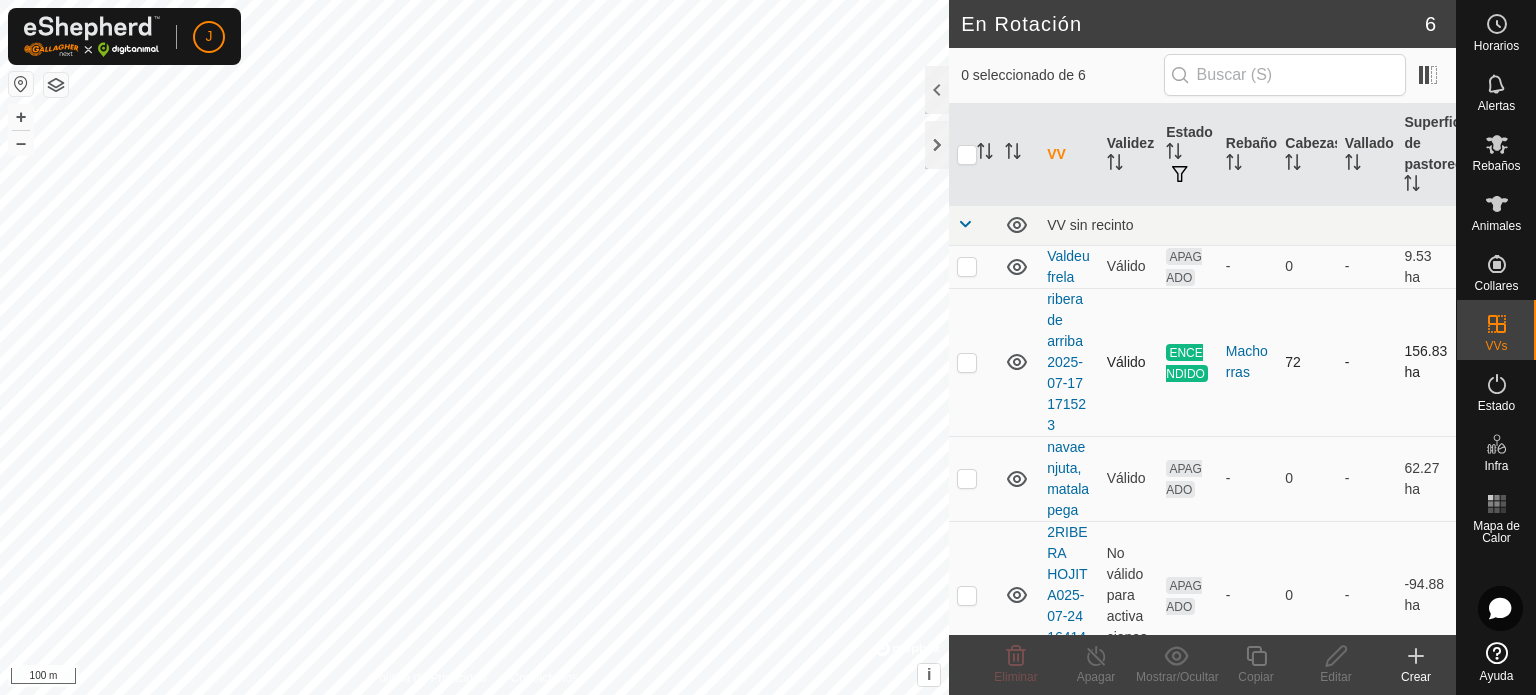 click at bounding box center (967, 362) 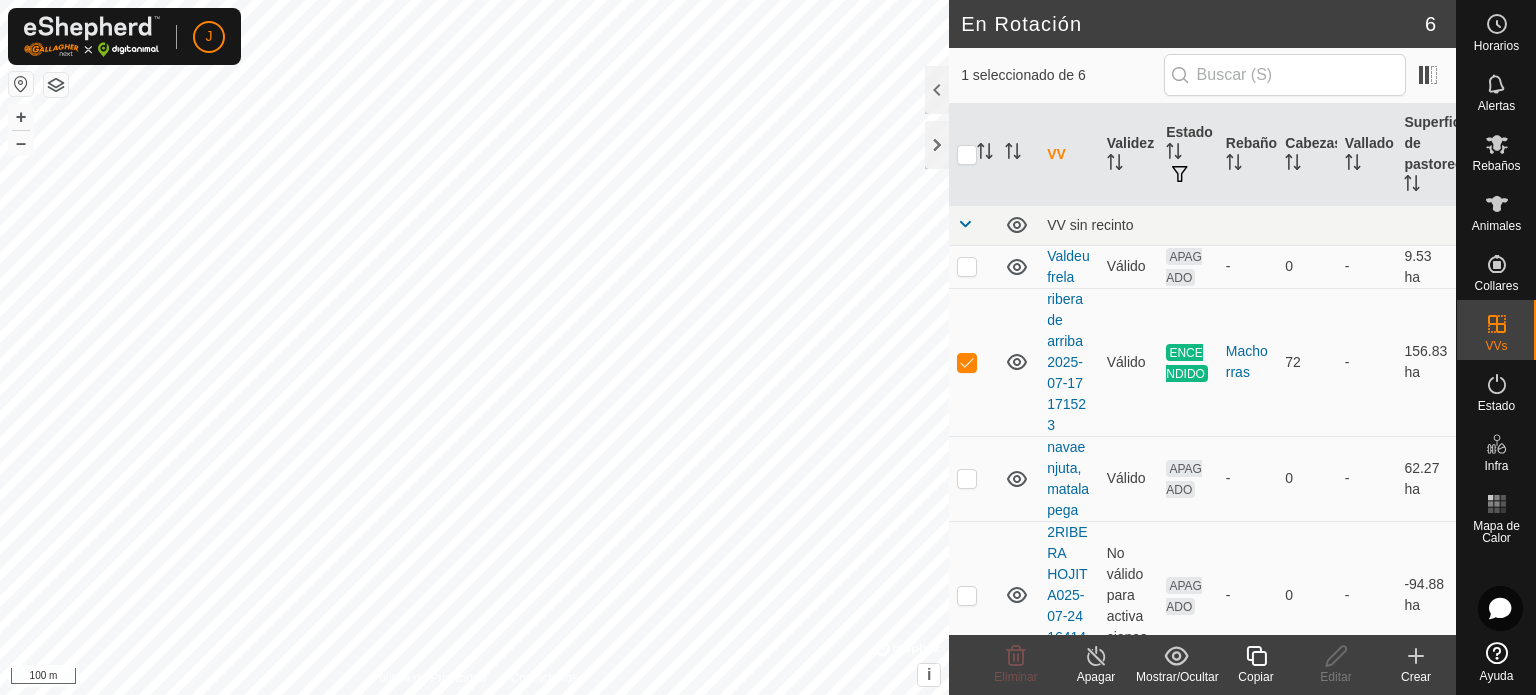 click on "Copiar" 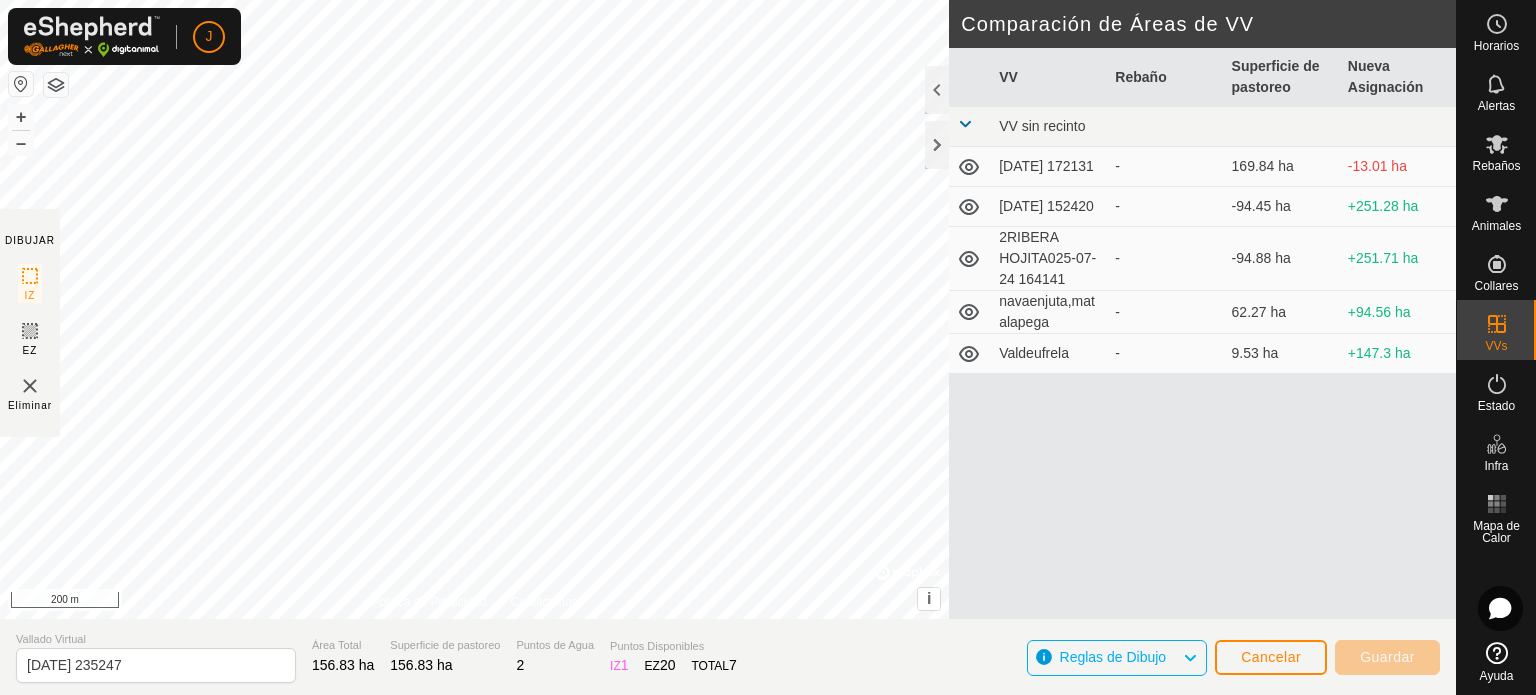 click on "DIBUJAR IZ EZ Eliminar Política de Privacidad Contáctenos + – ⇧ i ©  Mapbox , ©  OpenStreetMap ,  Improve this map 200 m Comparación de Áreas de VV     VV   Rebaño   Superficie de pastoreo   Nueva Asignación  VV sin recinto  [DATE] 172131  -  169.84 ha  -13.01 ha  [DATE] 152420  -  -94.45 ha  +251.28 ha  2RIBERA HOJITA025-07-24 164141  -  -94.88 ha  +251.71 ha  navaenjuta,matalapega  -  62.27 ha  +94.56 ha  Valdeufrela  -  9.53 ha  +147.3 ha" 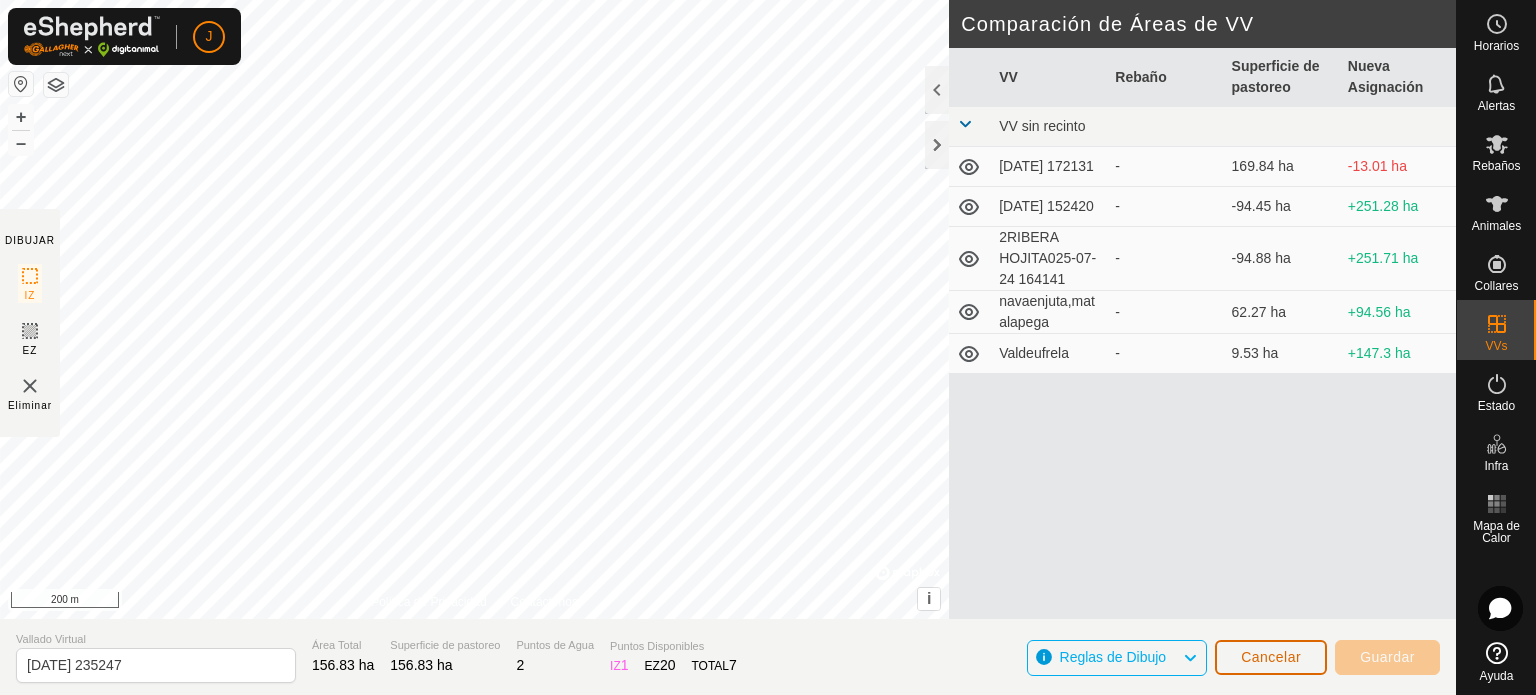 click on "Cancelar" 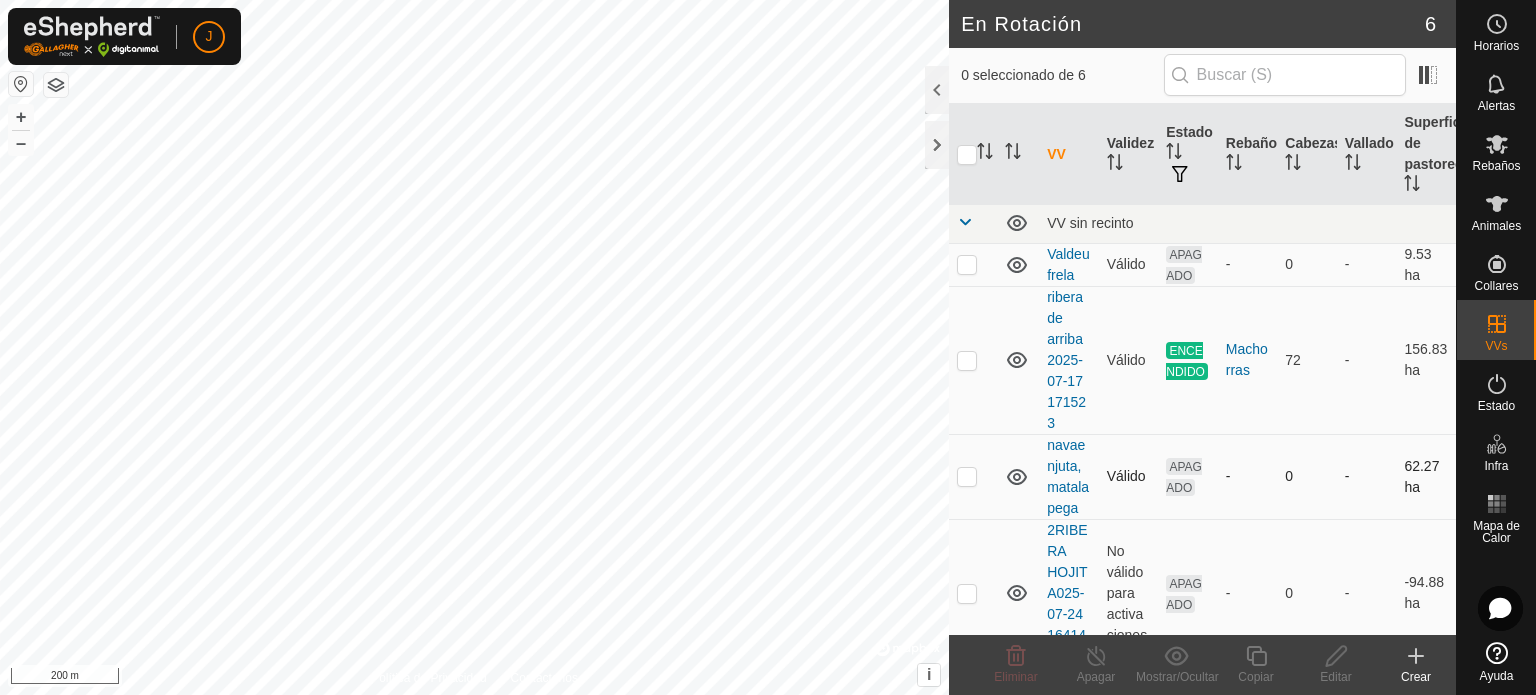 scroll, scrollTop: 3, scrollLeft: 0, axis: vertical 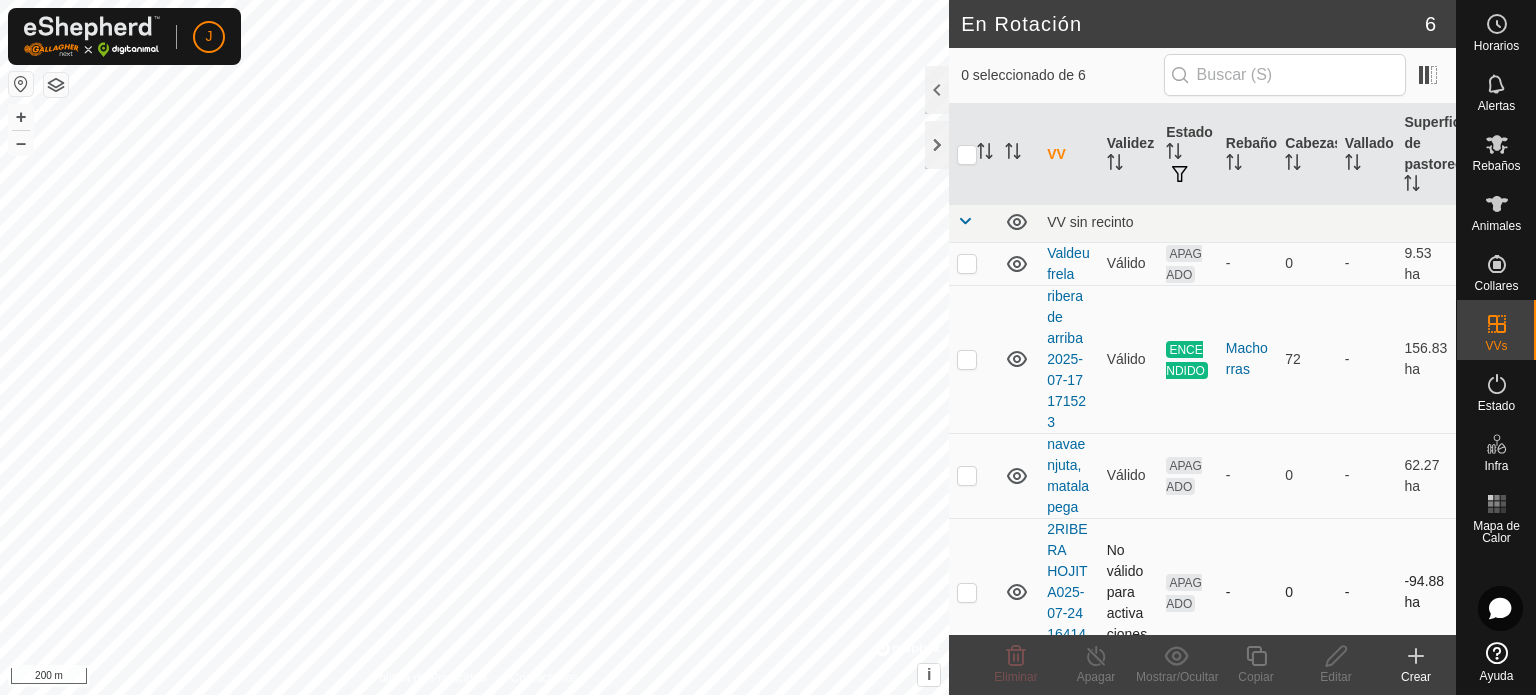 checkbox on "true" 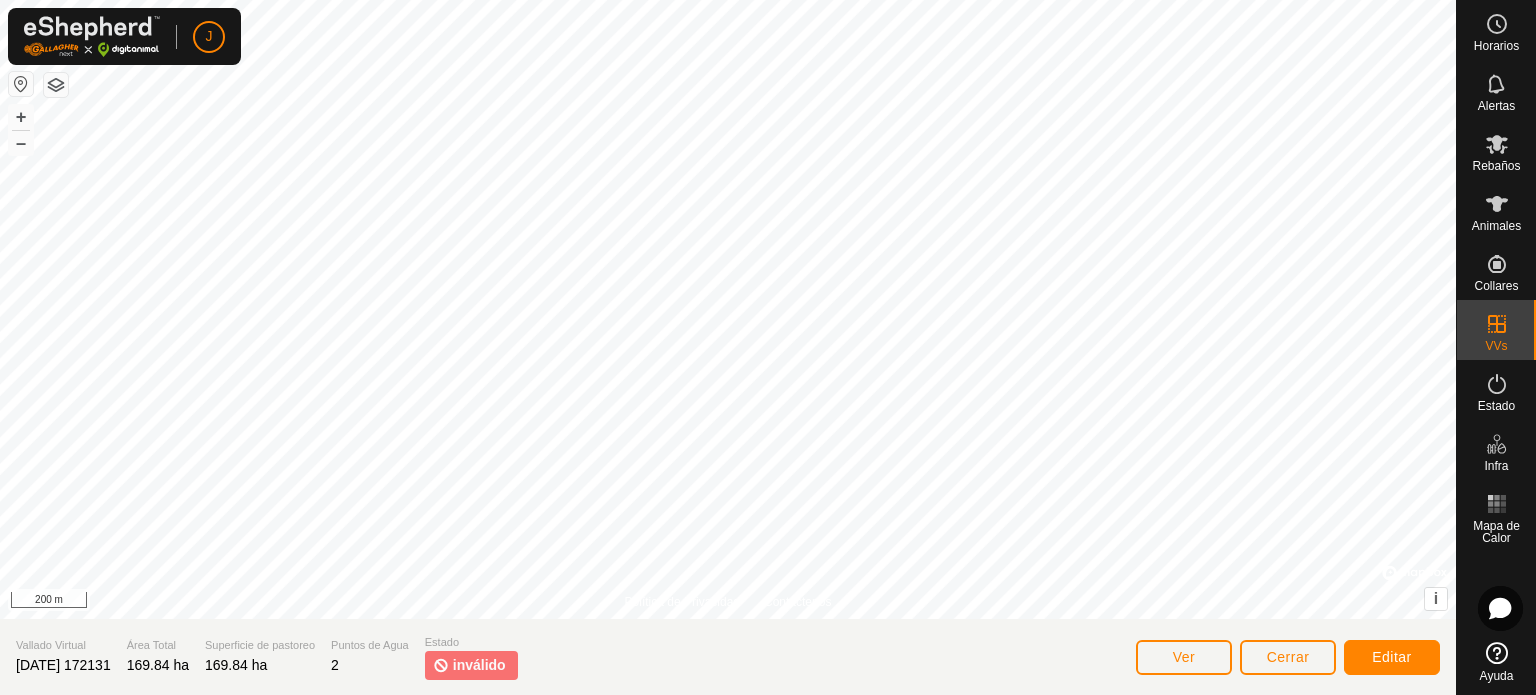 click on "+ – ⇧ i ©  Mapbox , ©  OpenStreetMap ,  Improve this map 200 m" at bounding box center [728, 309] 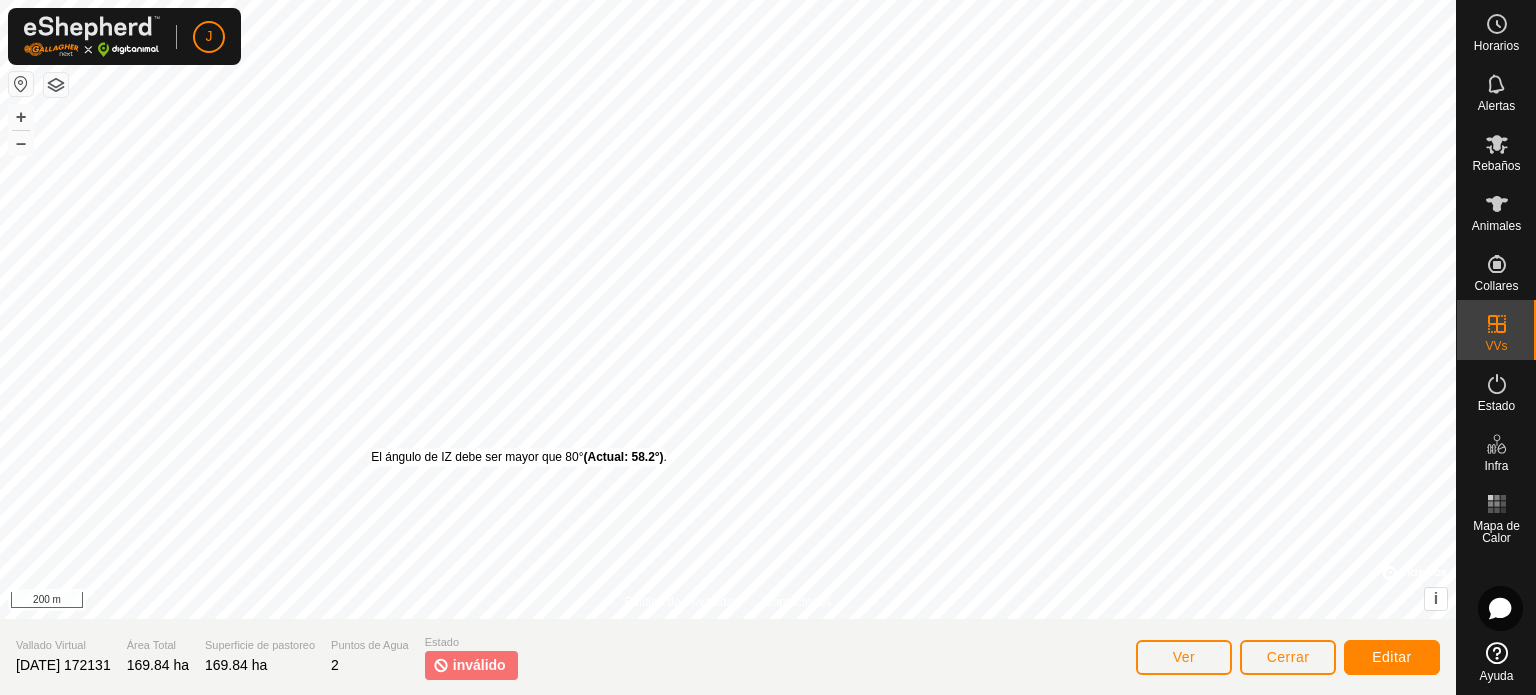 click on "El ángulo de IZ debe ser mayor que 80°  (Actual: 58.2°) . + – ⇧ i ©  Mapbox , ©  OpenStreetMap ,  Improve this map 200 m" at bounding box center (728, 309) 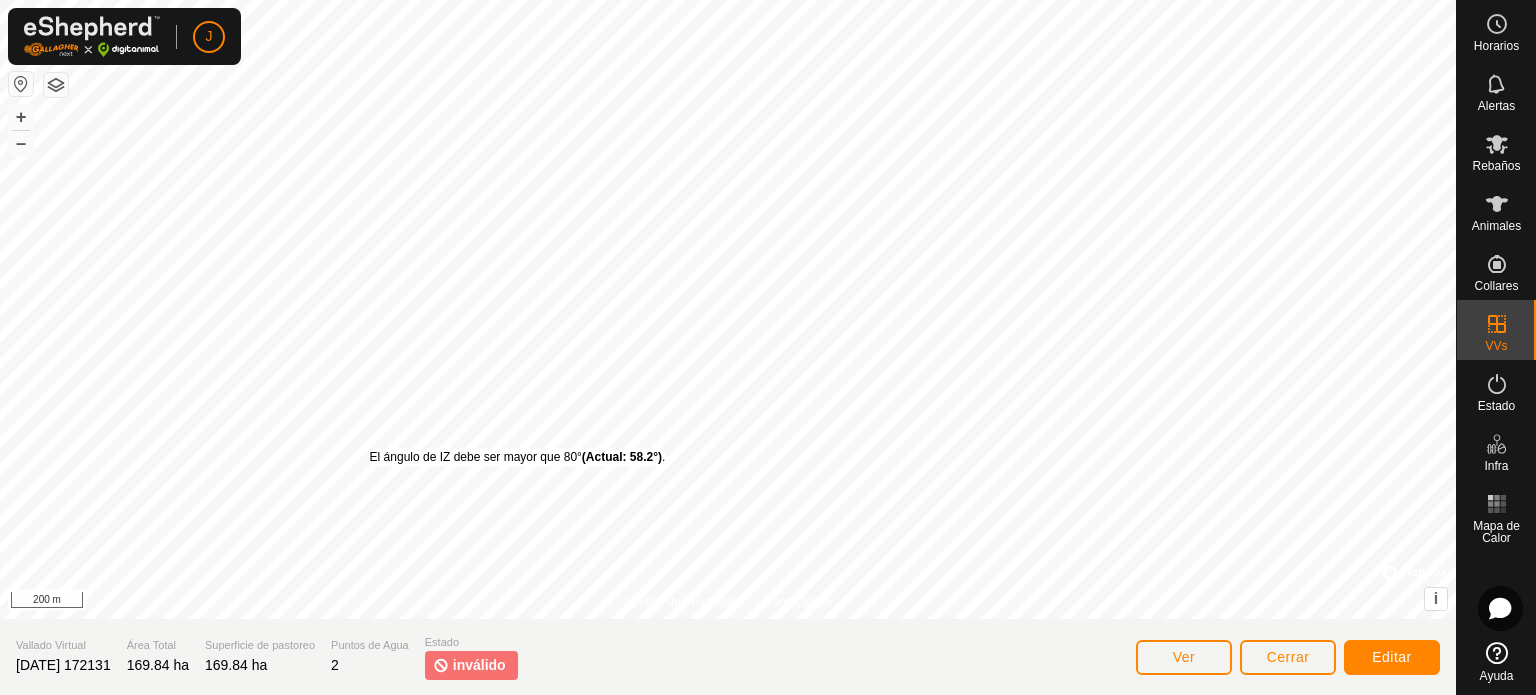 click on "El ángulo de IZ debe ser mayor que 80°  (Actual: 58.2°) ." at bounding box center [518, 457] 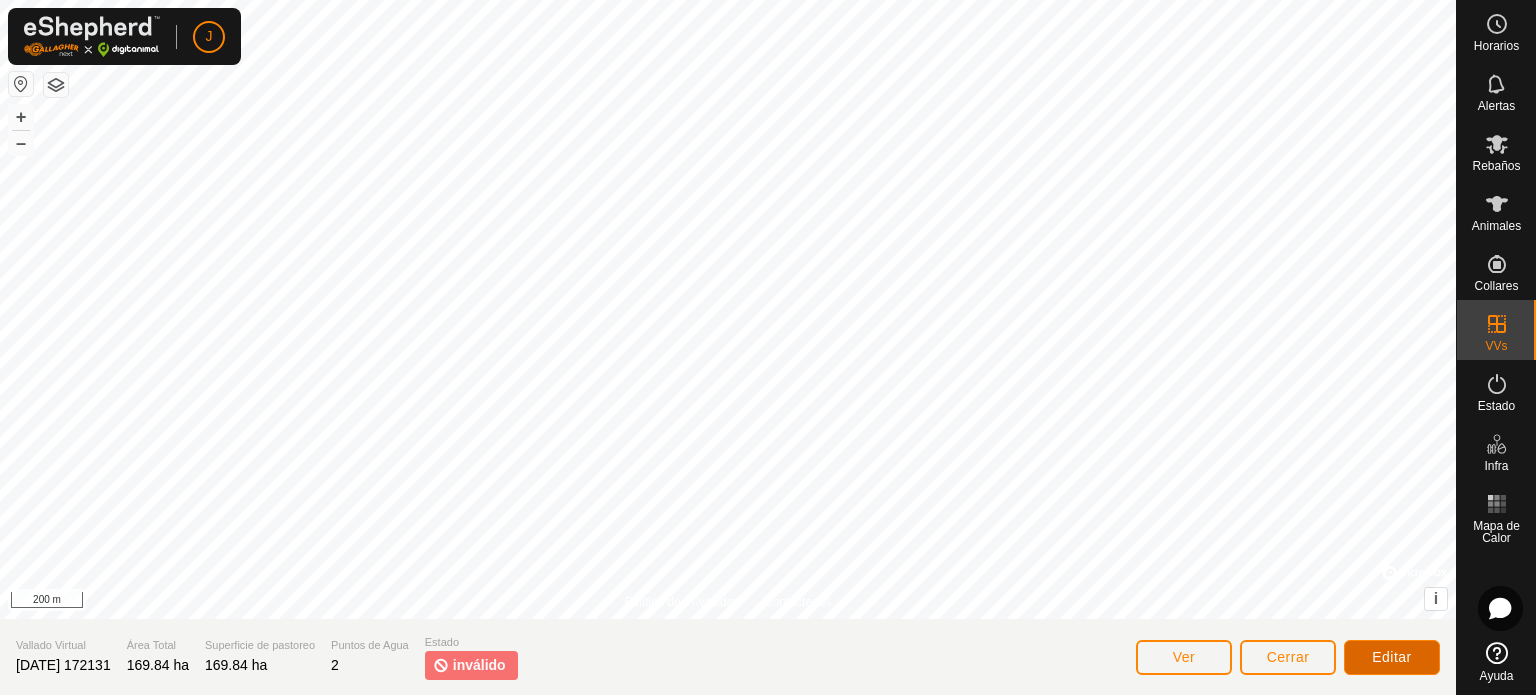click on "Editar" 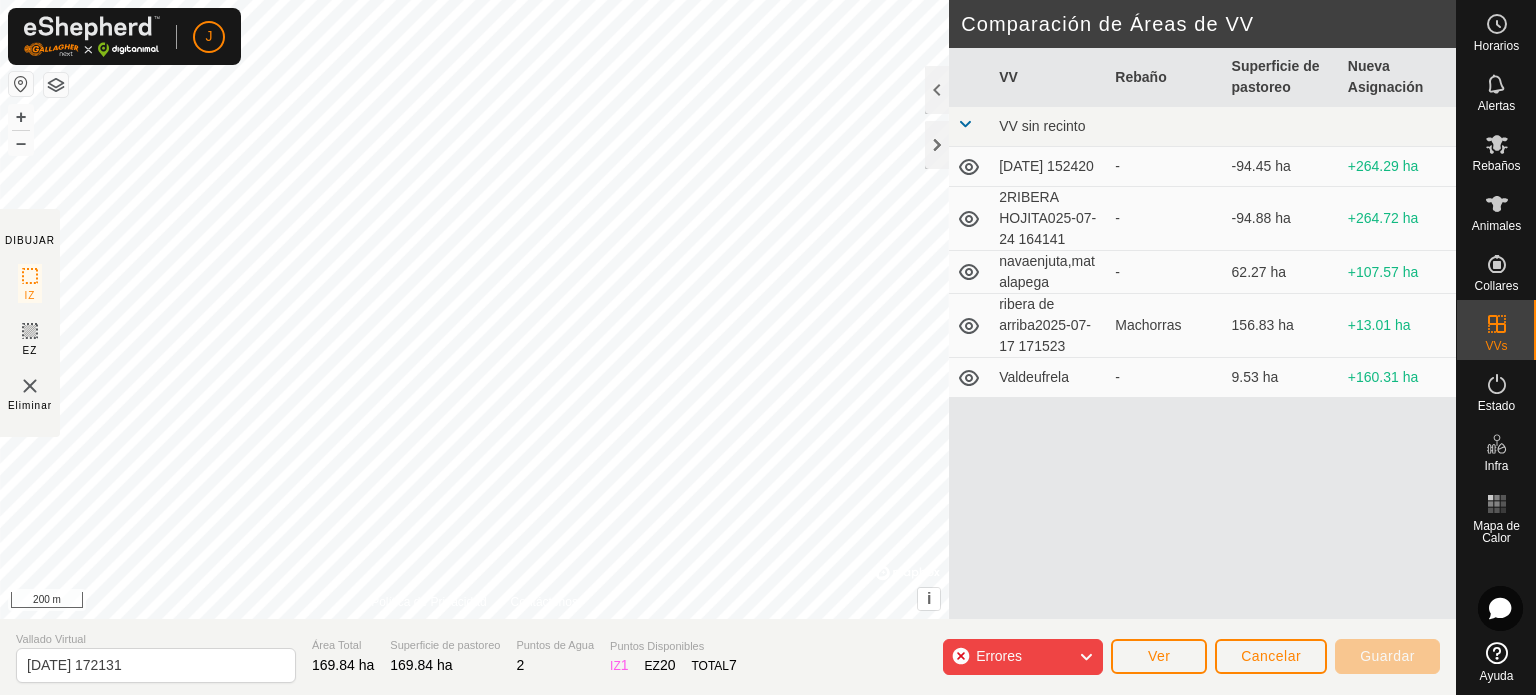 click on "El ángulo de IZ debe ser mayor que 80°  (Actual: 58.2°) . + – ⇧ i ©  Mapbox , ©  OpenStreetMap ,  Improve this map 200 m" at bounding box center (474, 309) 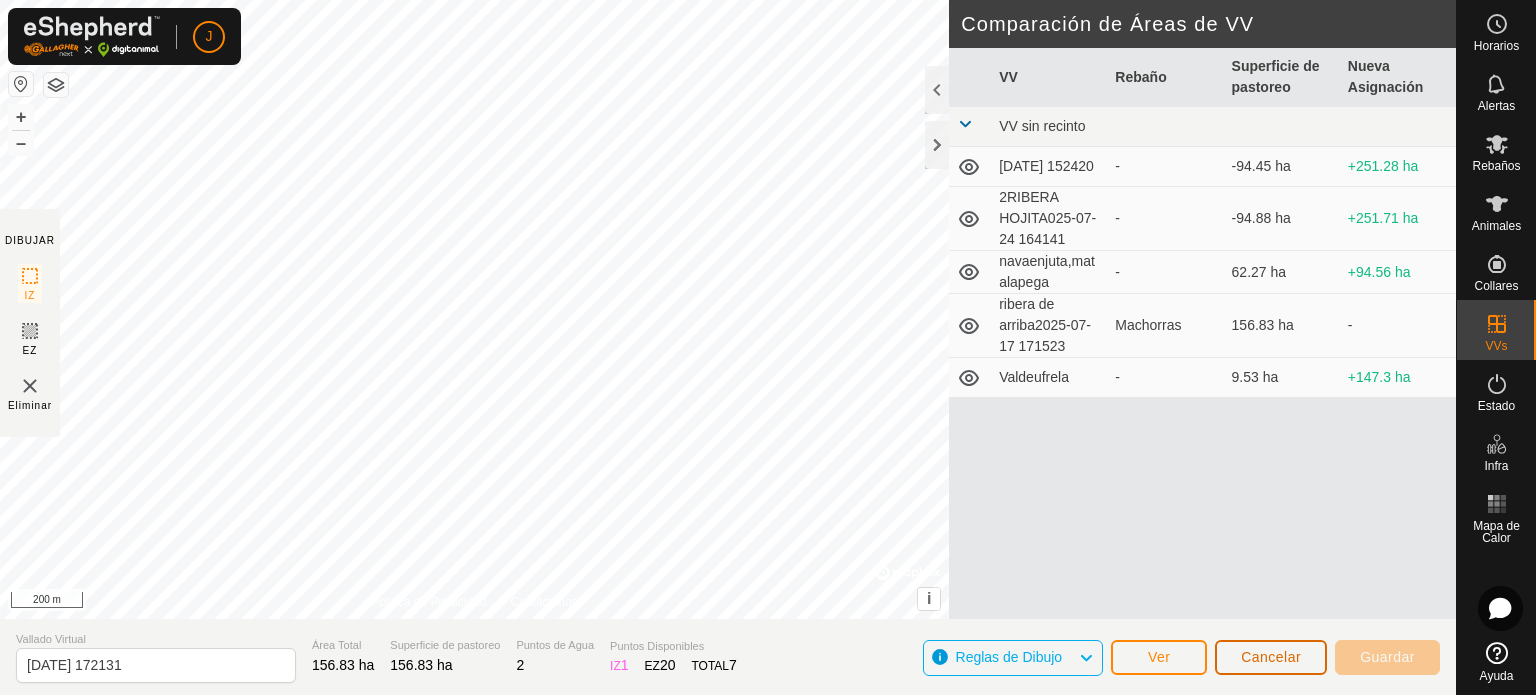 click on "Cancelar" 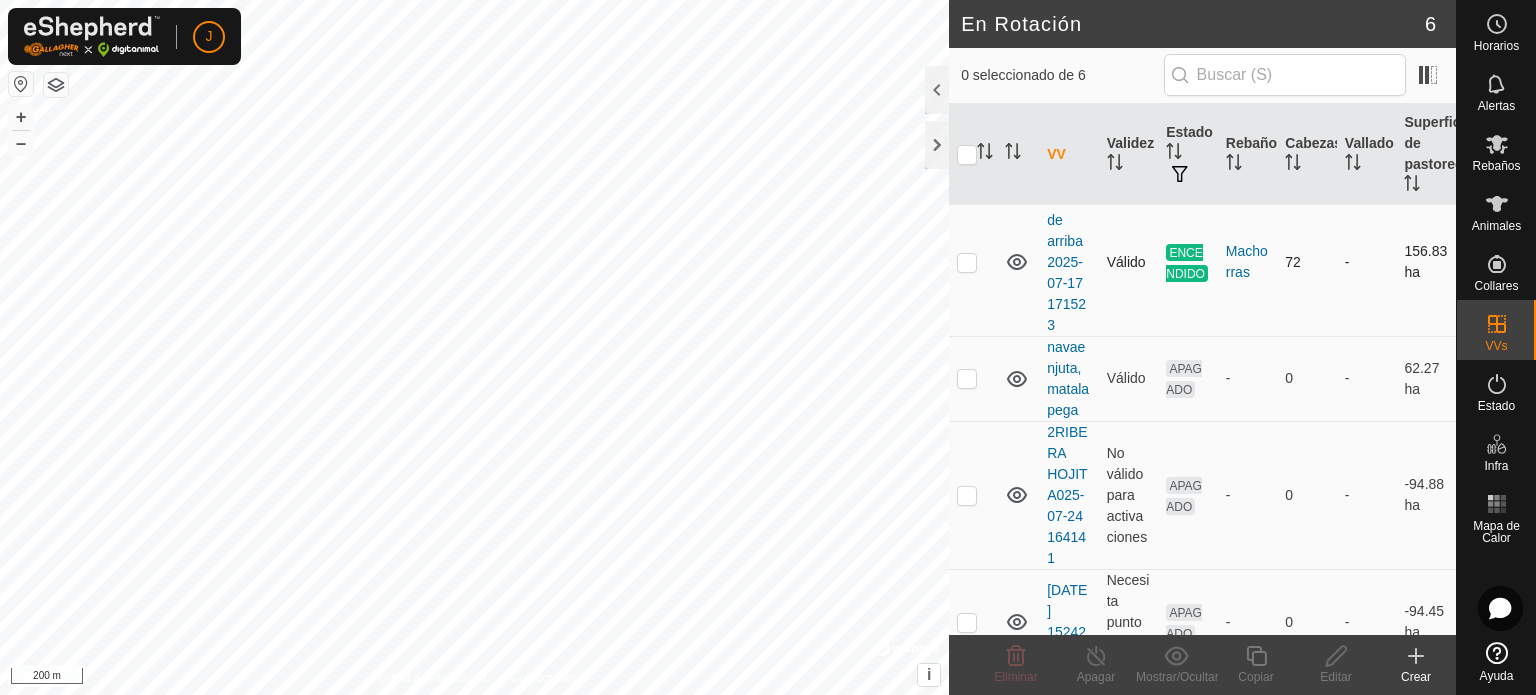scroll, scrollTop: 244, scrollLeft: 0, axis: vertical 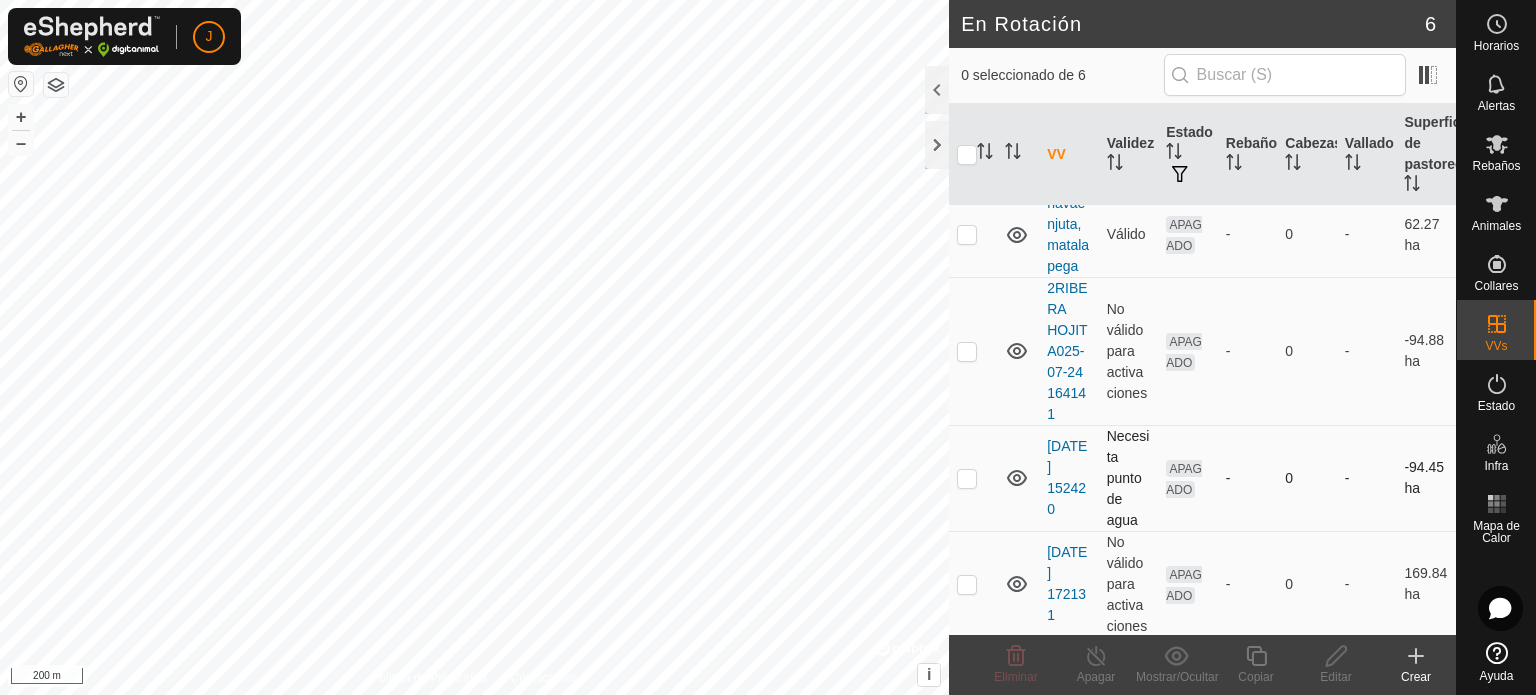 click at bounding box center [967, 478] 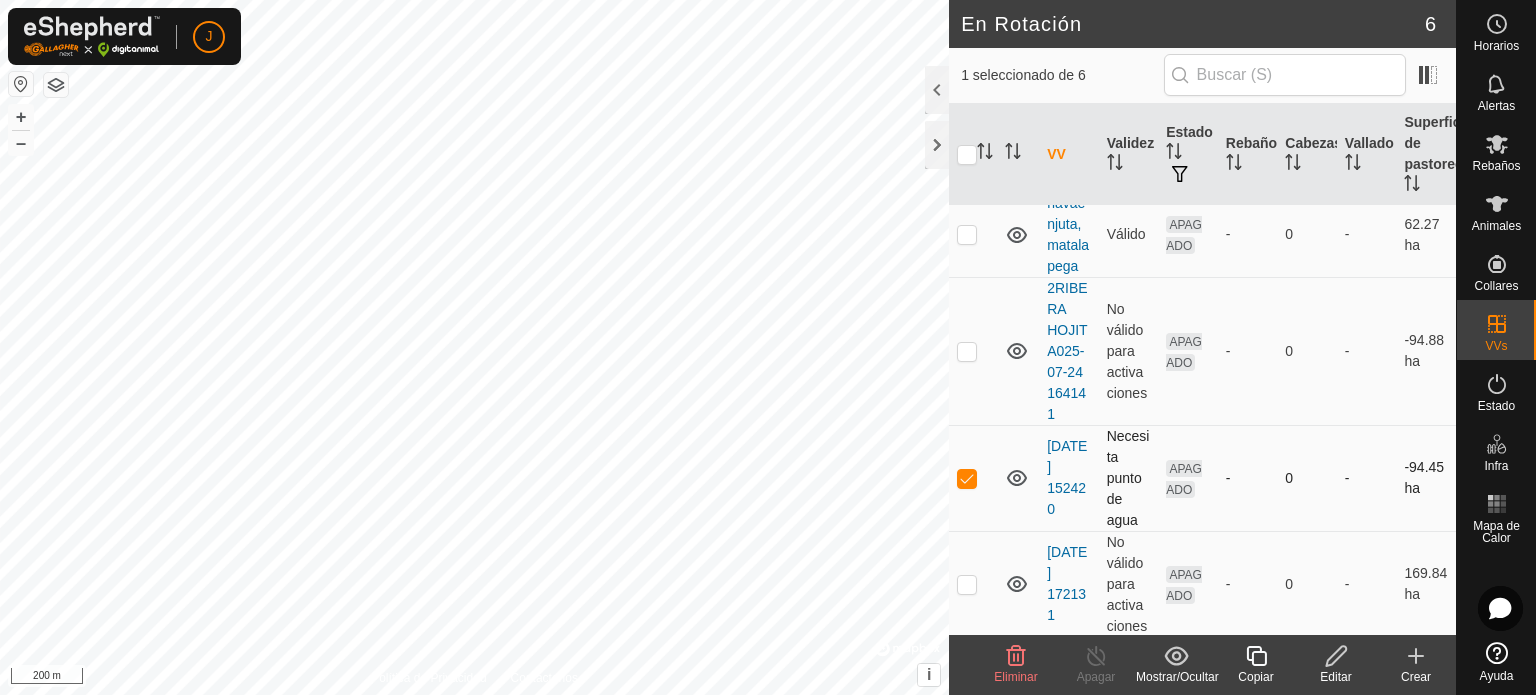 click at bounding box center [967, 478] 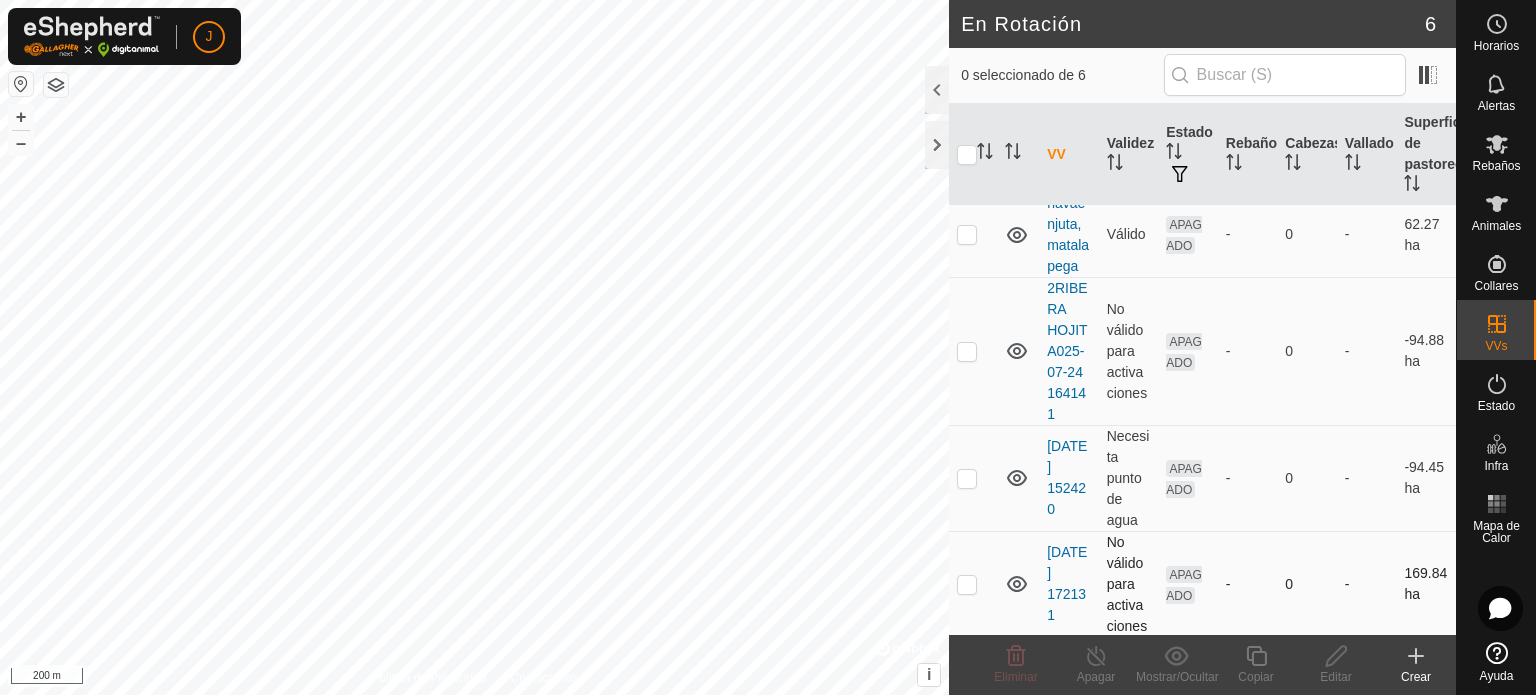 click at bounding box center [967, 584] 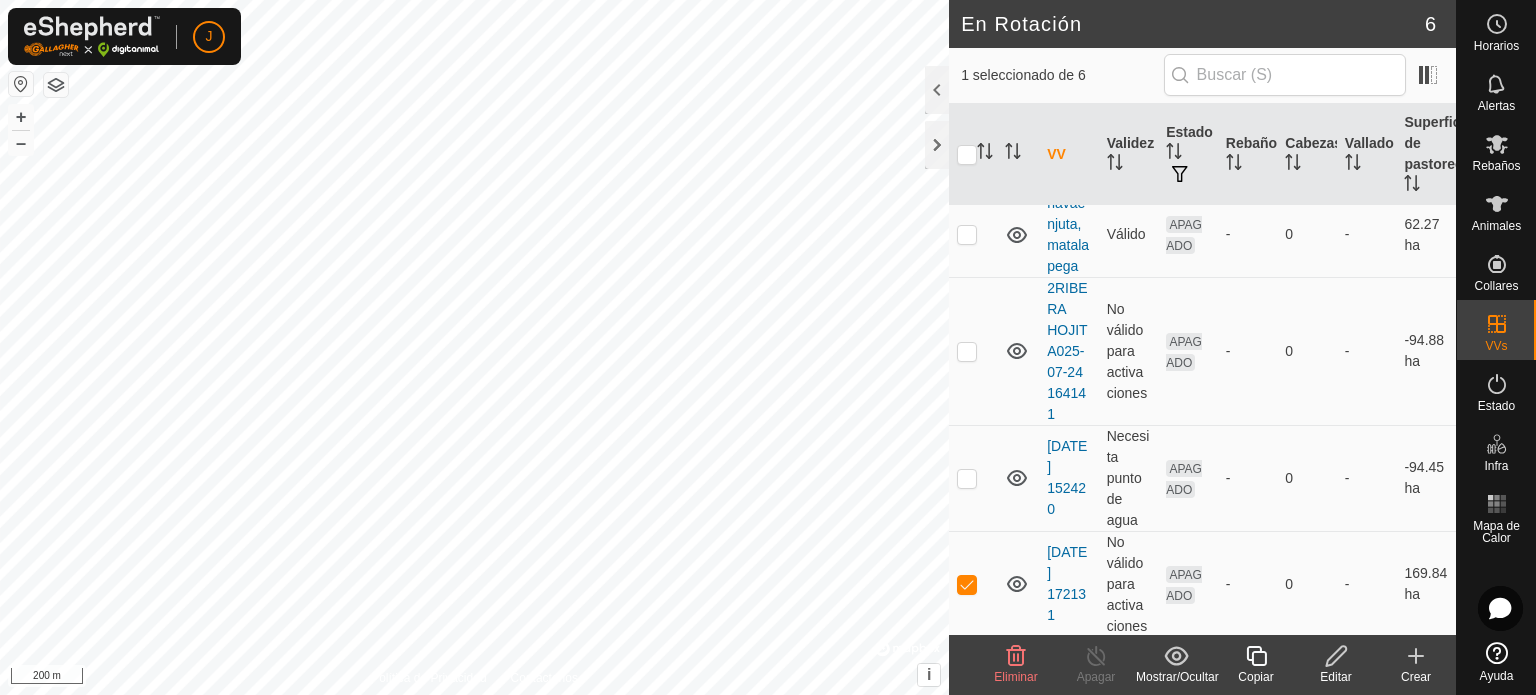 click 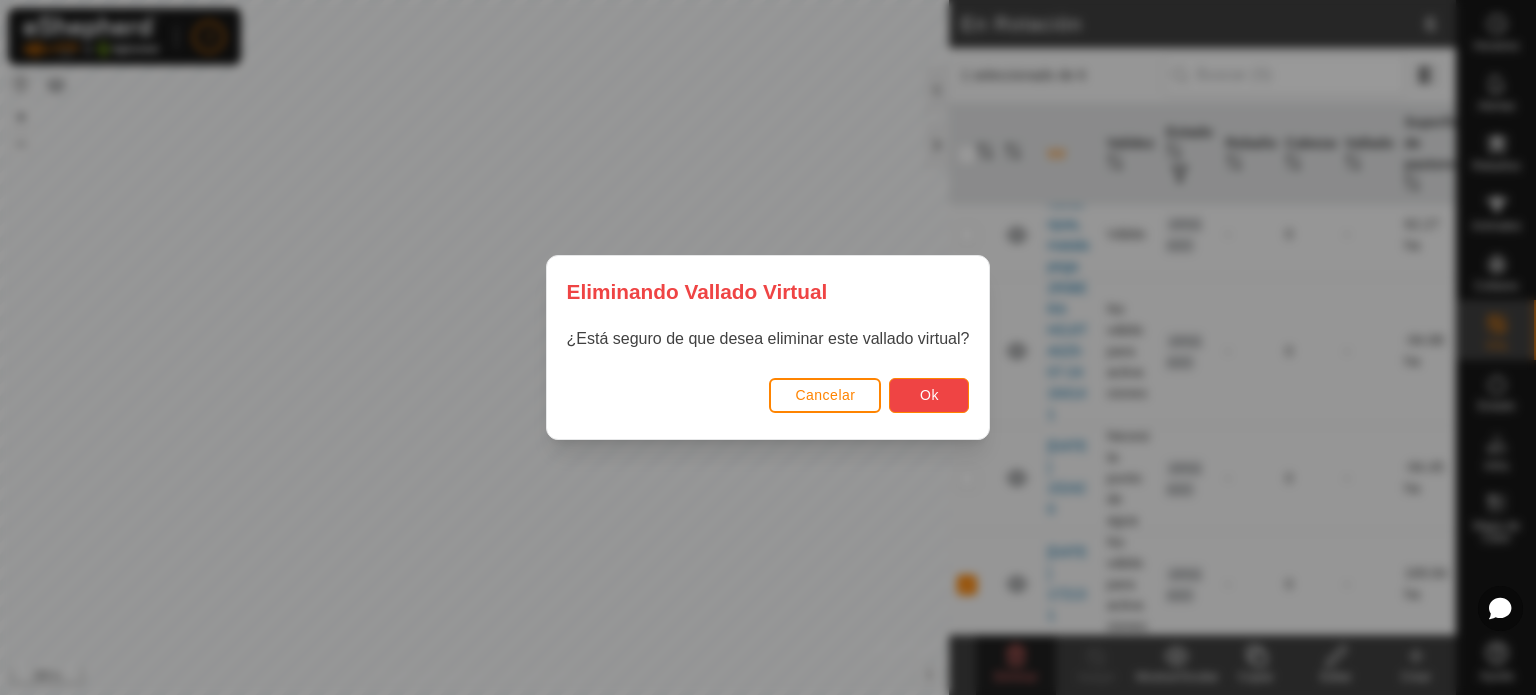 click on "Ok" at bounding box center [929, 395] 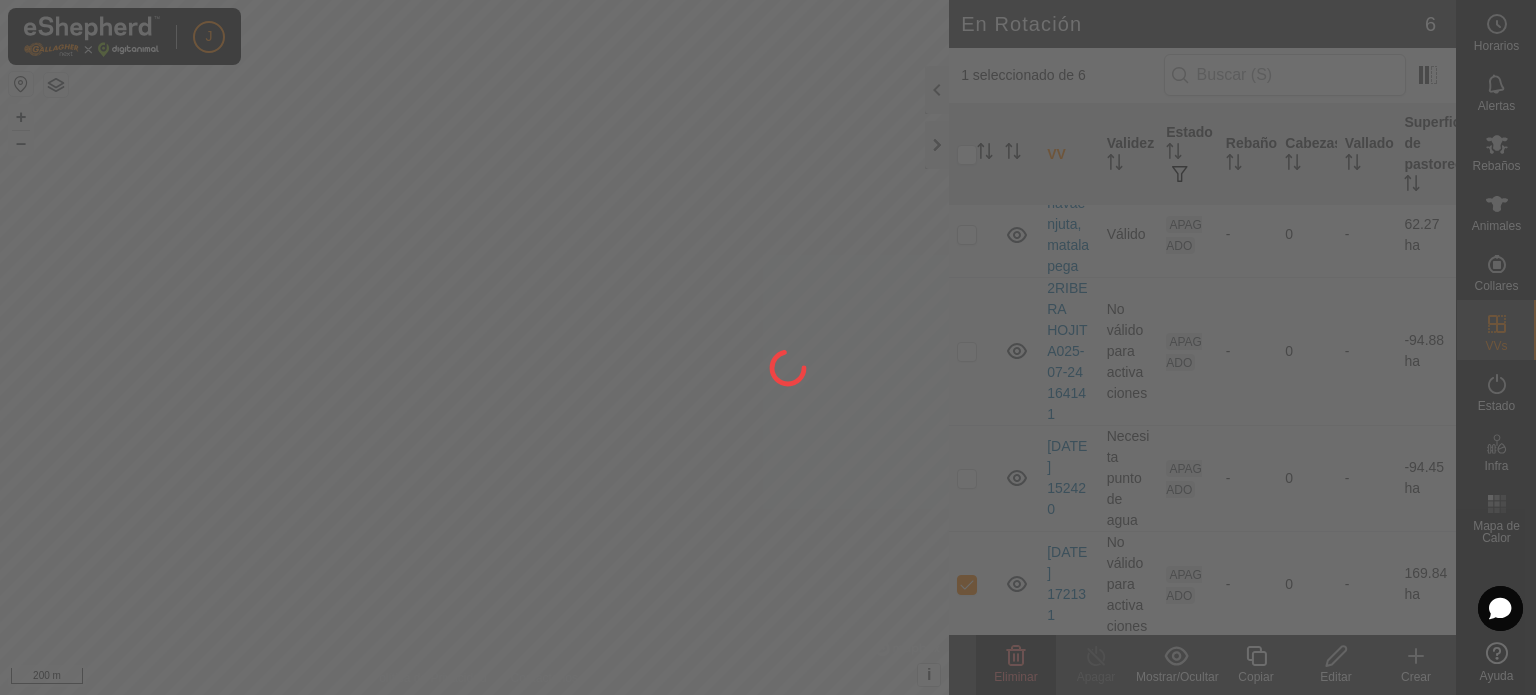 checkbox on "false" 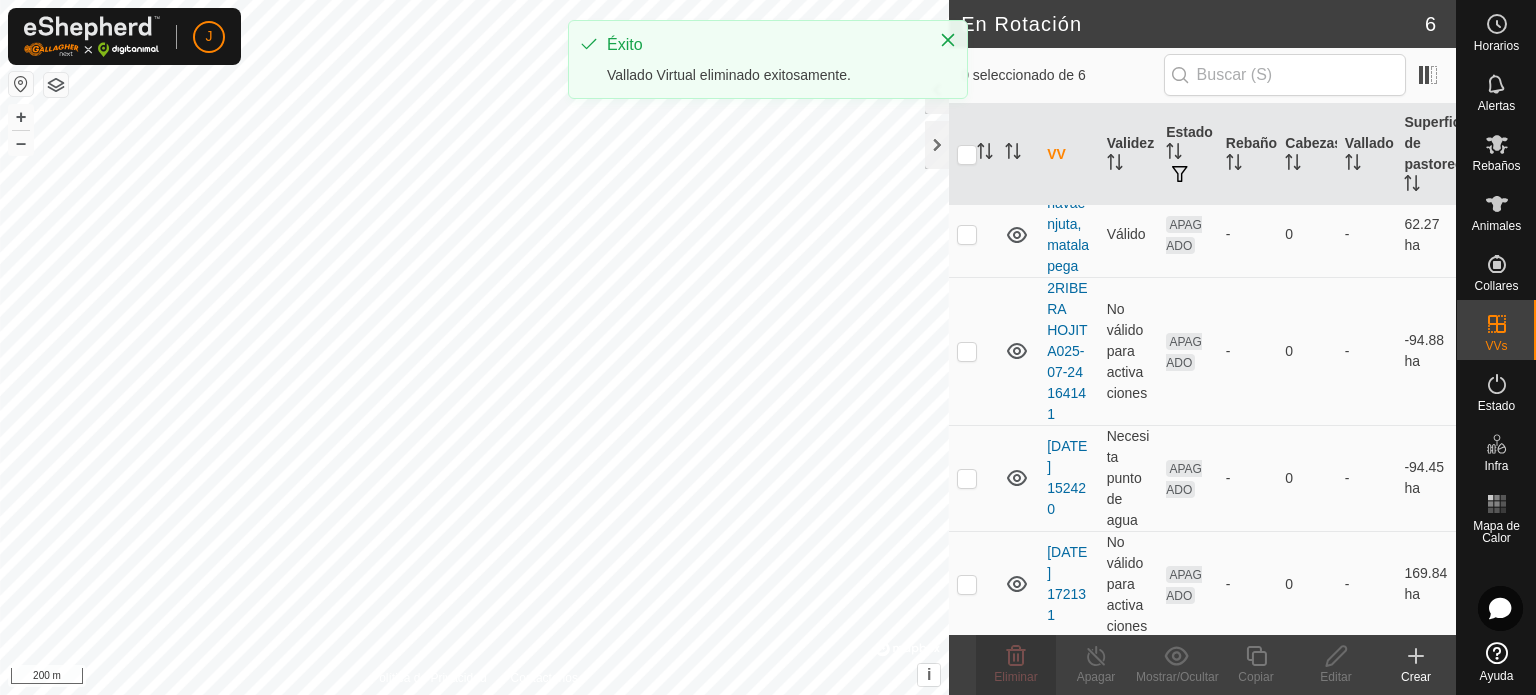 scroll, scrollTop: 0, scrollLeft: 0, axis: both 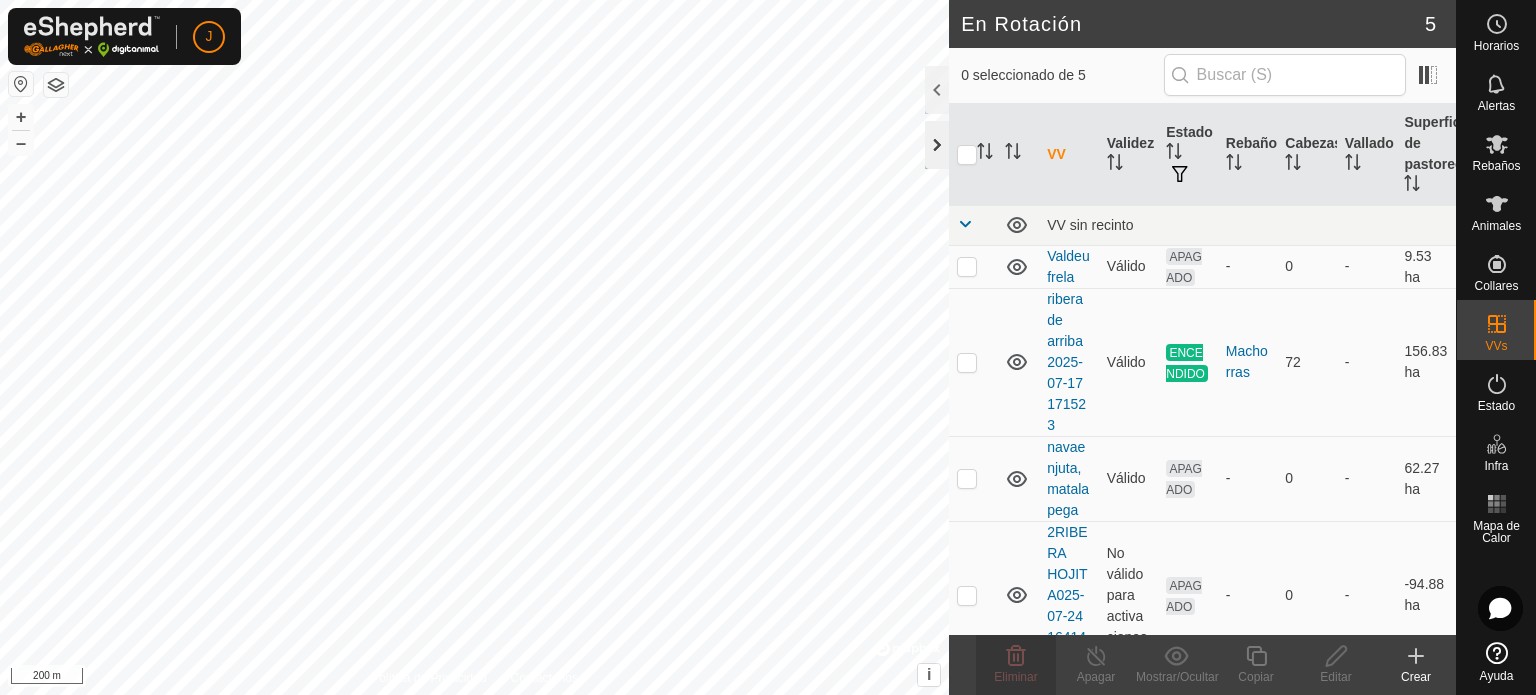 click 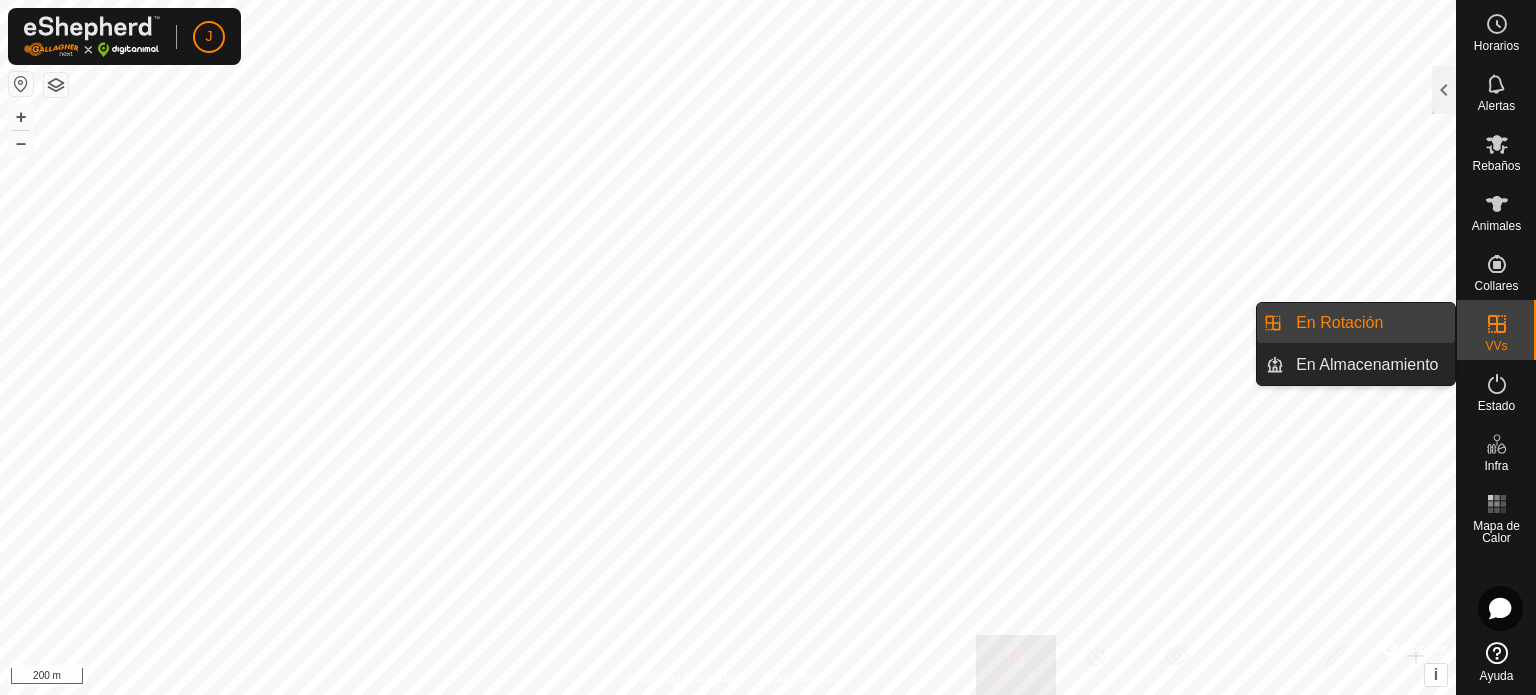 click 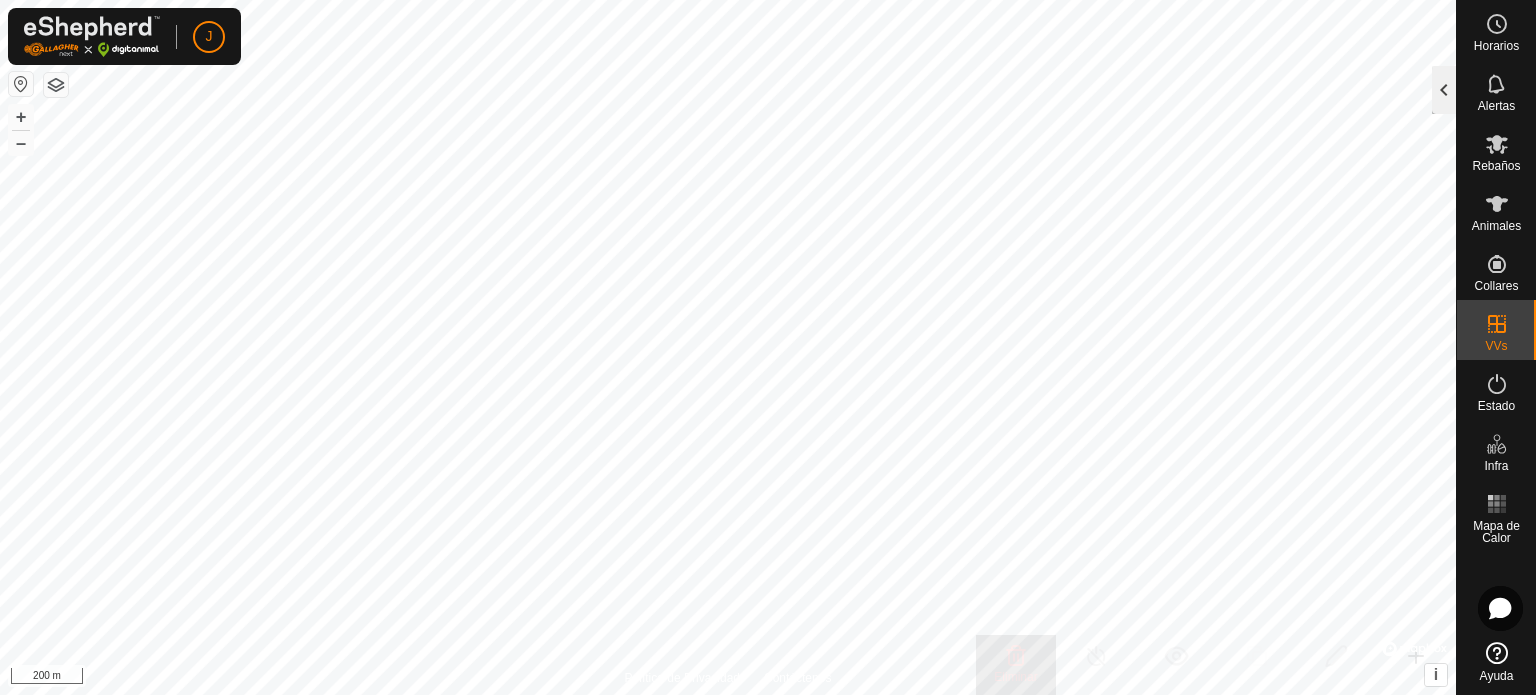 click 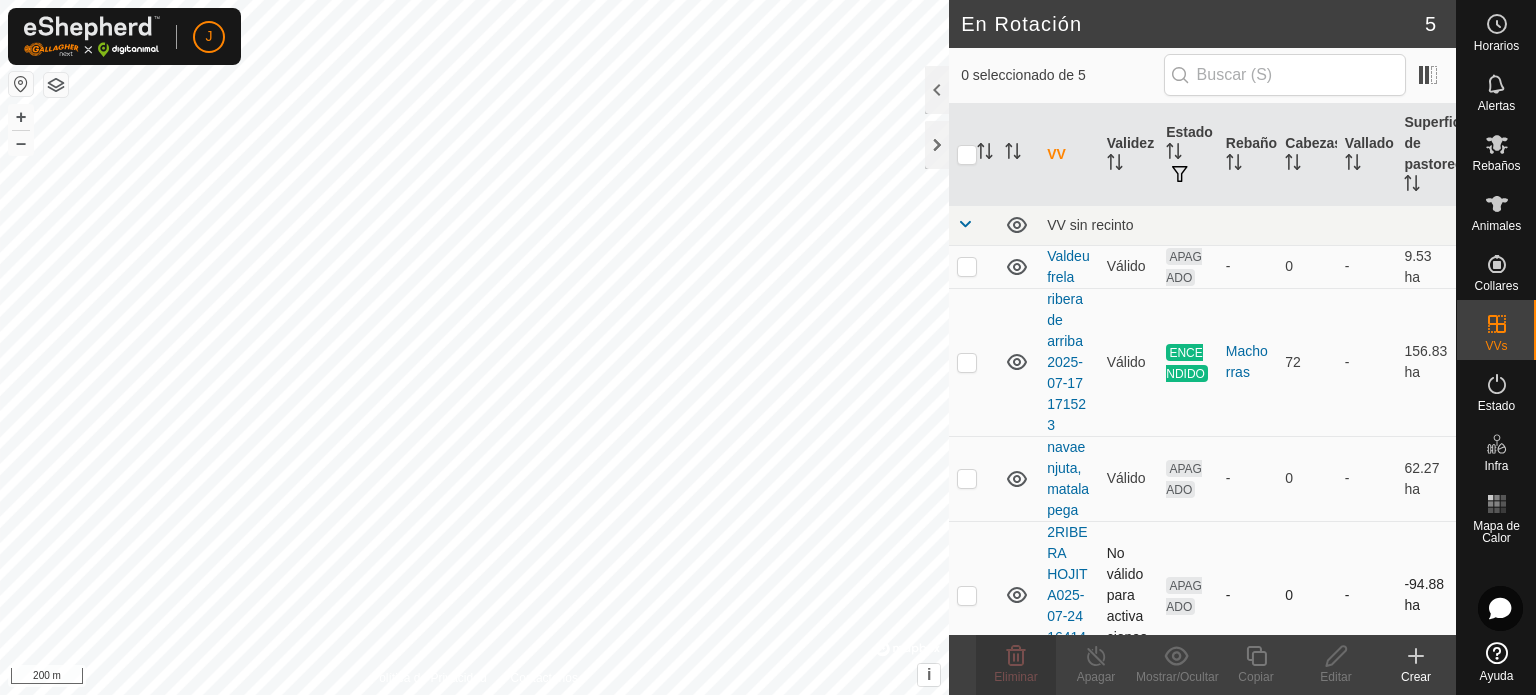 click at bounding box center [967, 595] 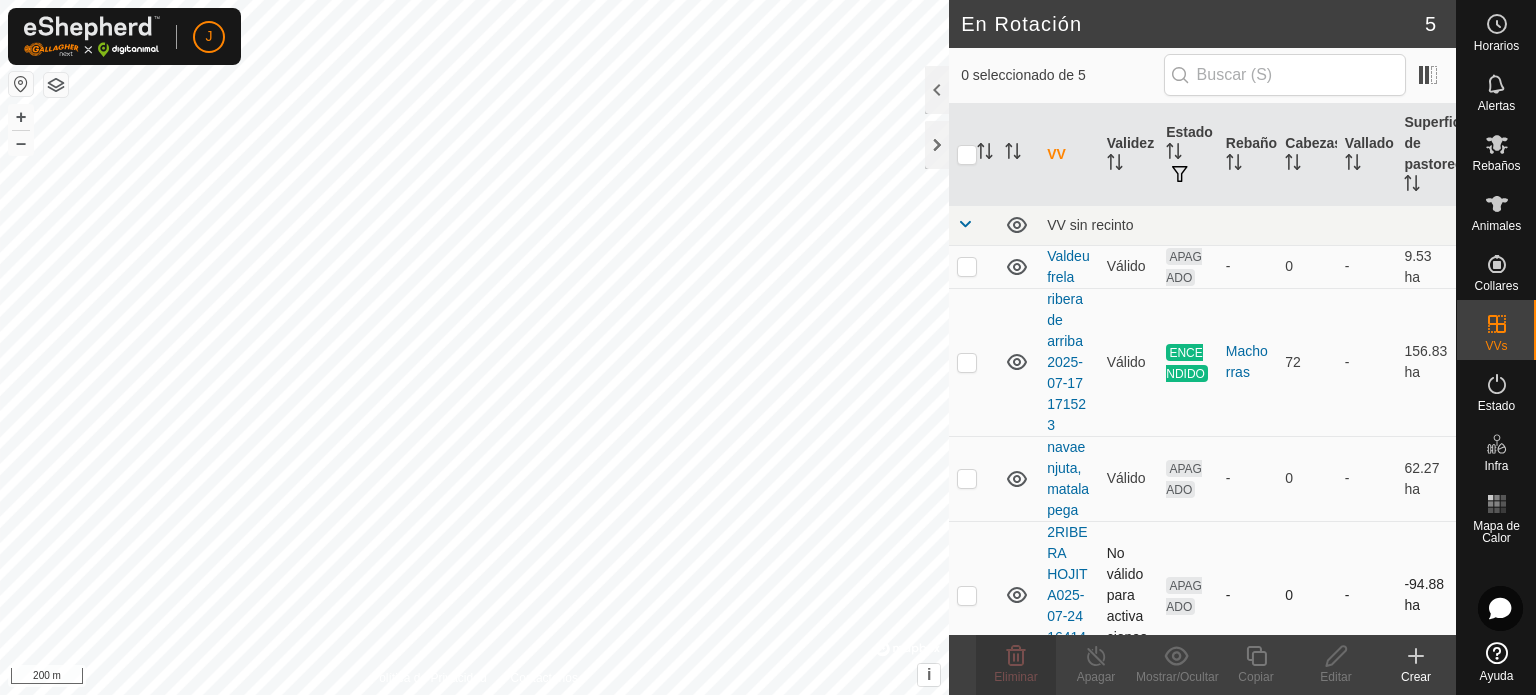 click at bounding box center [967, 595] 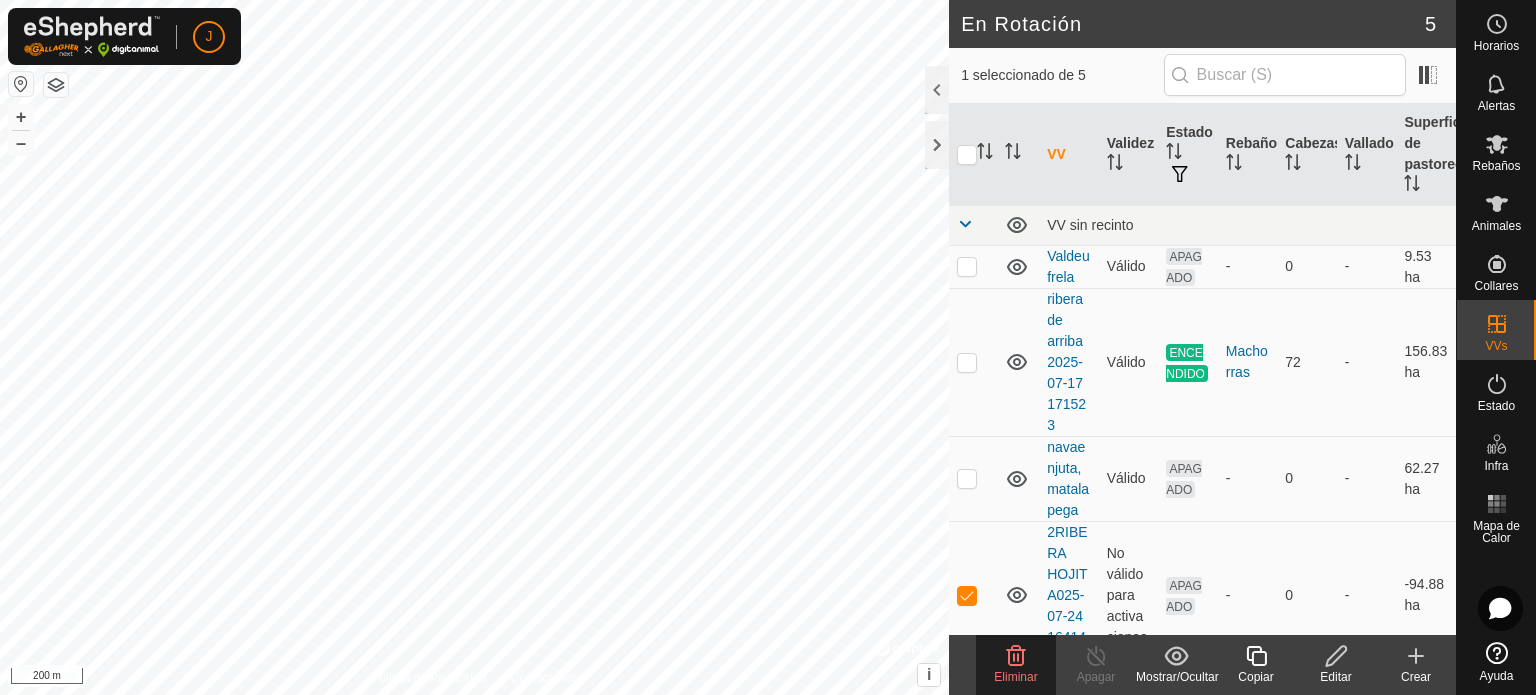 click on "Editar" 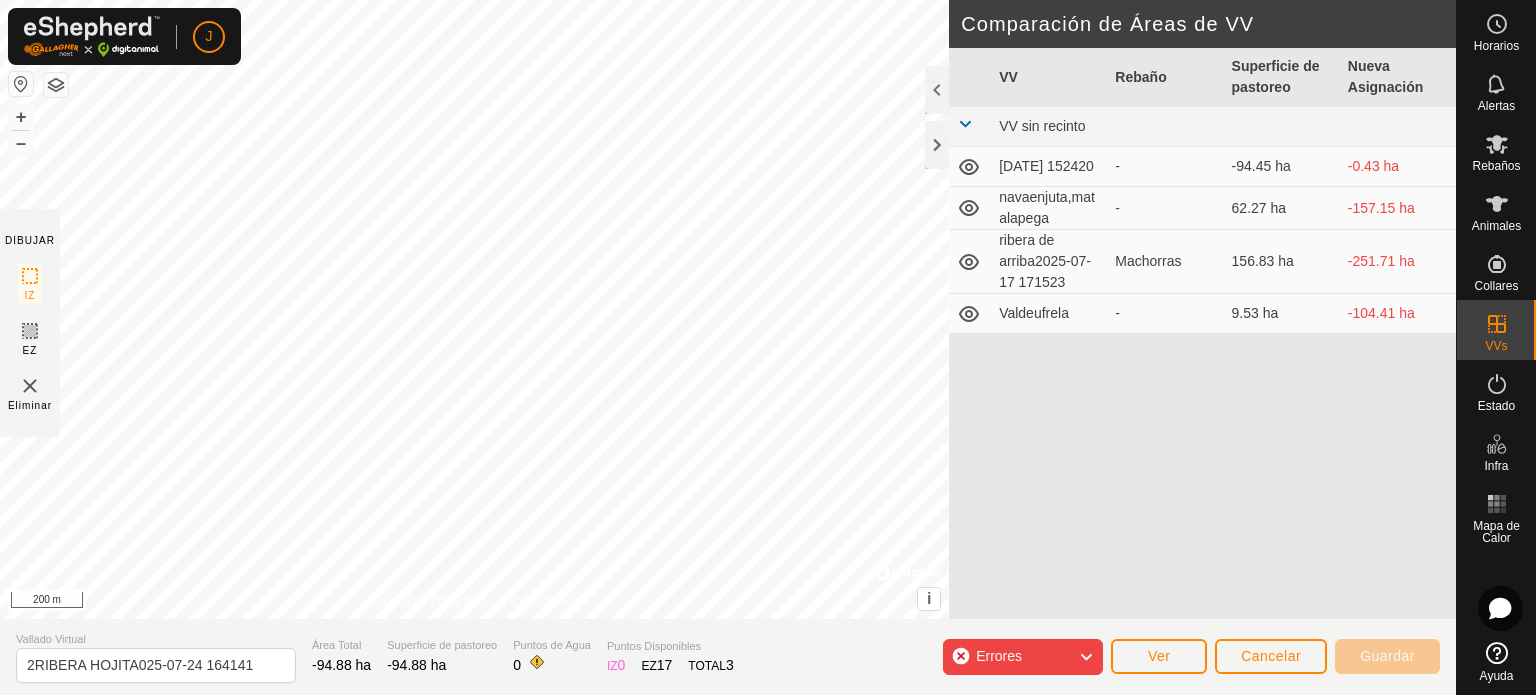 click on "Errores" 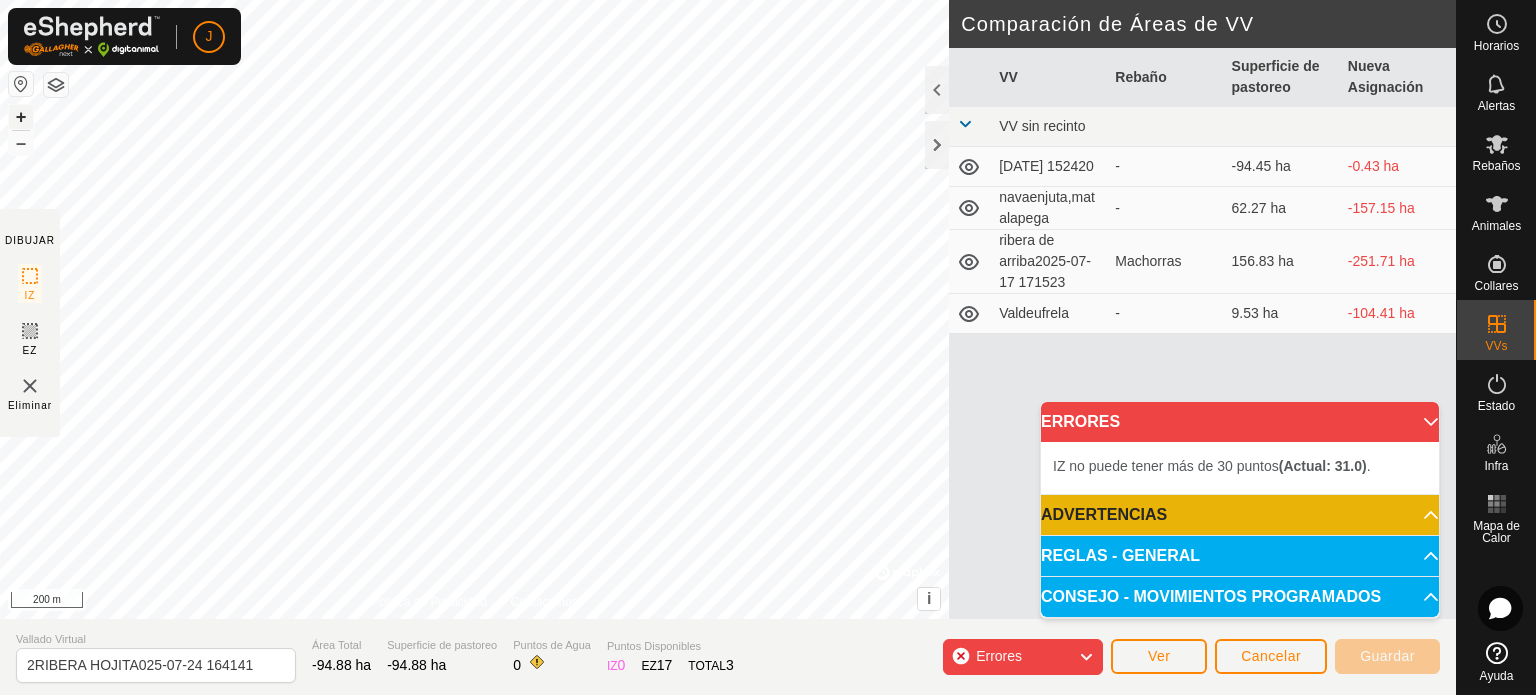 click on "+" at bounding box center [21, 117] 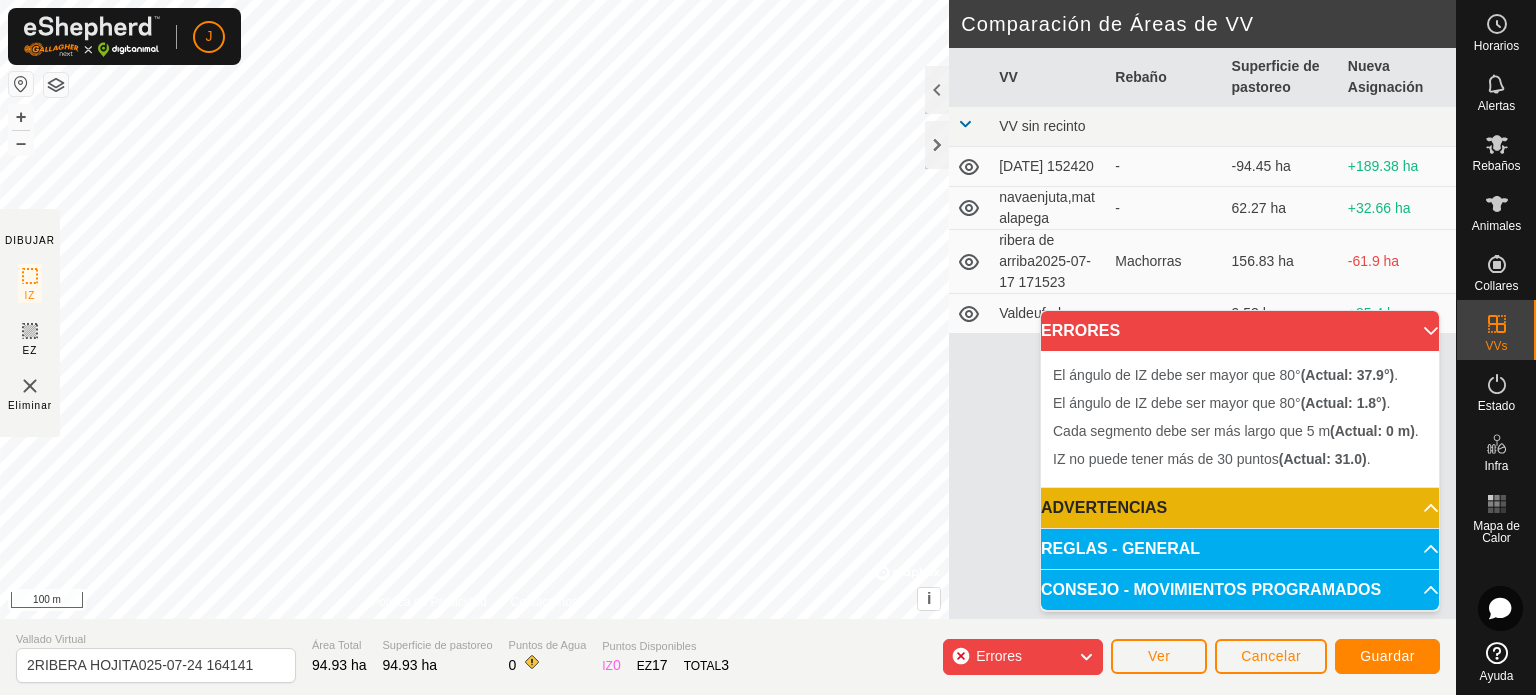 click 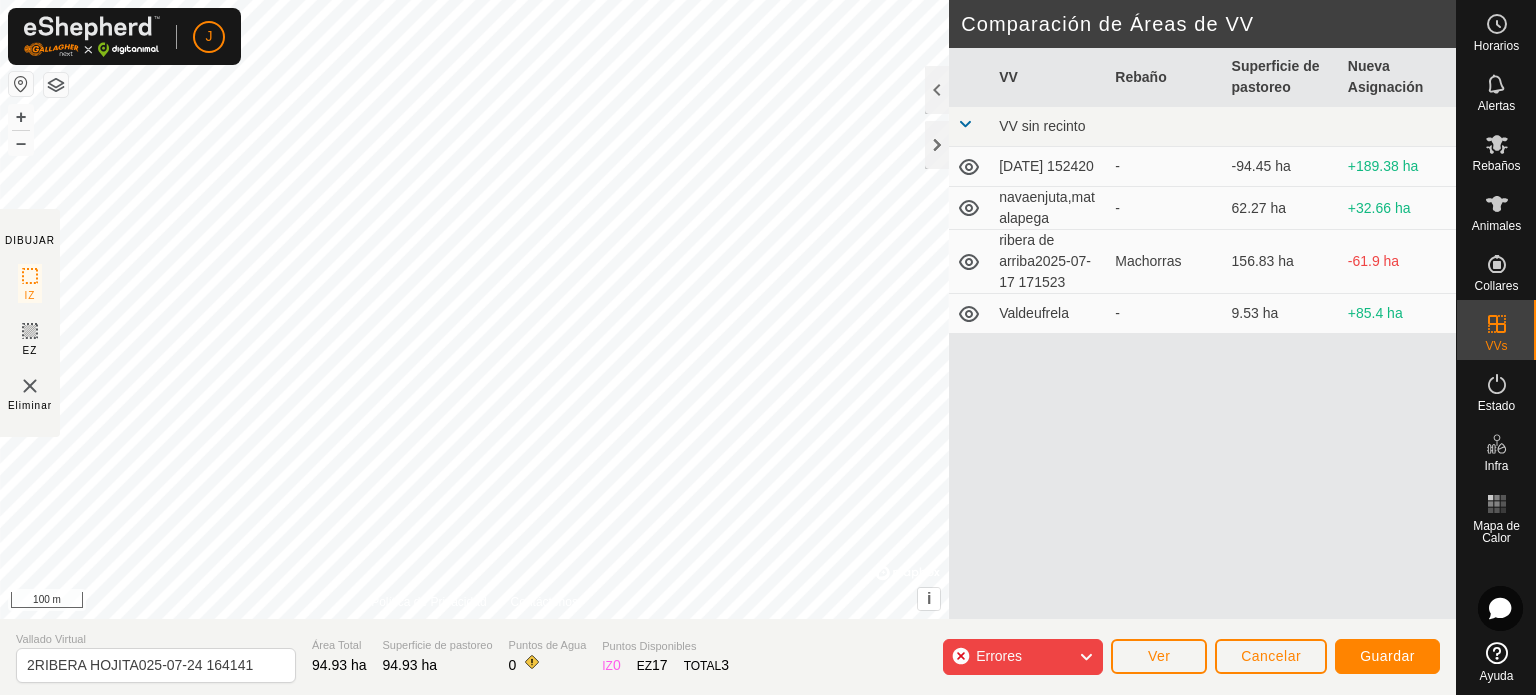 click on "Errores" 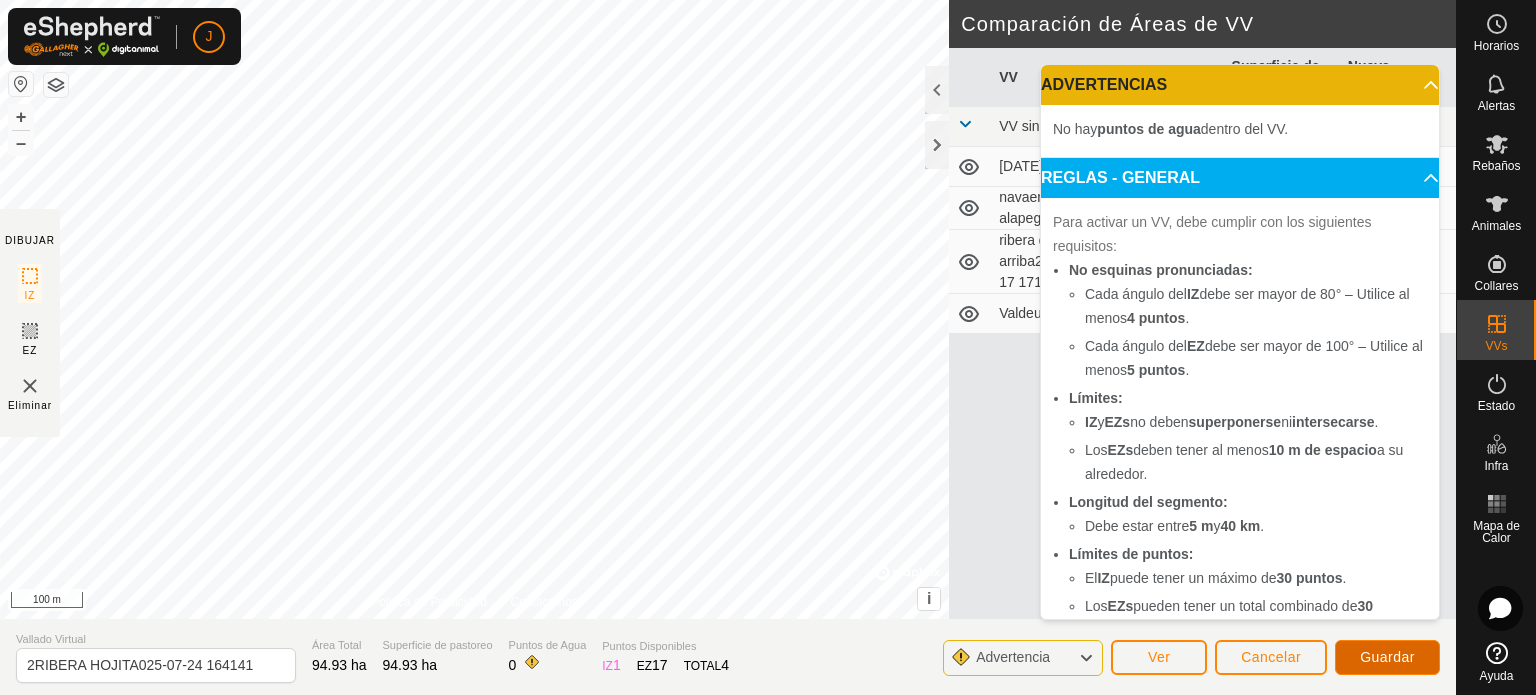 click on "Guardar" 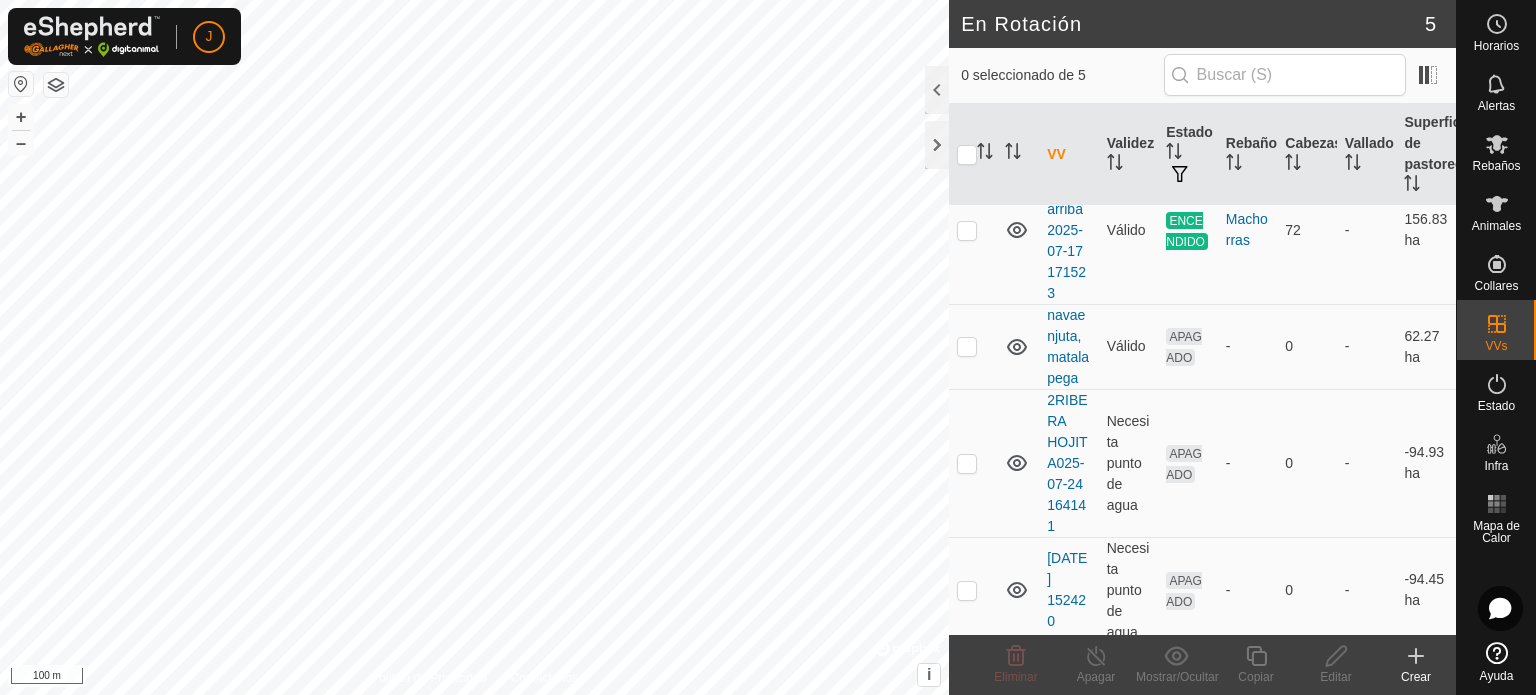scroll, scrollTop: 138, scrollLeft: 0, axis: vertical 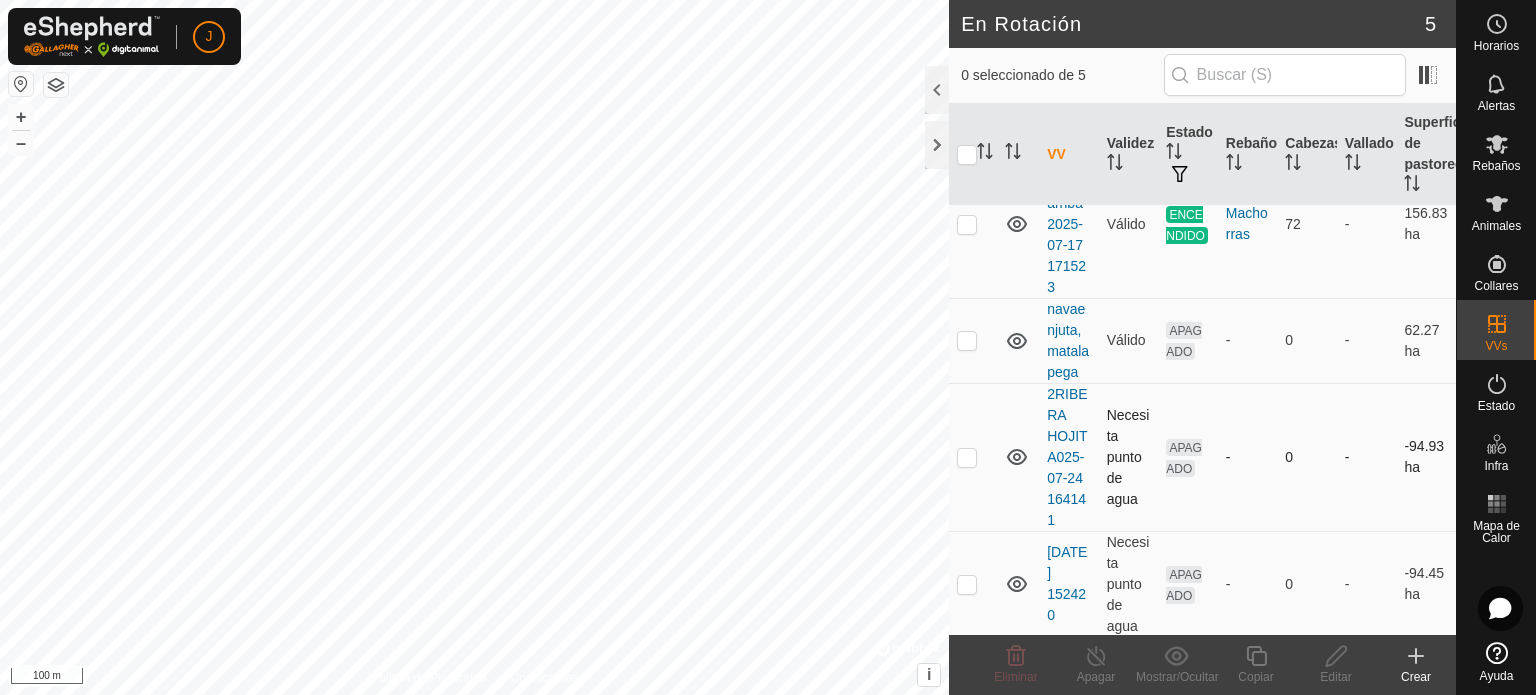 click at bounding box center [967, 457] 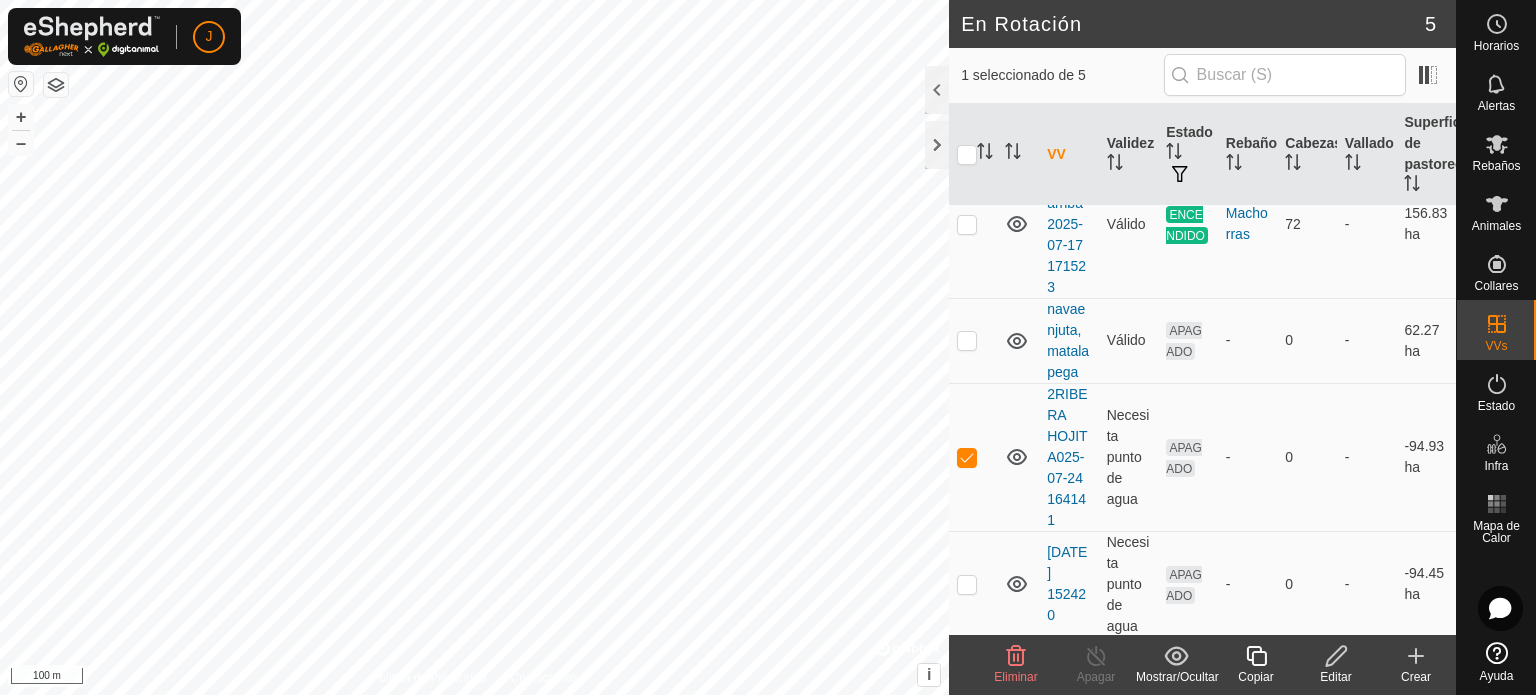 click 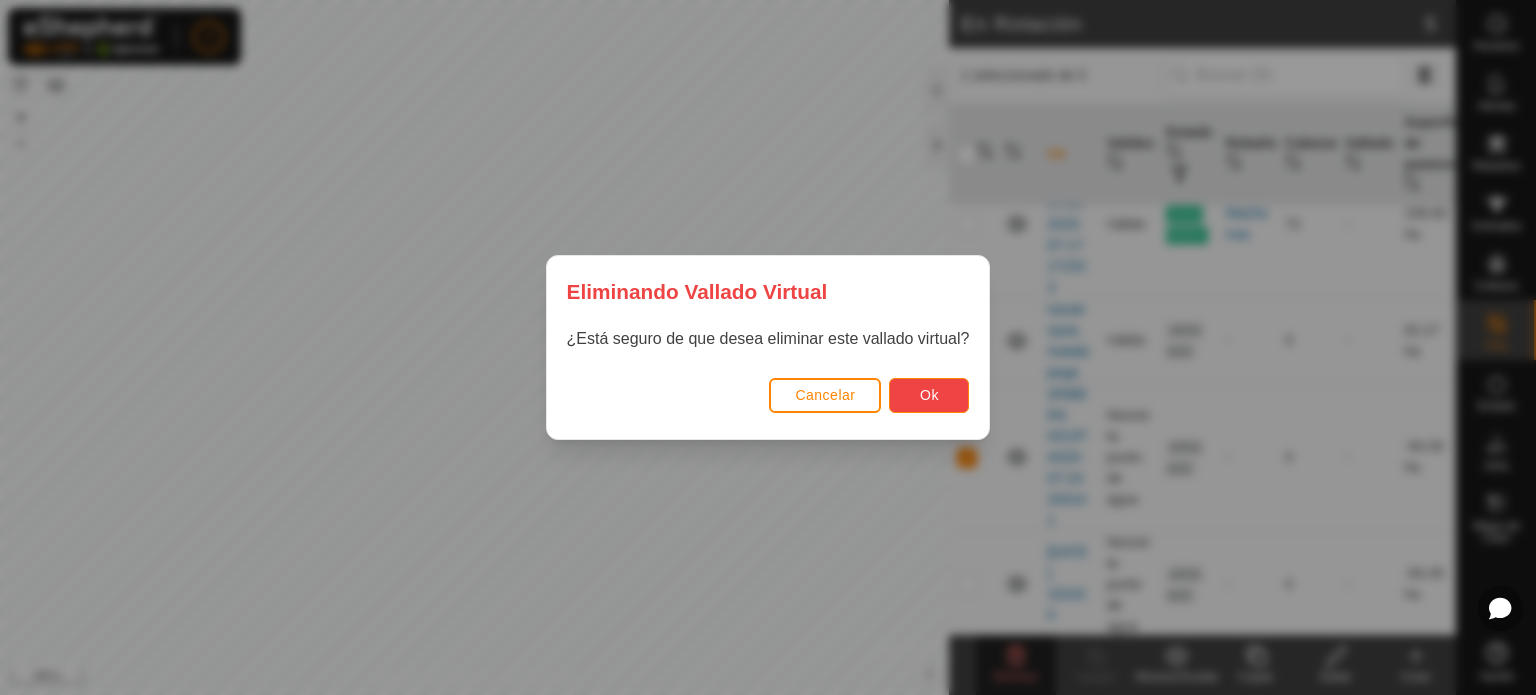 click on "Ok" at bounding box center [929, 395] 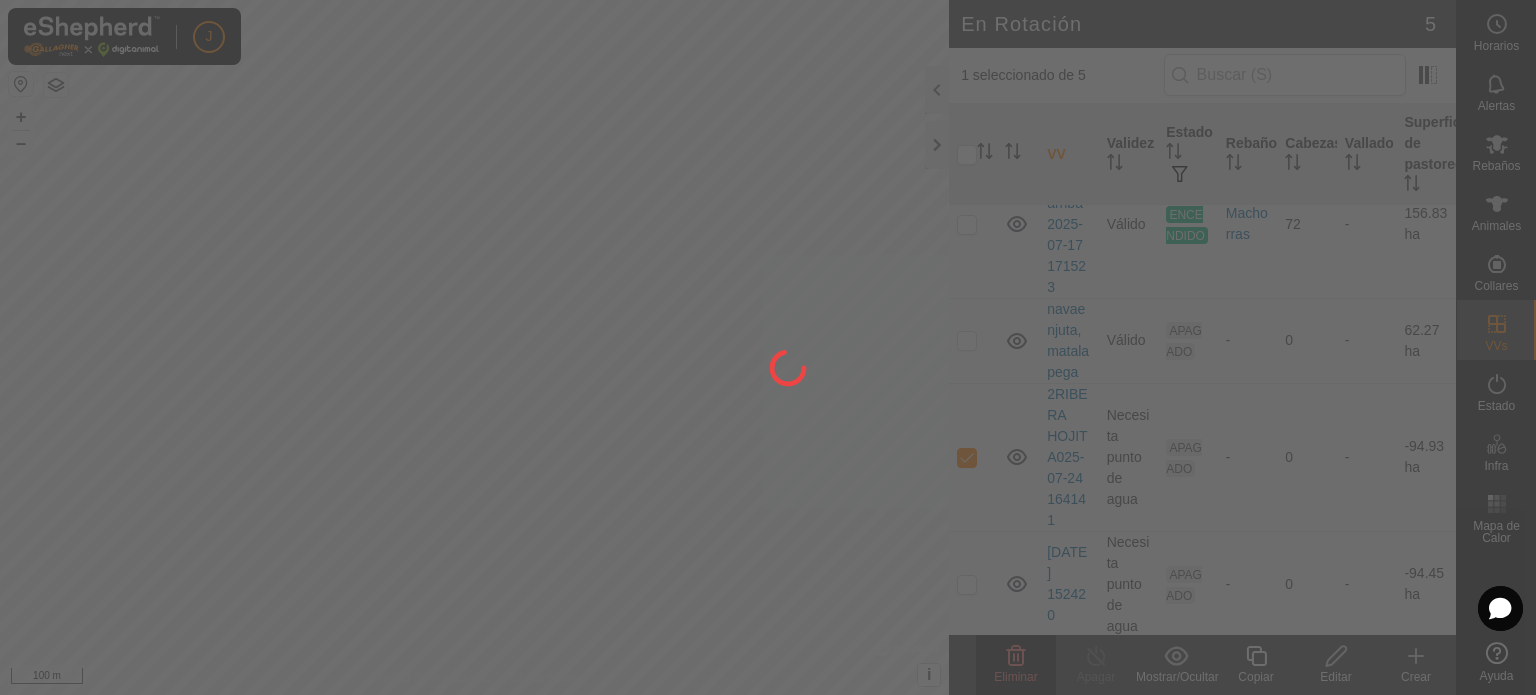 checkbox on "false" 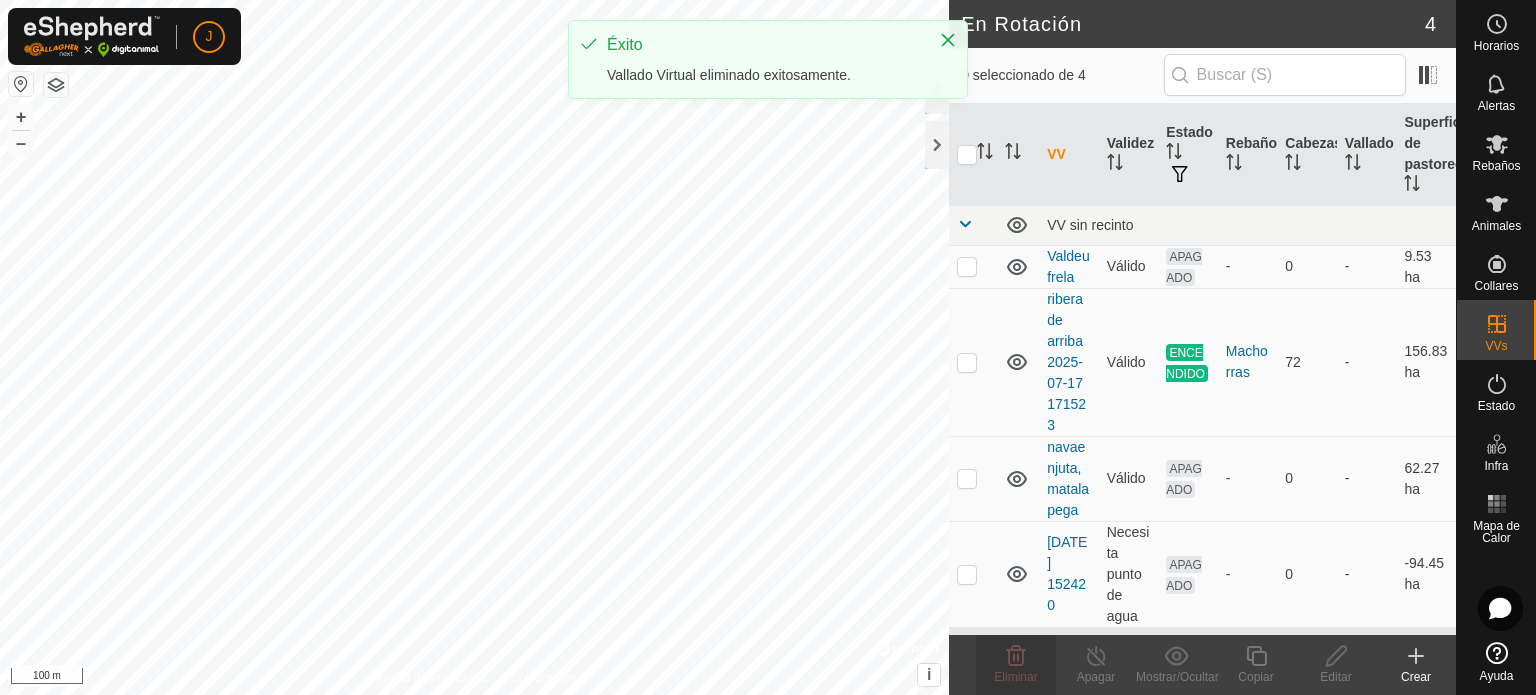 scroll, scrollTop: 0, scrollLeft: 0, axis: both 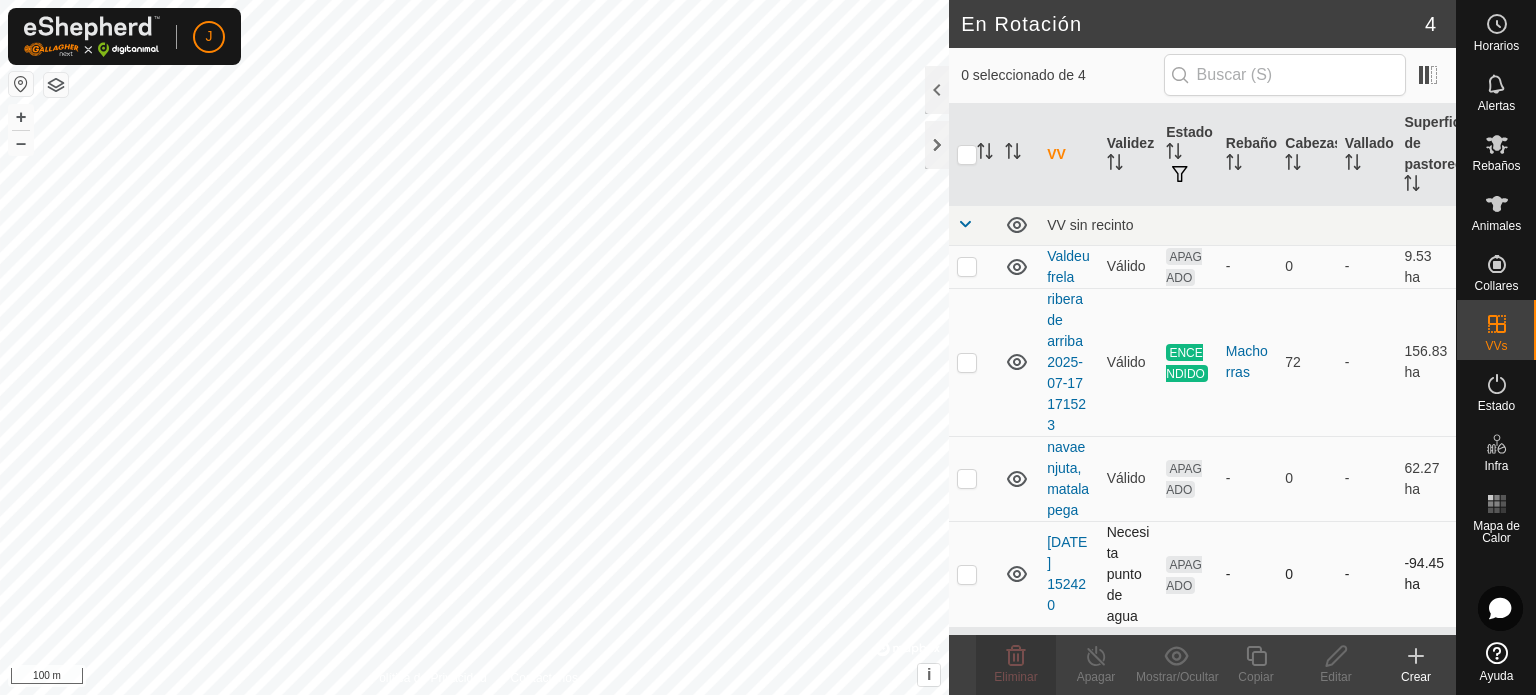 click at bounding box center (967, 574) 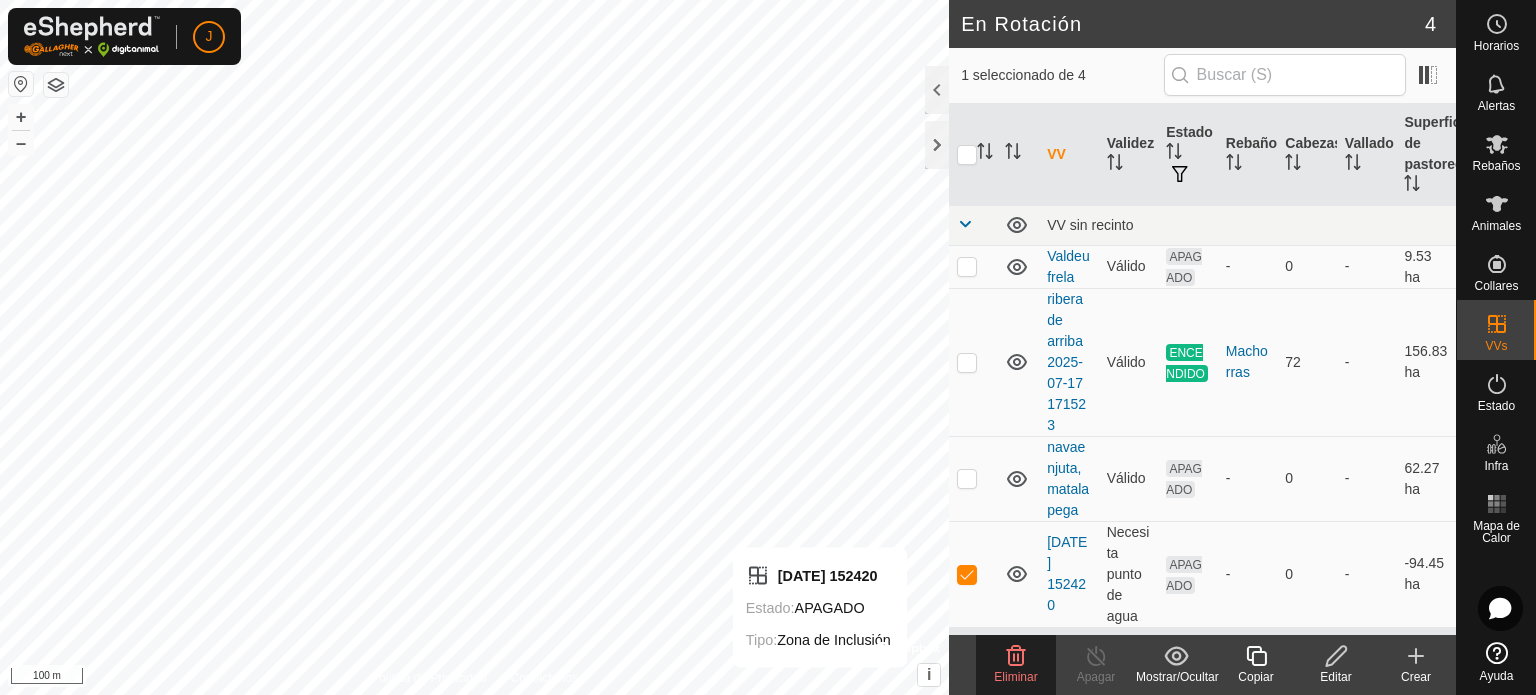 click 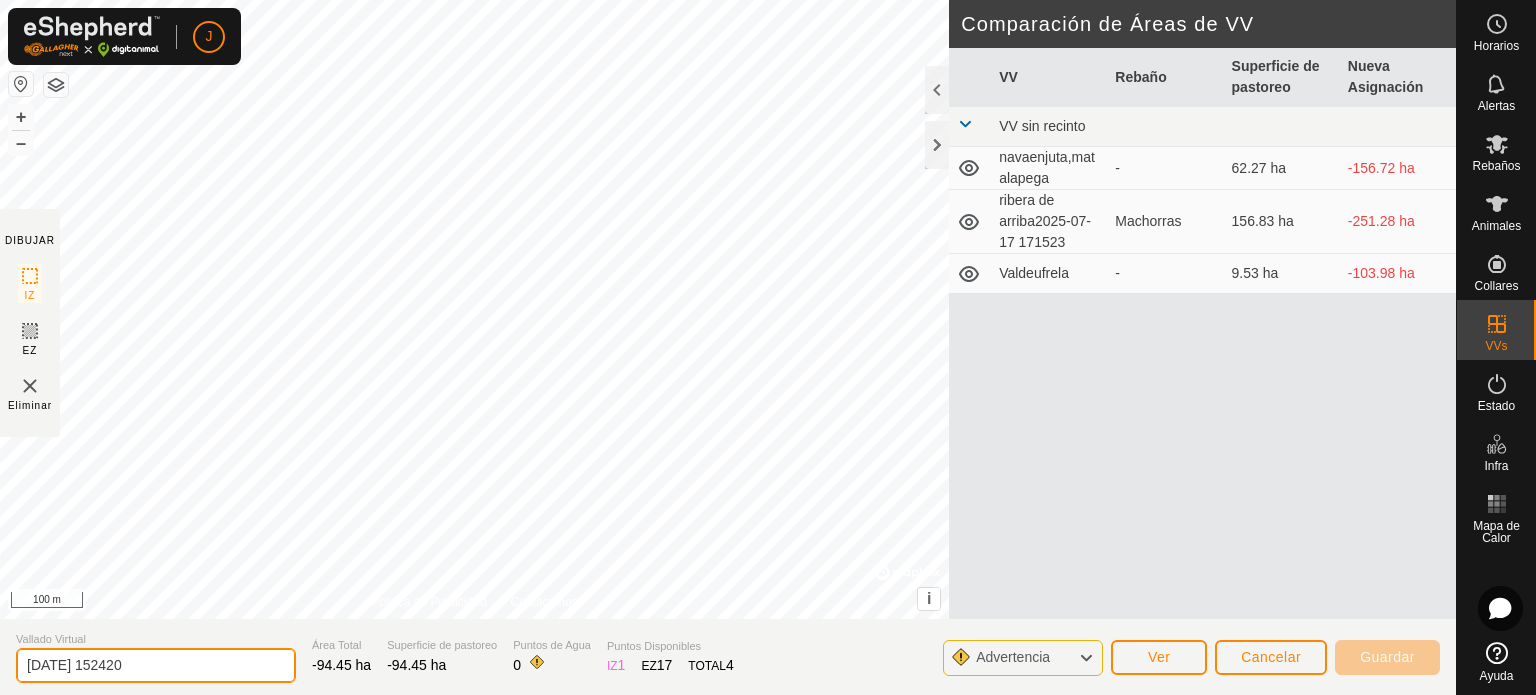 click on "[DATE] 152420" 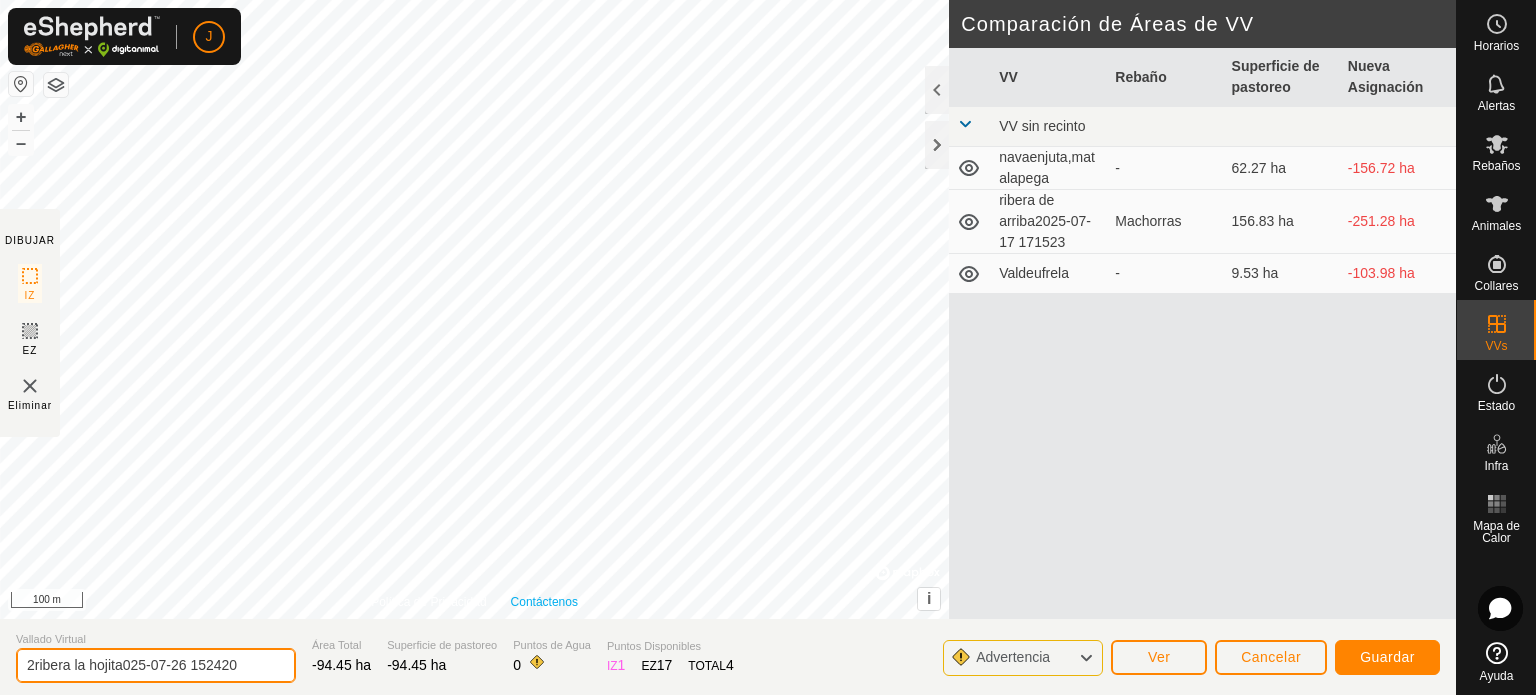 type on "2ribera la hojita025-07-26 152420" 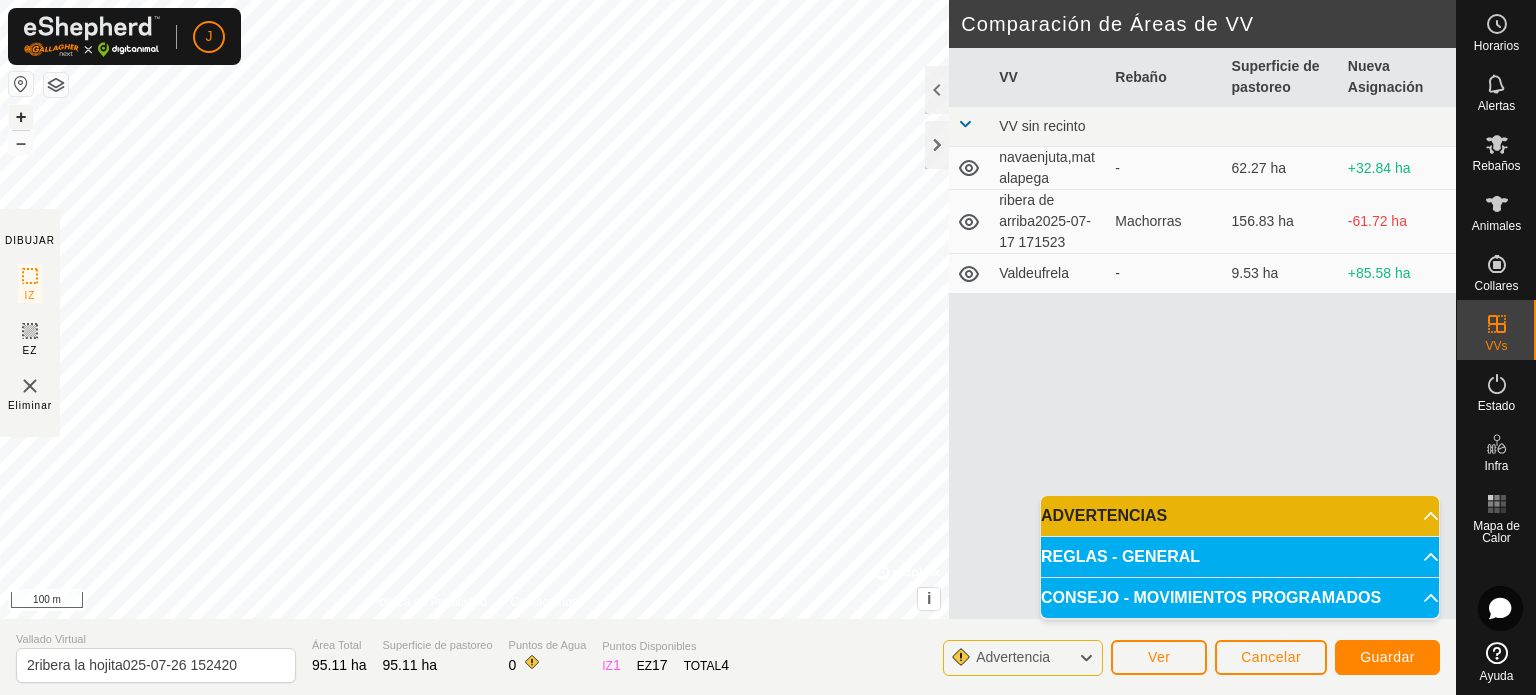click on "+" at bounding box center [21, 117] 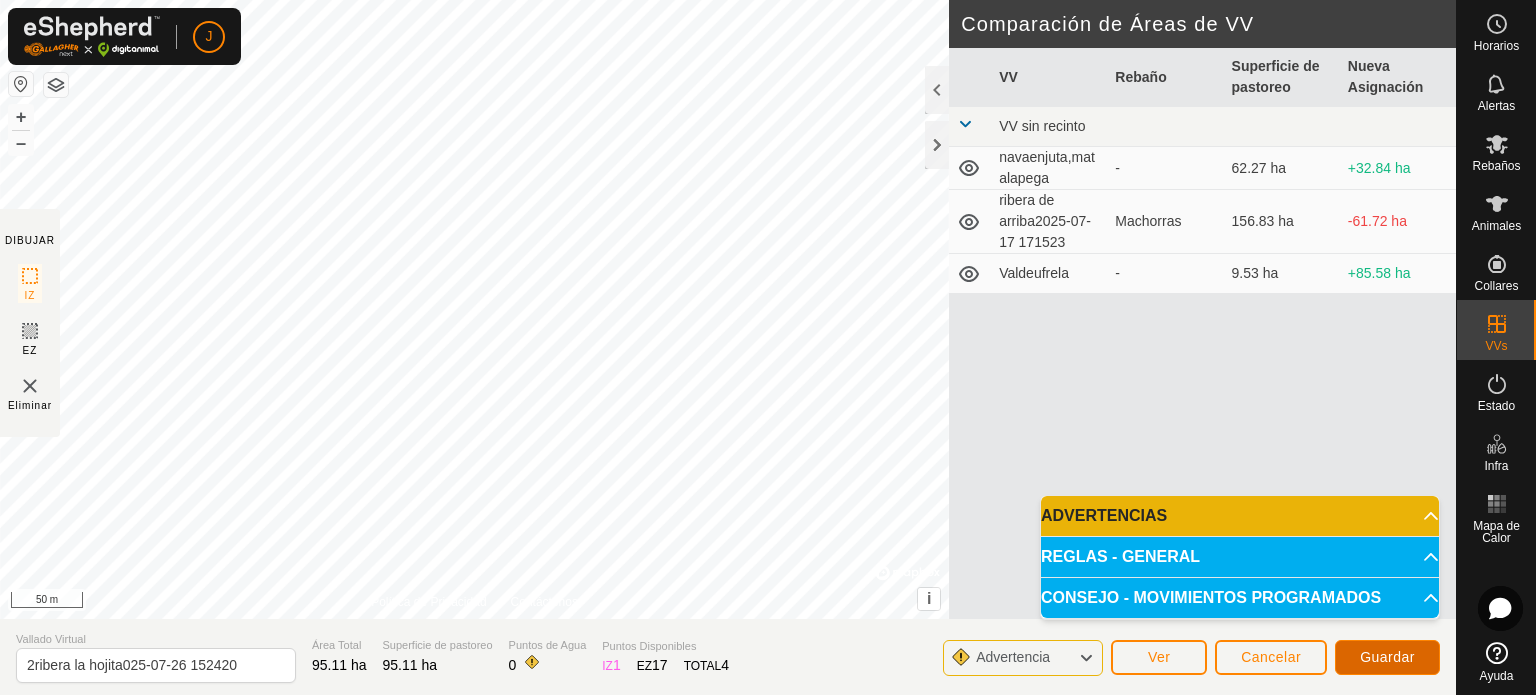click on "Guardar" 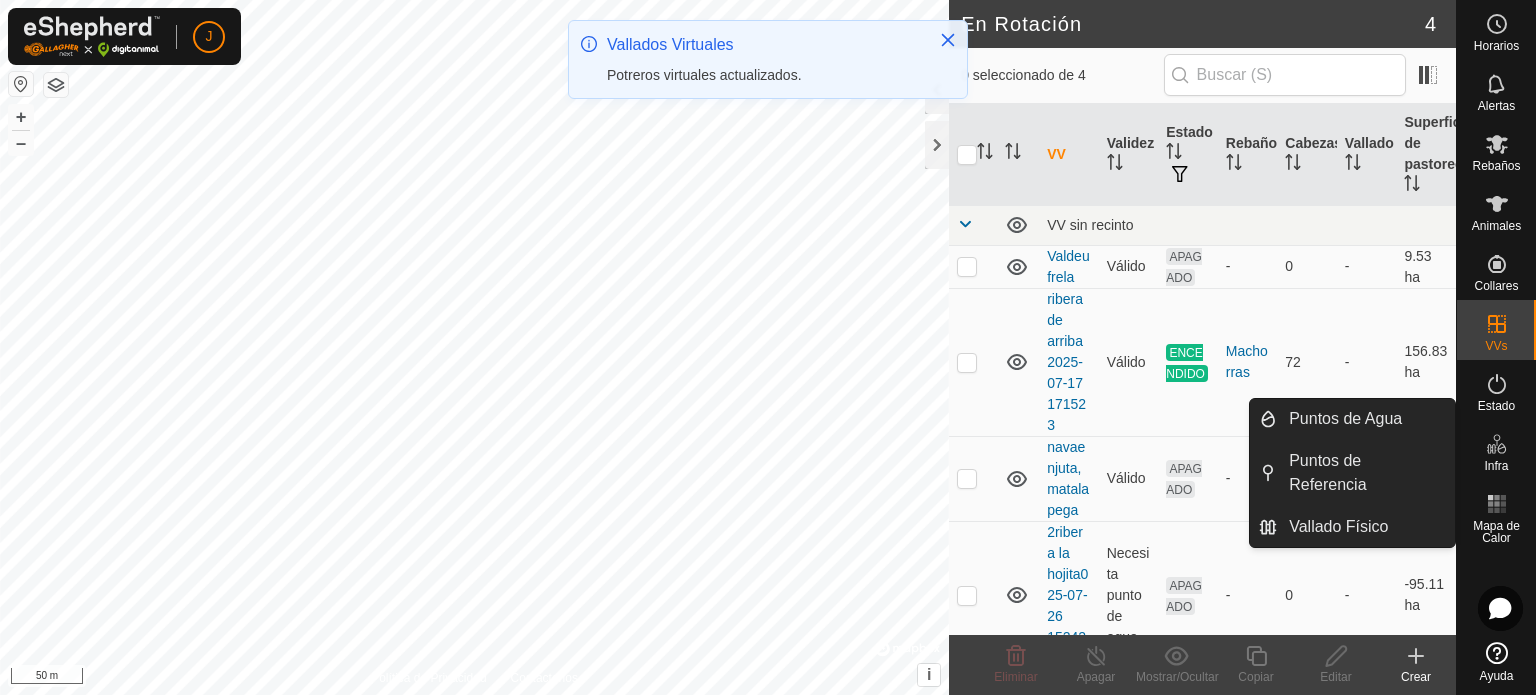 click on "Infra" at bounding box center [1496, 466] 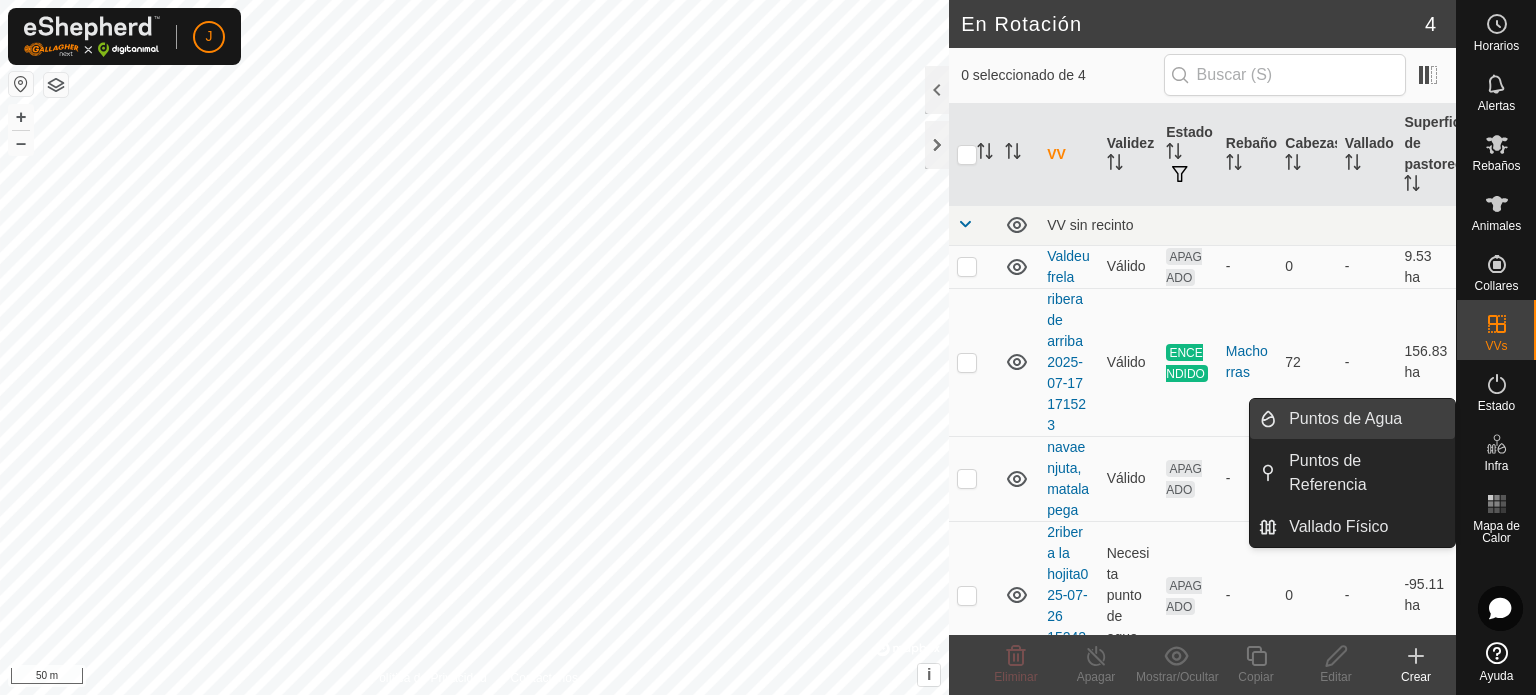 click on "Puntos de Agua" at bounding box center [1366, 419] 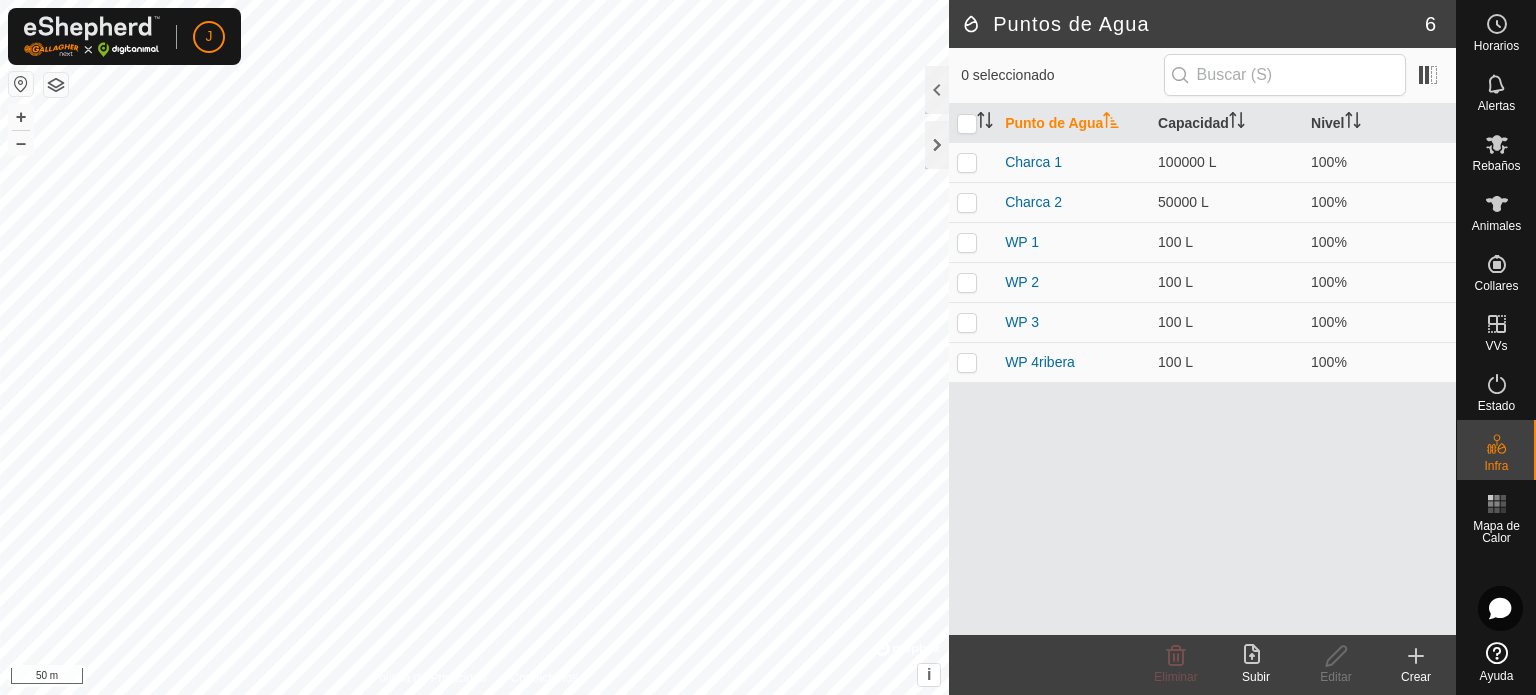 click 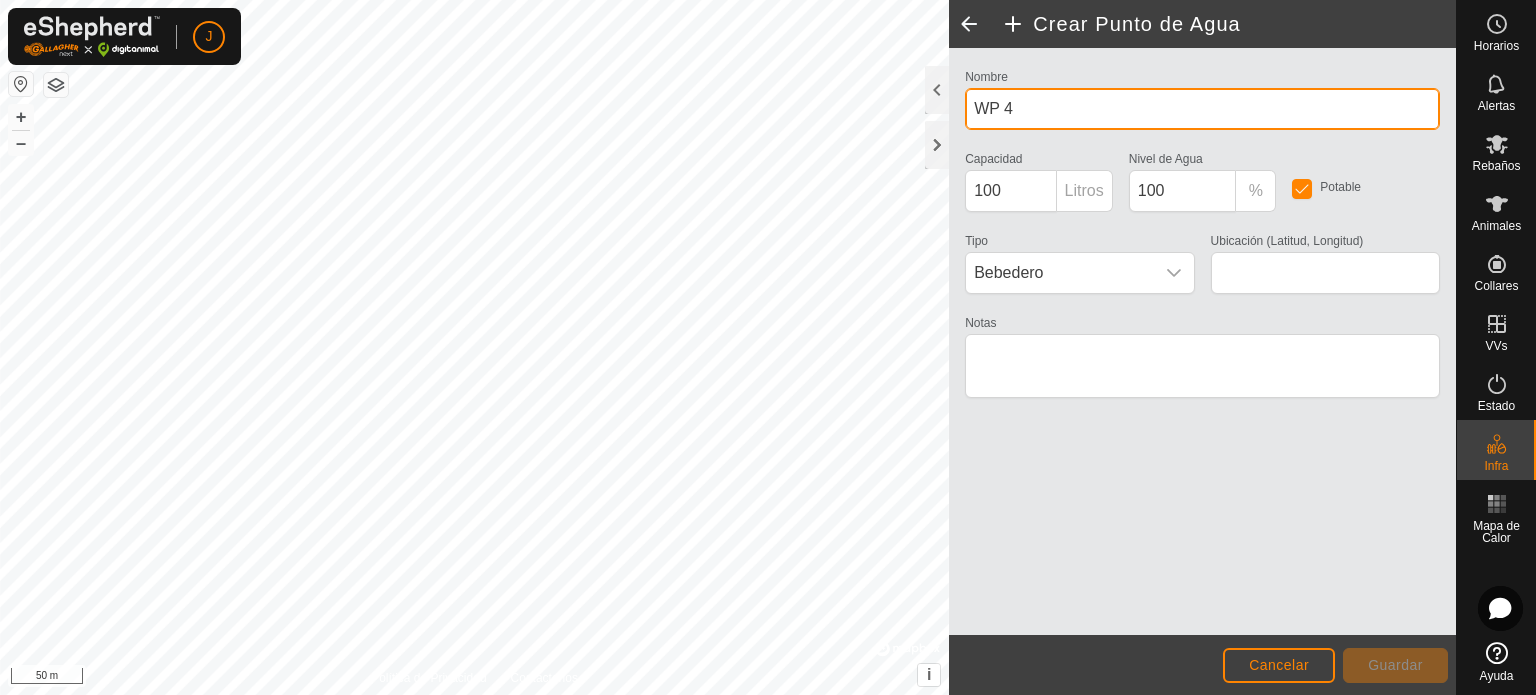 click on "WP 4" at bounding box center [1202, 109] 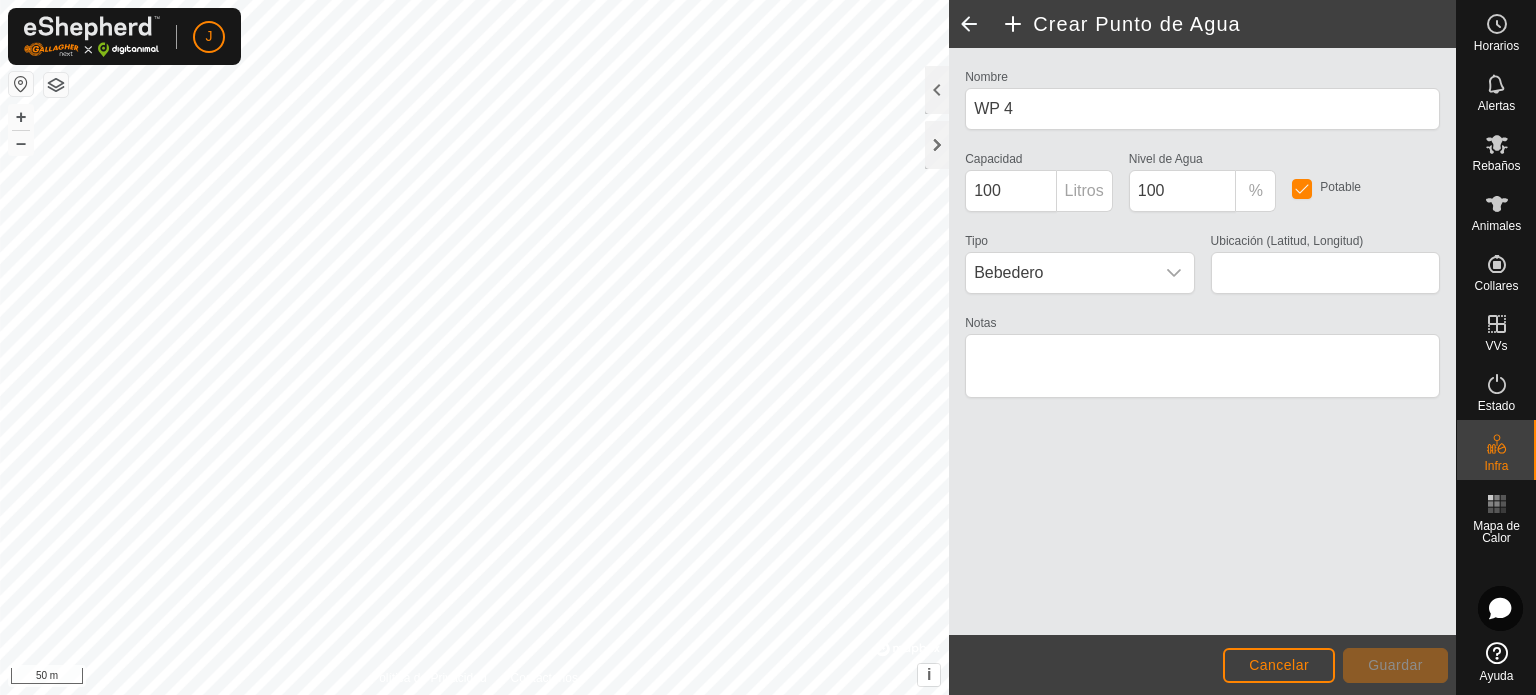 click on "Nombre WP 4 Capacidad 100 Litros Nivel de Agua  100 % Potable Tipo Bebedero Ubicación (Latitud, Longitud) Notas" 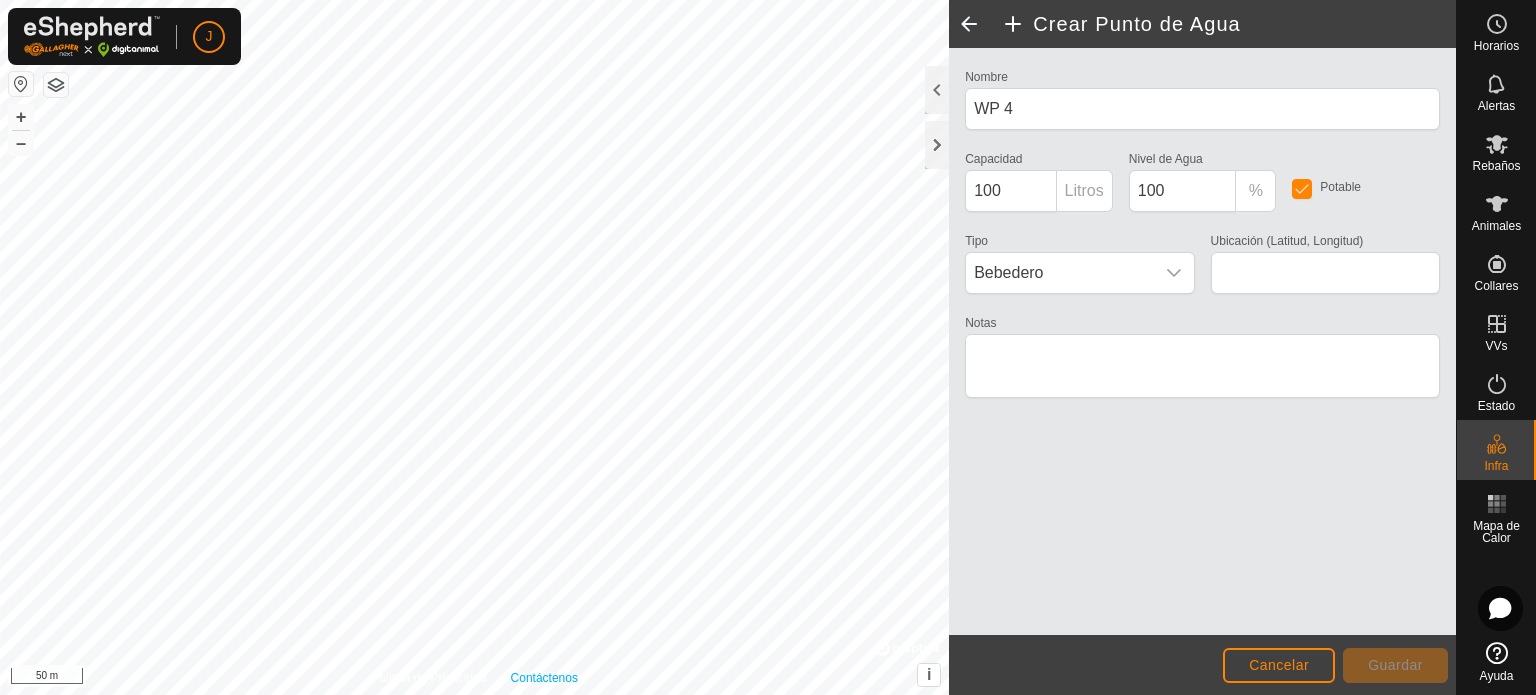 click on "Contáctenos" at bounding box center (544, 678) 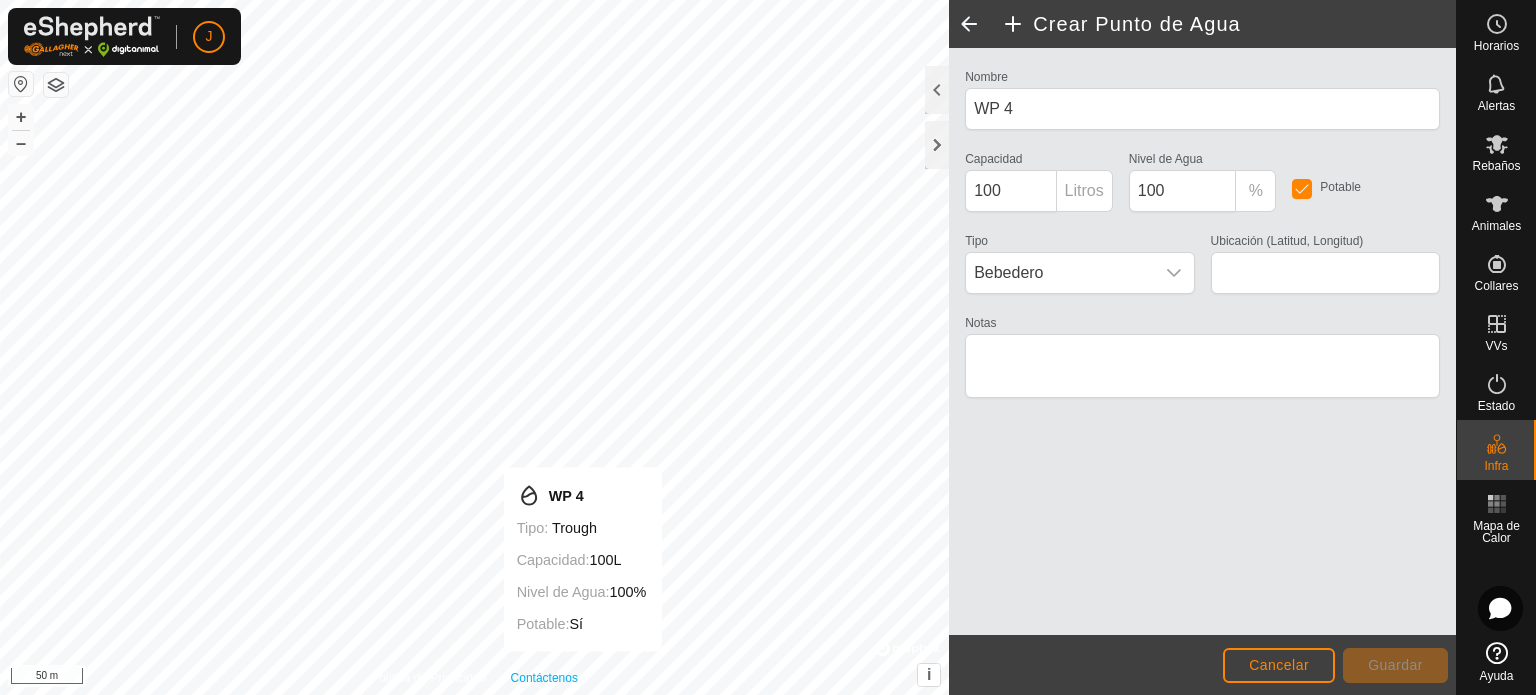 type on "41.284856, -6.049915" 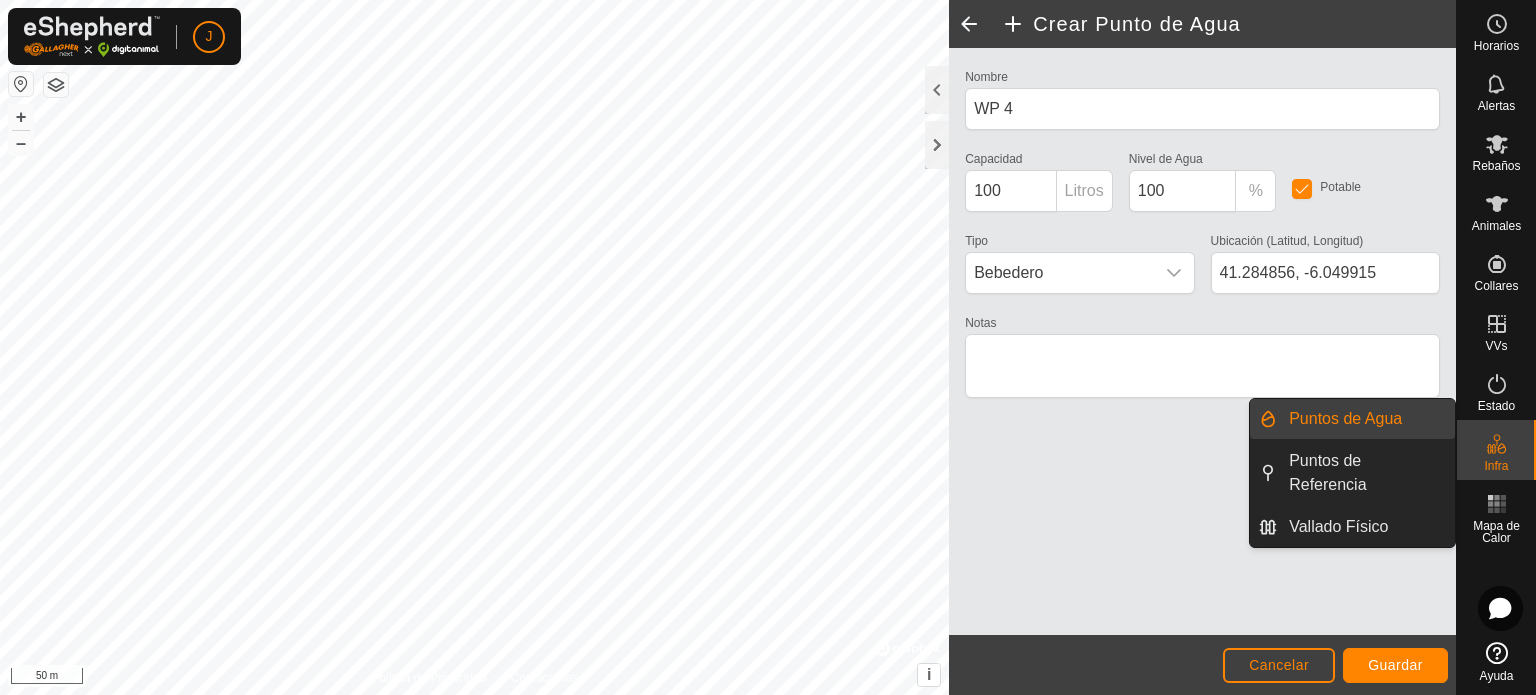 click on "Puntos de Agua" at bounding box center (1366, 419) 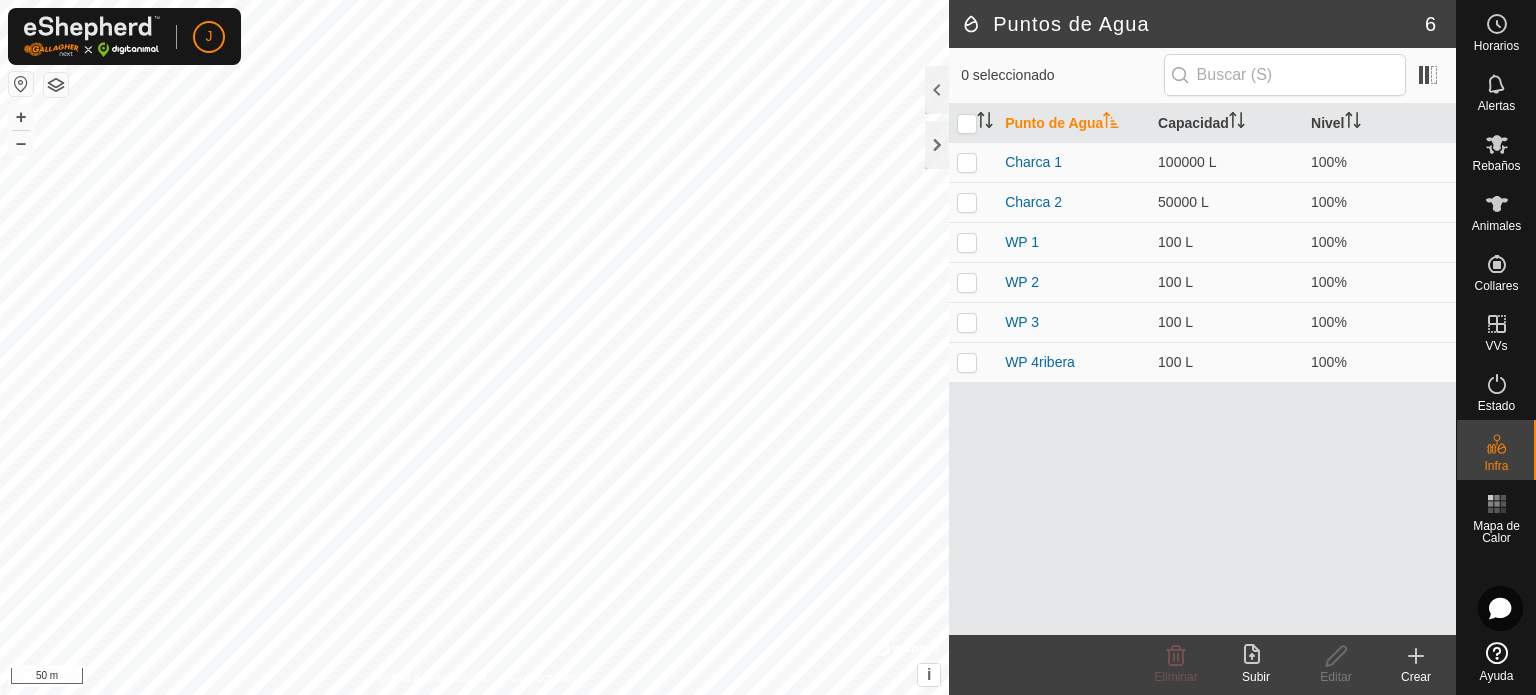 click 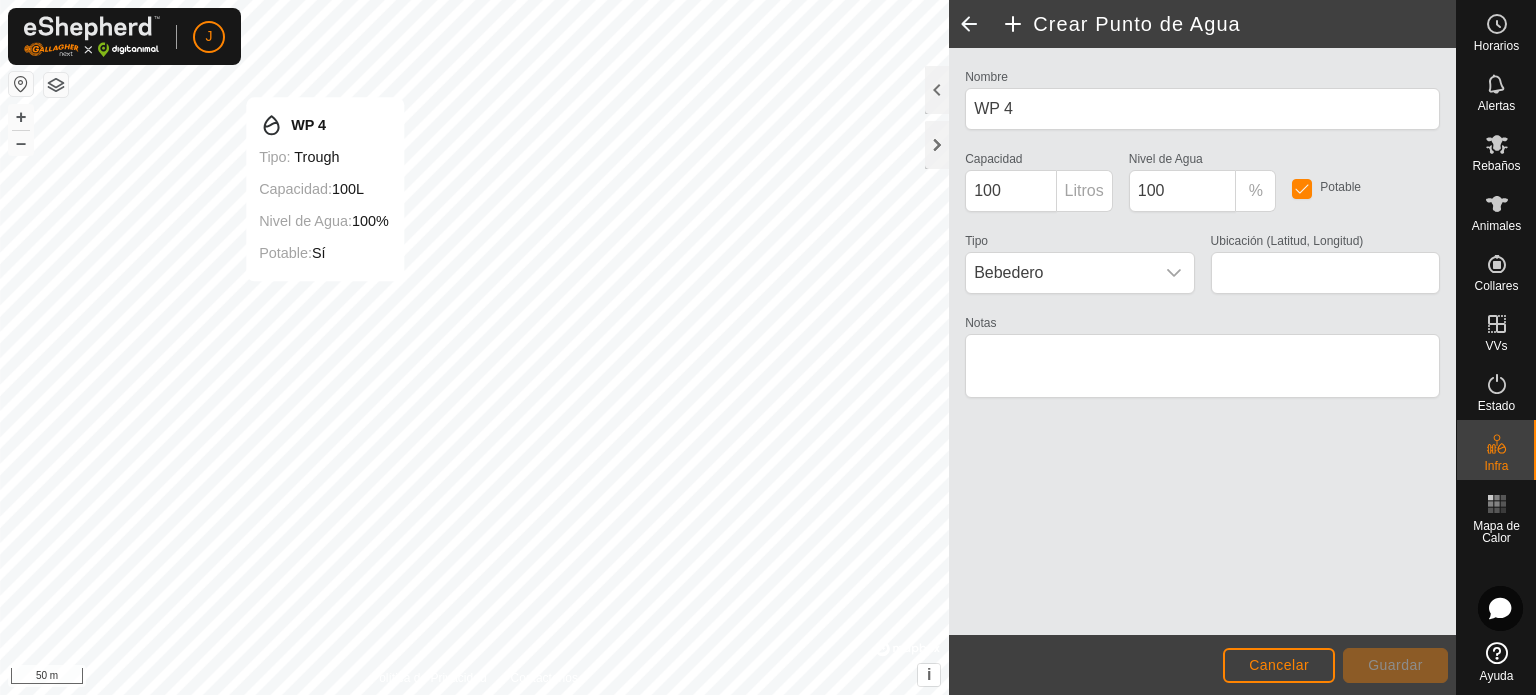 type on "41.288486, -6.054736" 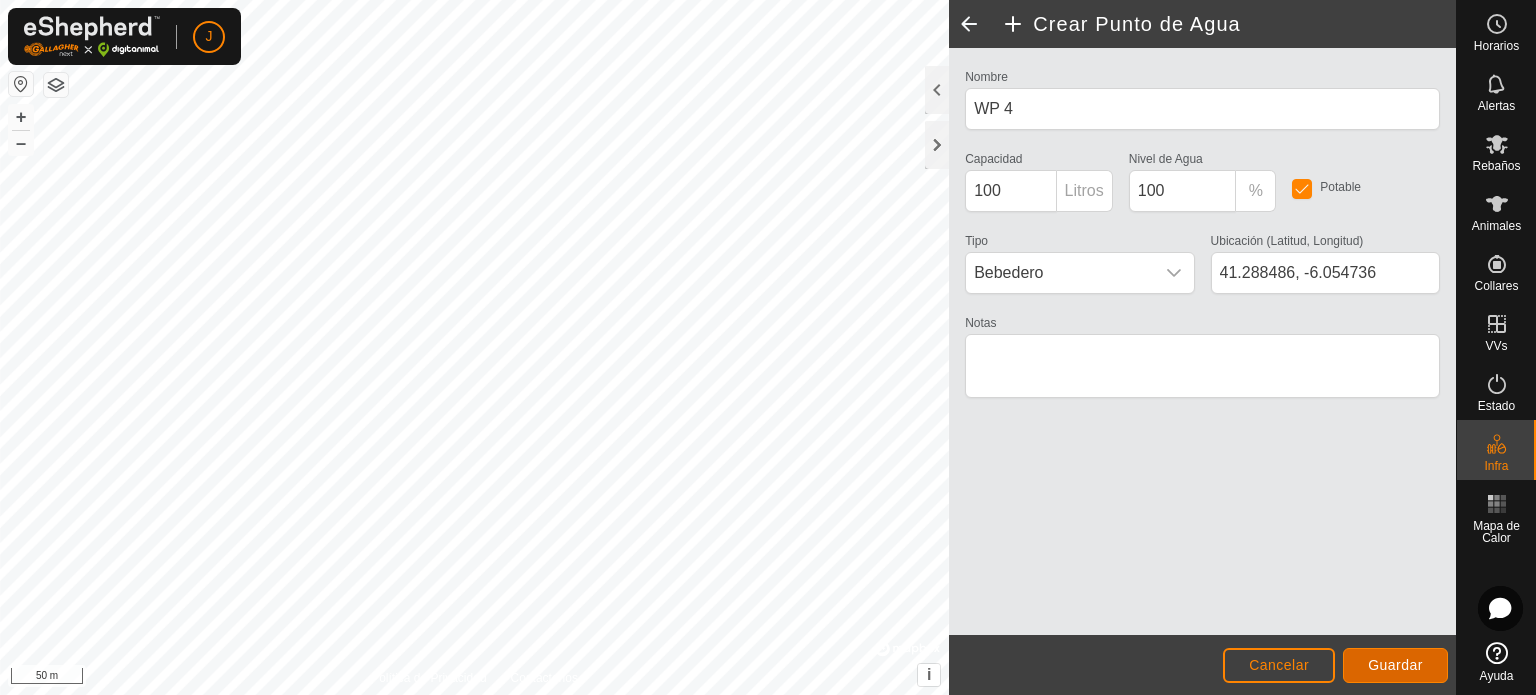 click on "Guardar" 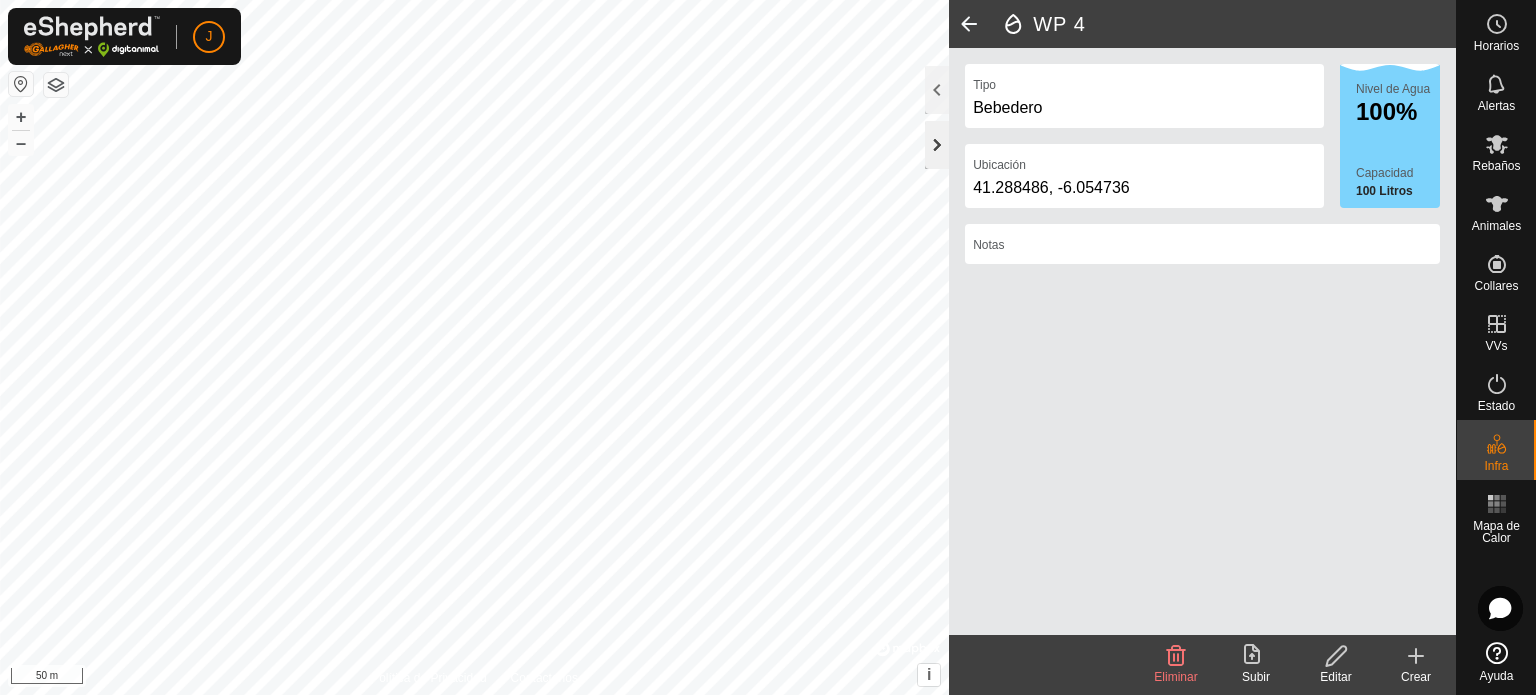 click 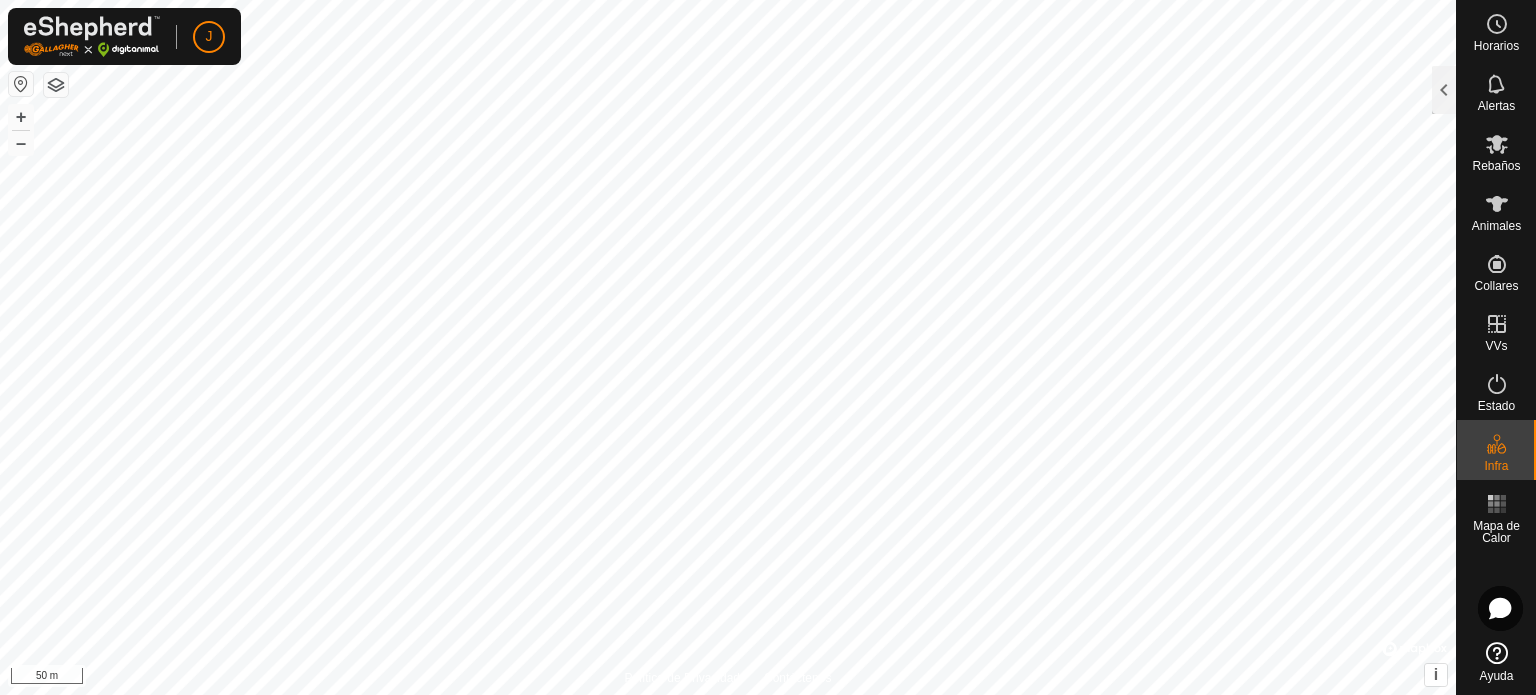 click on "J  Horarios Alertas Rebaños Animales Collares VVs Estado Infra Mapa de Calor Ayuda Política de Privacidad Contáctenos
WP 4
Tipo:   trough
Capacidad:  100L
Nivel de Agua:  100%
Potable:  Sí
+ – ⇧ i ©  Mapbox , ©  OpenStreetMap ,  Improve this map 50 m  WP 4  Tipo Bebedero Ubicación 41.288486, -6.054736 Nivel de Agua 100% Capacidad 100 Litros Notas Eliminar  Subir   Editar   Crear
Texto original Valora esta traducción Tu opinión servirá para ayudar a mejorar el Traductor de Google" at bounding box center [768, 347] 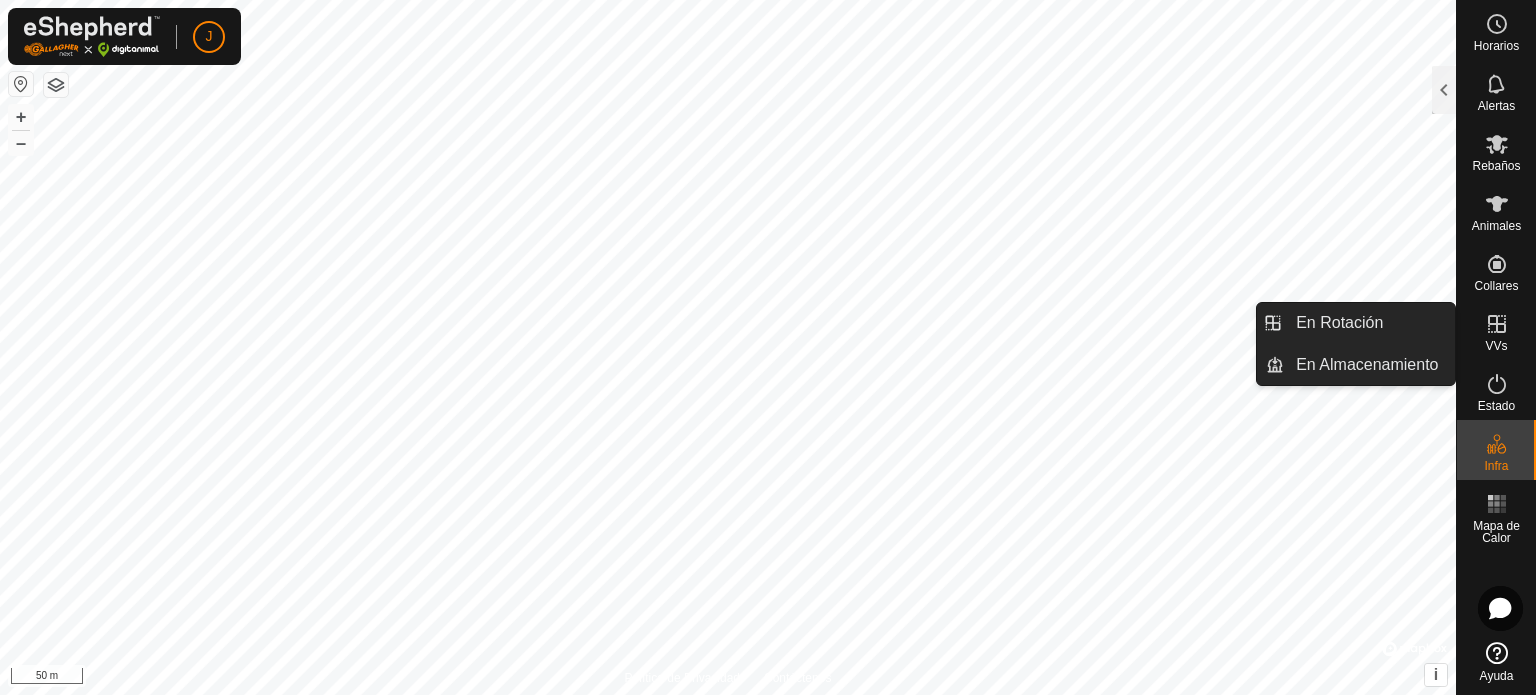 click 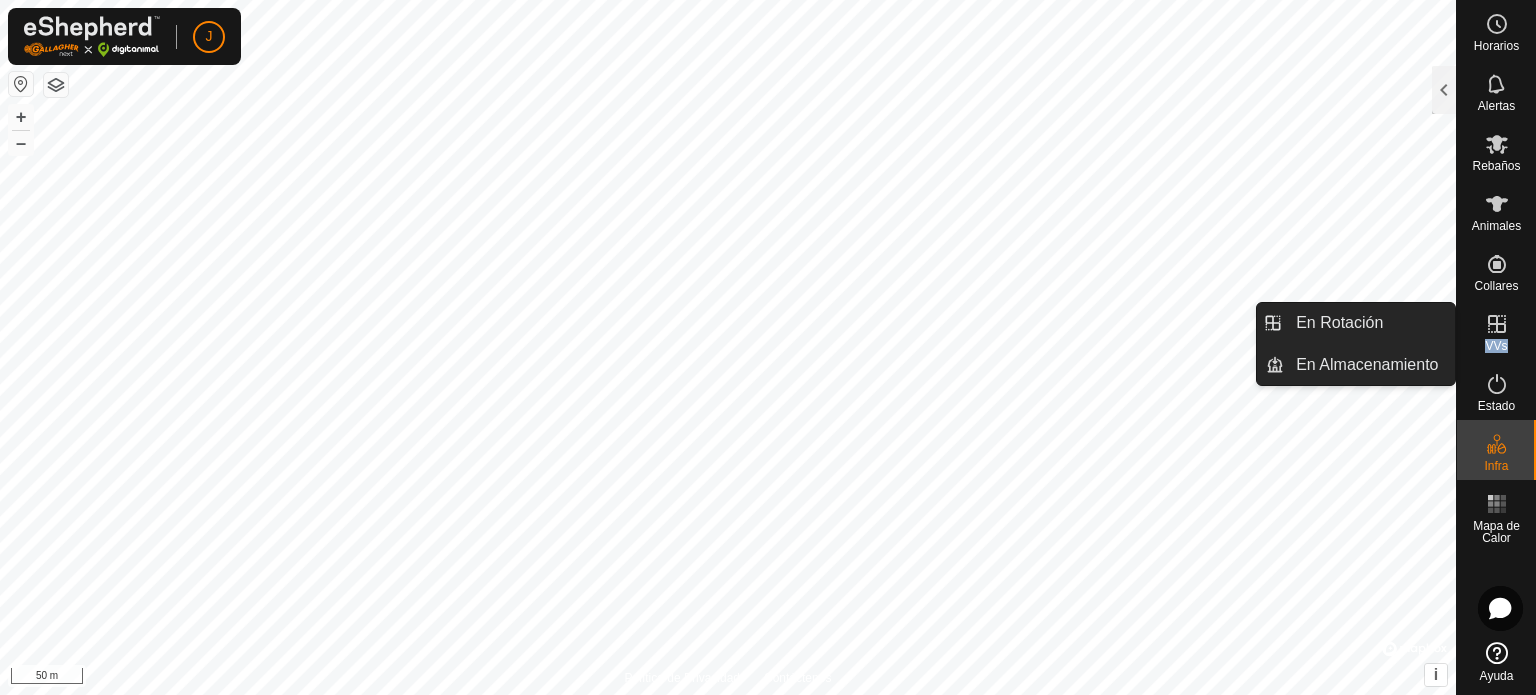 click 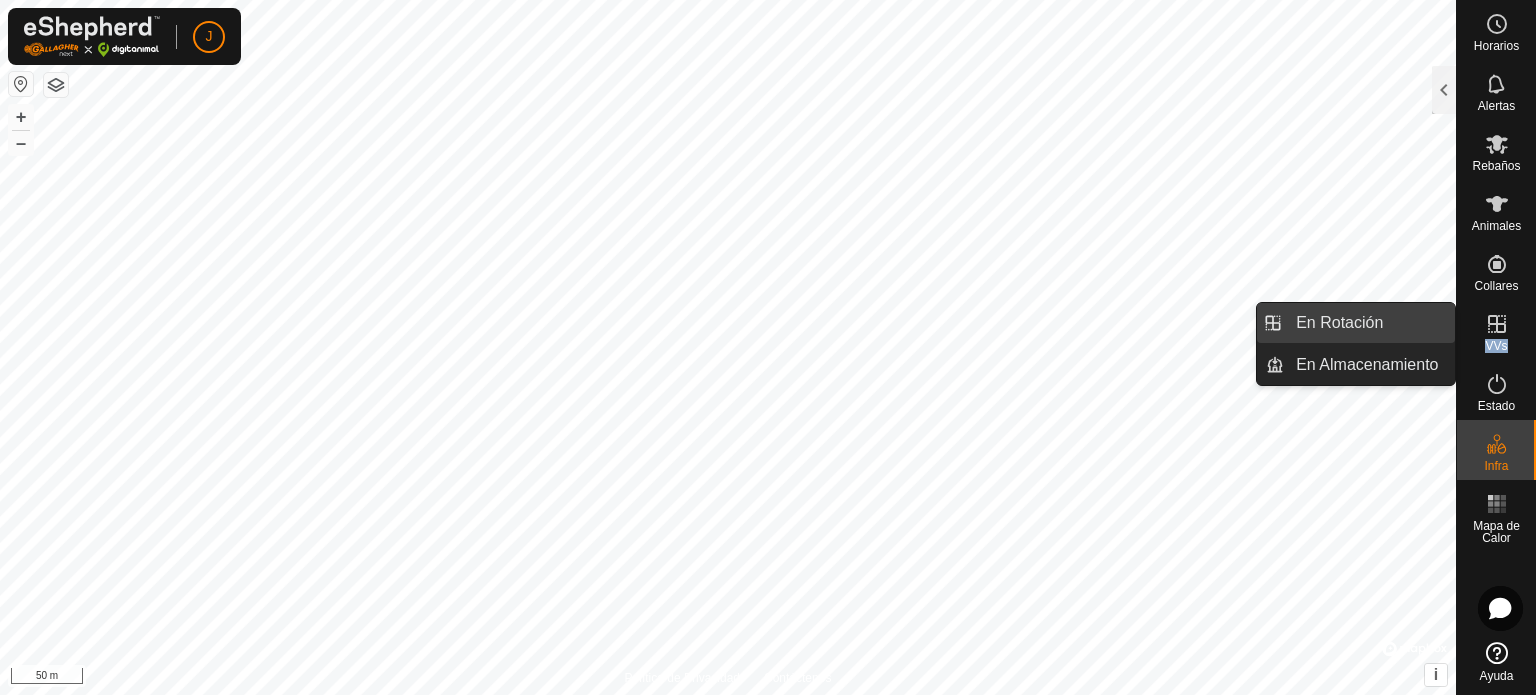 click on "En Rotación" at bounding box center [1369, 323] 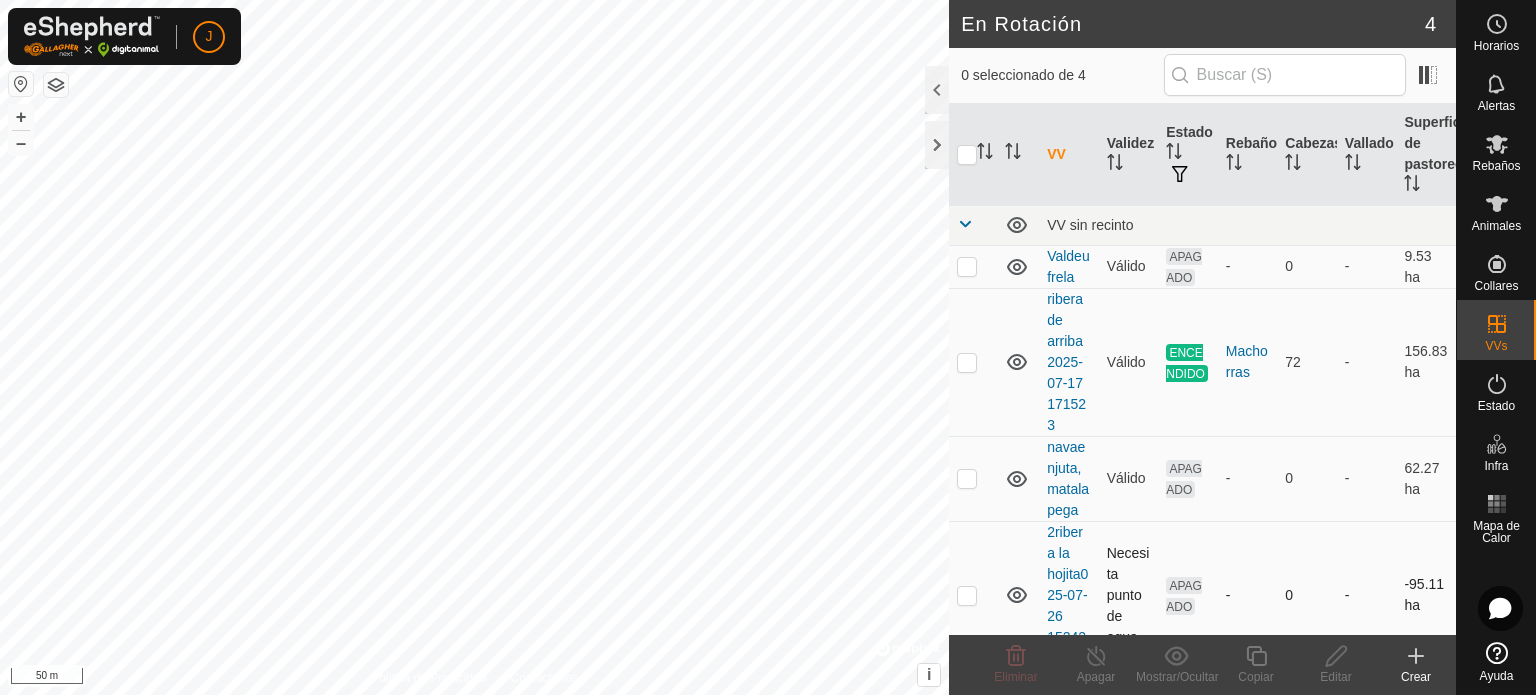 click at bounding box center [967, 595] 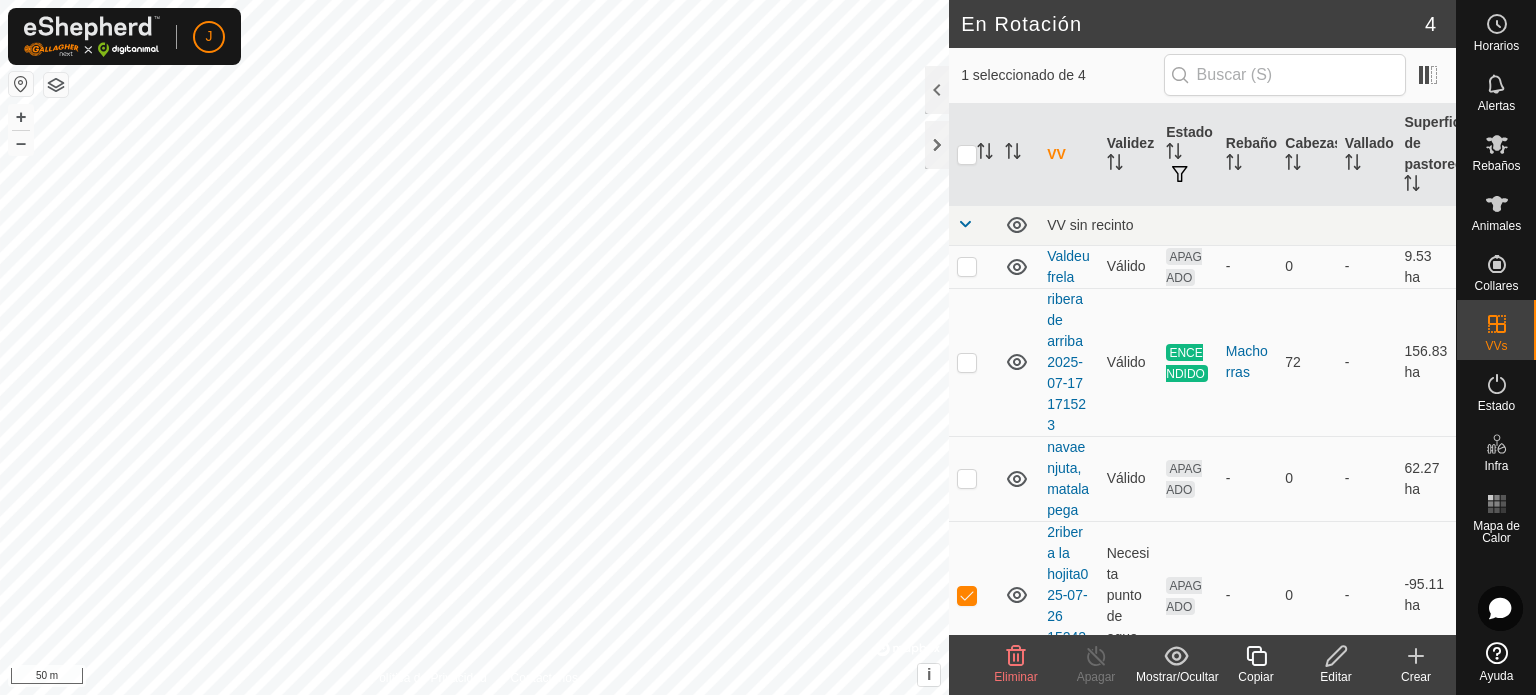 click 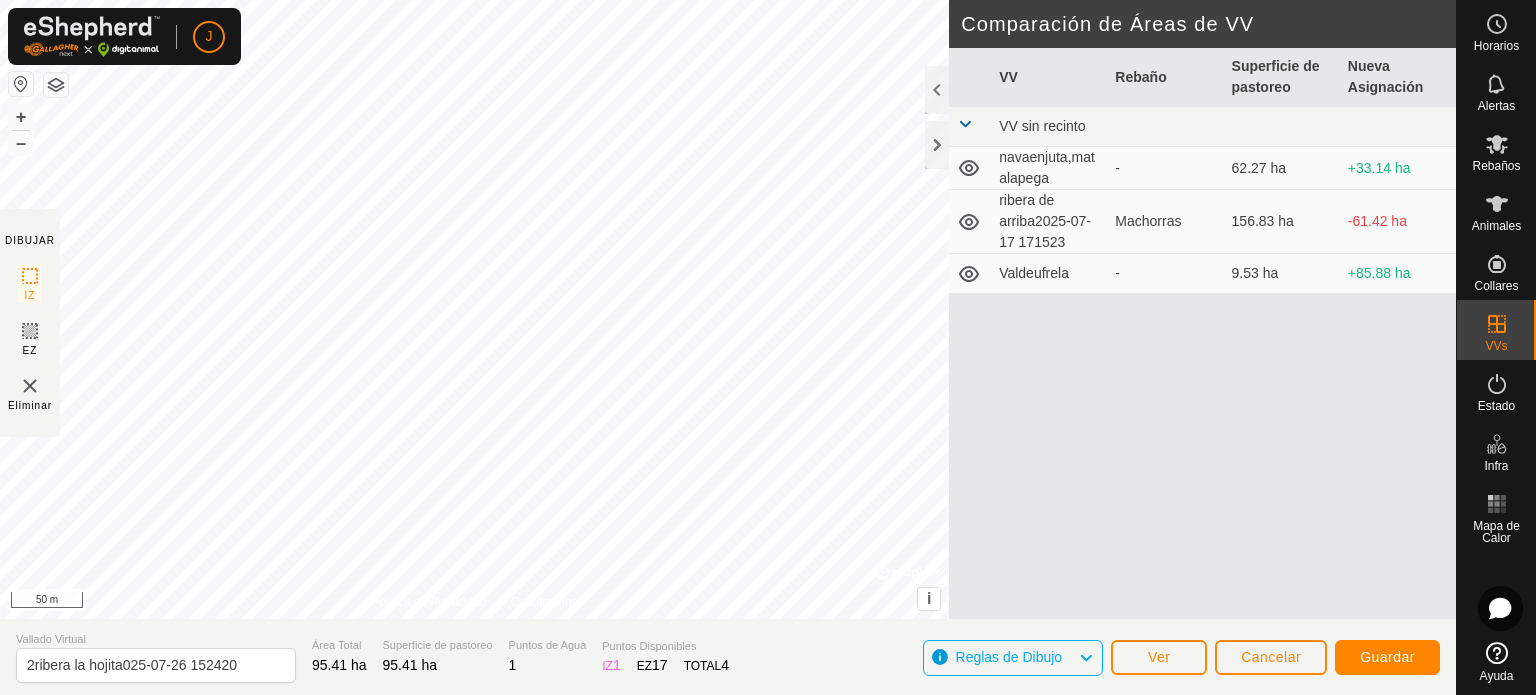 click on "J  Horarios Alertas Rebaños Animales Collares VVs Estado Infra Mapa de Calor Ayuda DIBUJAR IZ EZ Eliminar Política de Privacidad Contáctenos + – ⇧ i ©  Mapbox , ©  OpenStreetMap ,  Improve this map 50 m Comparación de Áreas de VV     VV   Rebaño   Superficie de pastoreo   Nueva Asignación  VV sin recinto  navaenjuta,matalapega  -  62.27 ha  +33.14 ha  ribera de arriba2025-07-17 171523   Machorras    156.83 ha  -61.42 ha  Valdeufrela  -  9.53 ha  +85.88 ha Vallado Virtual 2ribera la hojita025-07-26 152420 Área Total 95.41 ha Superficie de pastoreo 95.41 ha Puntos de Agua 1 Puntos Disponibles  IZ   1  EZ  17  TOTAL   4 Reglas de Dibujo Ver Cancelar Guardar
Texto original Valora esta traducción Tu opinión servirá para ayudar a mejorar el Traductor de Google" at bounding box center (768, 347) 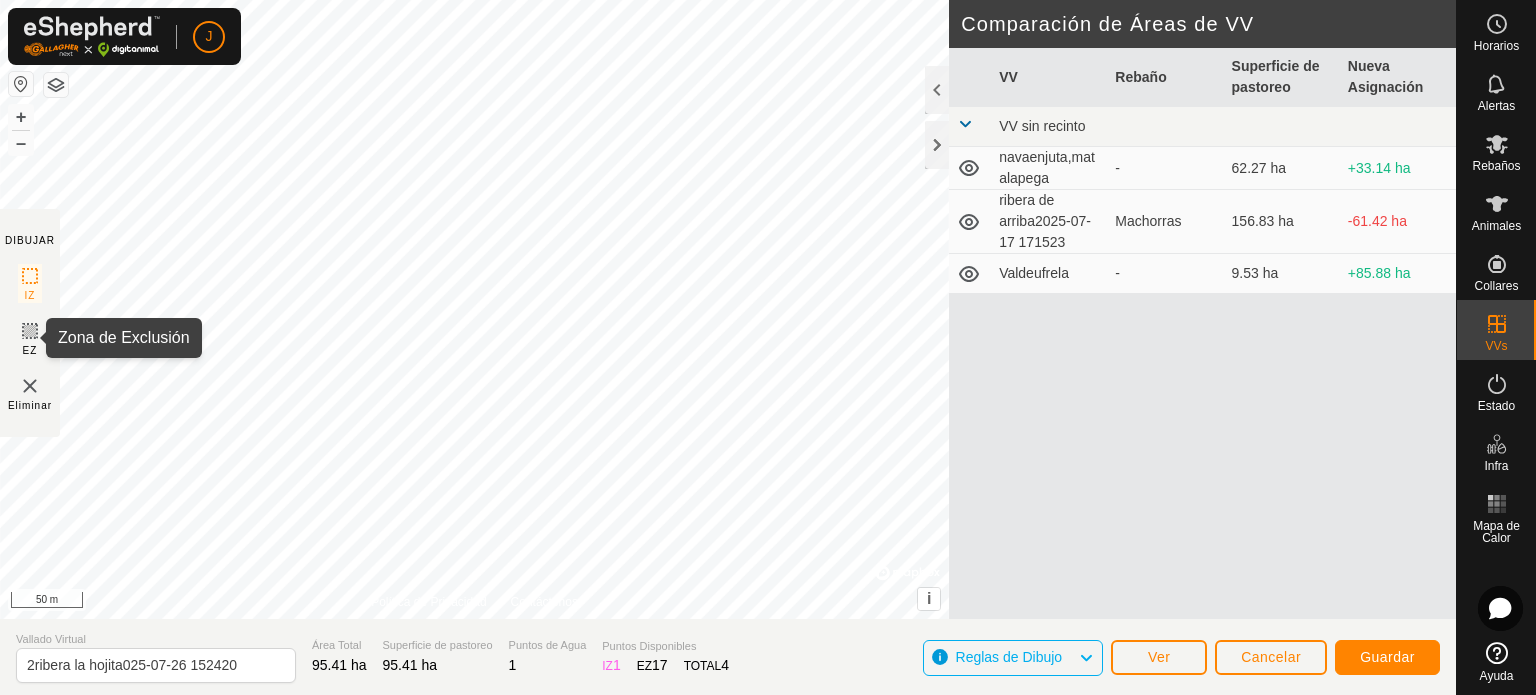 click 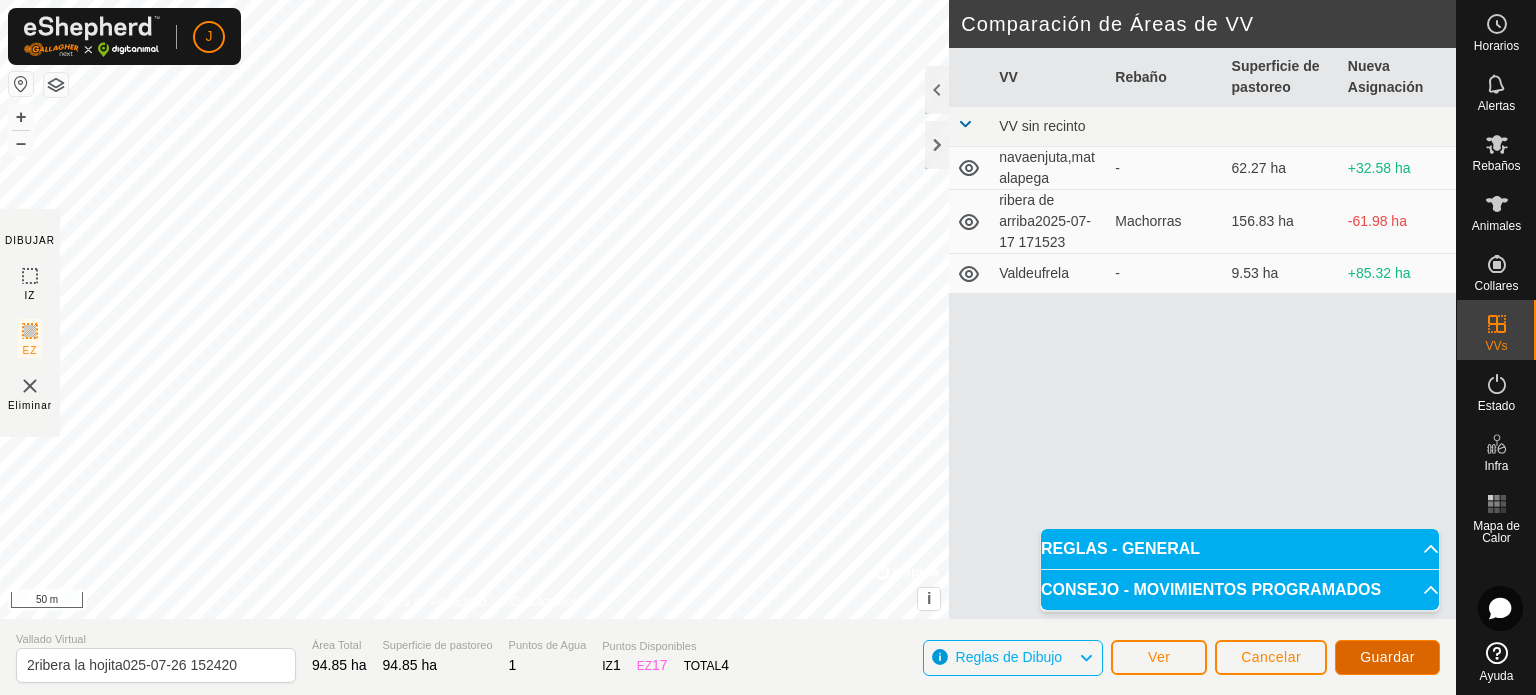 click on "Guardar" 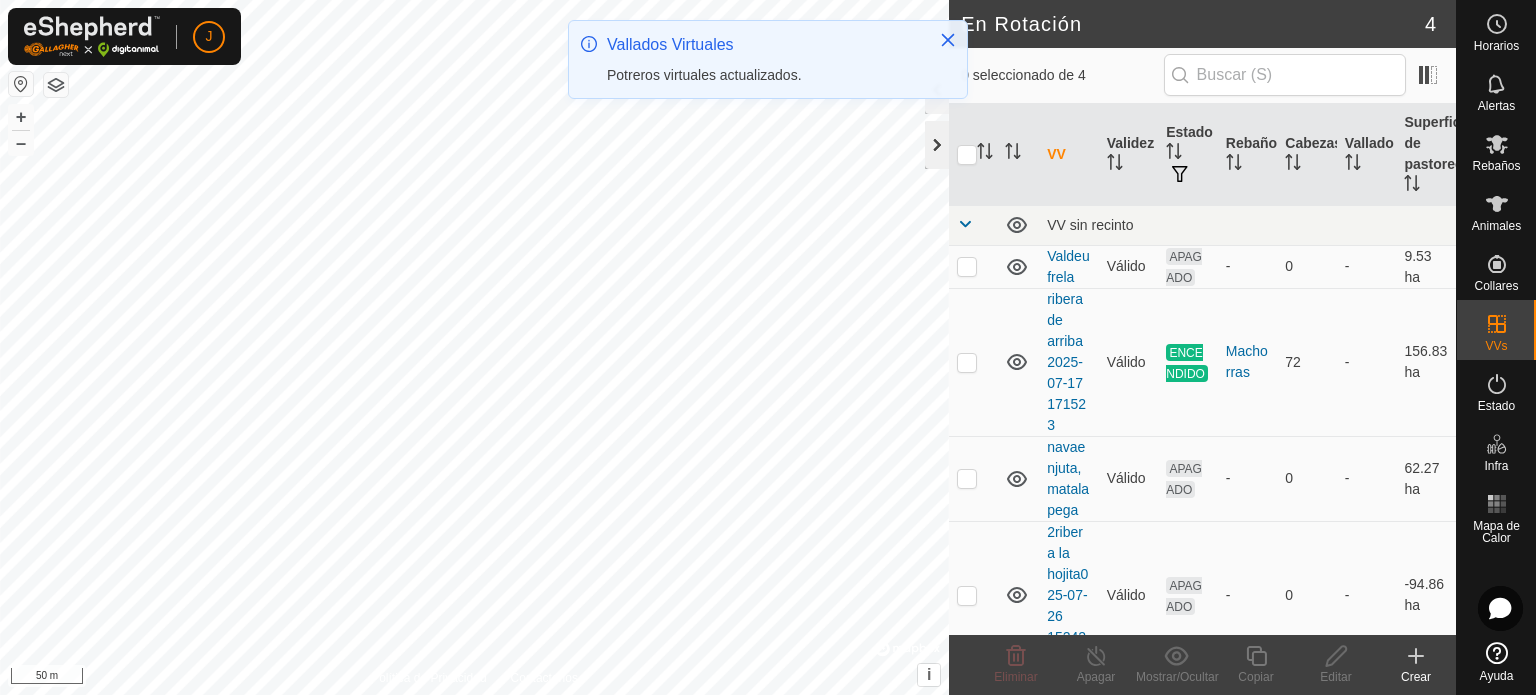 click 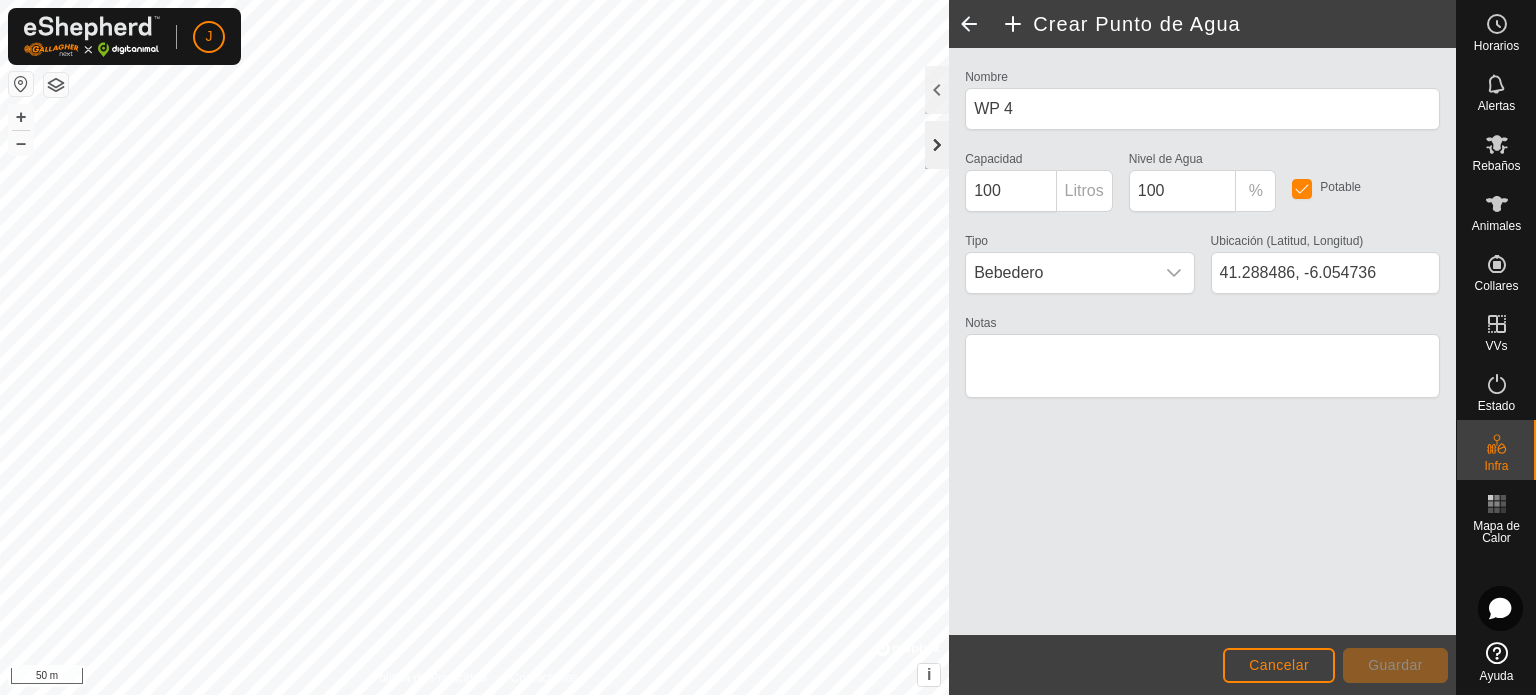click 